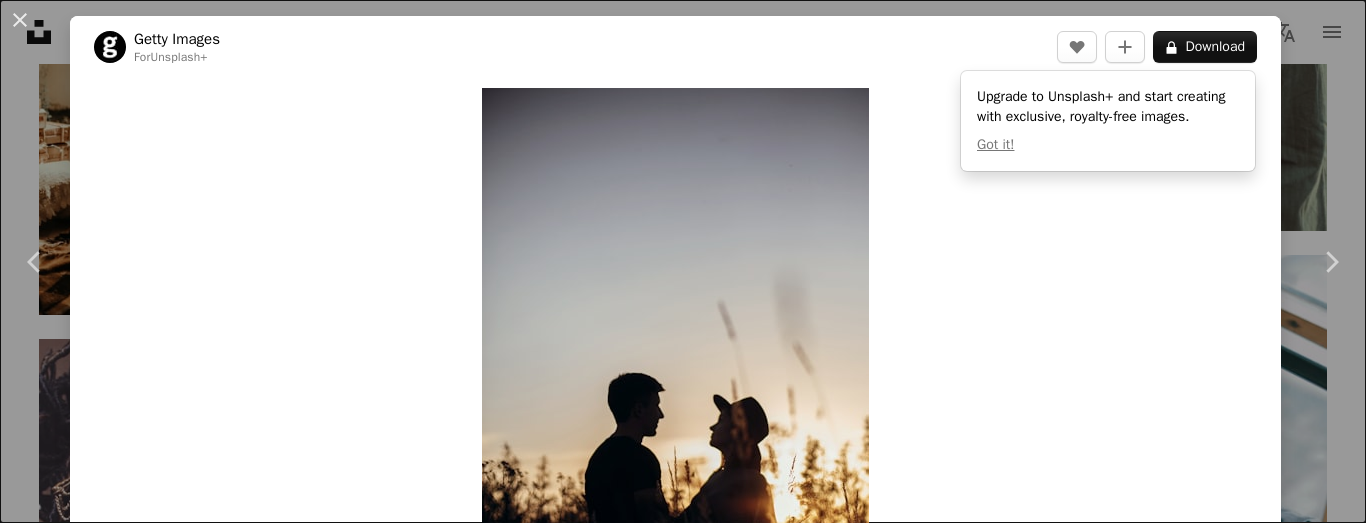 scroll, scrollTop: 1500, scrollLeft: 0, axis: vertical 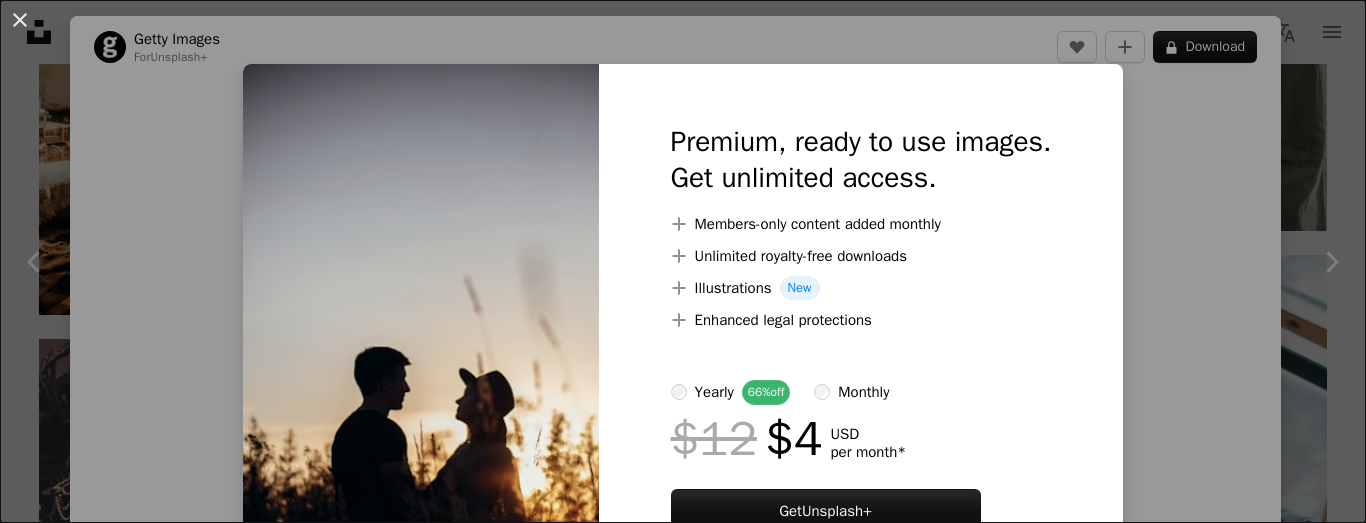 click on "An X shape Premium, ready to use images. Get unlimited access. A plus sign Members-only content added monthly A plus sign Unlimited royalty-free downloads A plus sign Illustrations  New A plus sign Enhanced legal protections yearly 66%  off monthly $12   $4 USD per month * Get  Unsplash+ * When paid annually, billed upfront  $48 Taxes where applicable. Renews automatically. Cancel anytime." at bounding box center (683, 261) 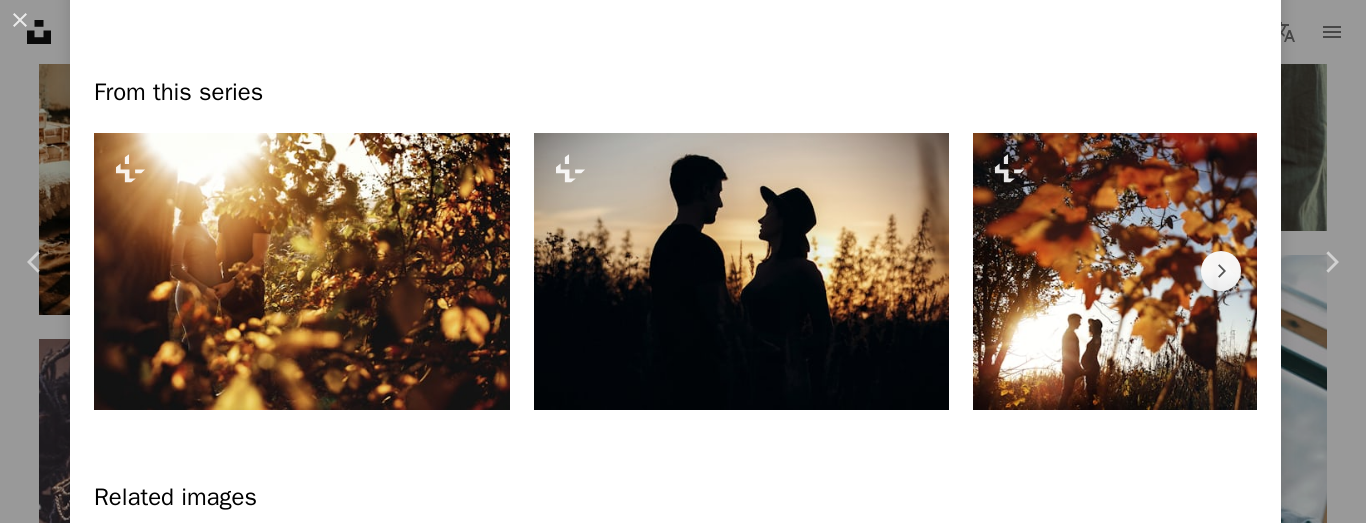 scroll, scrollTop: 900, scrollLeft: 0, axis: vertical 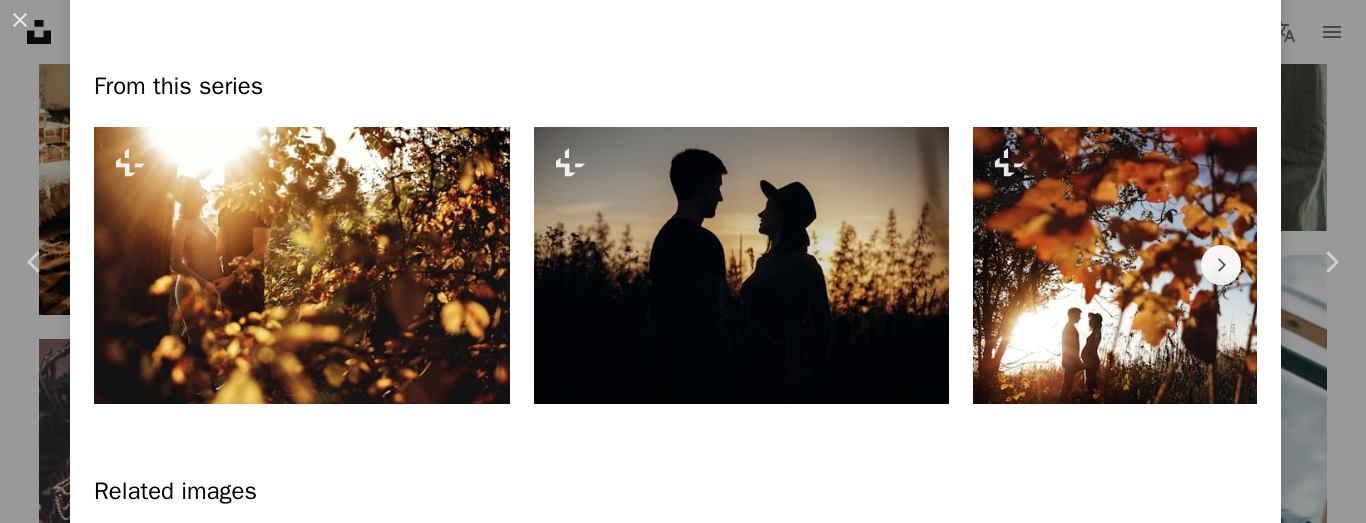 click at bounding box center (742, 265) 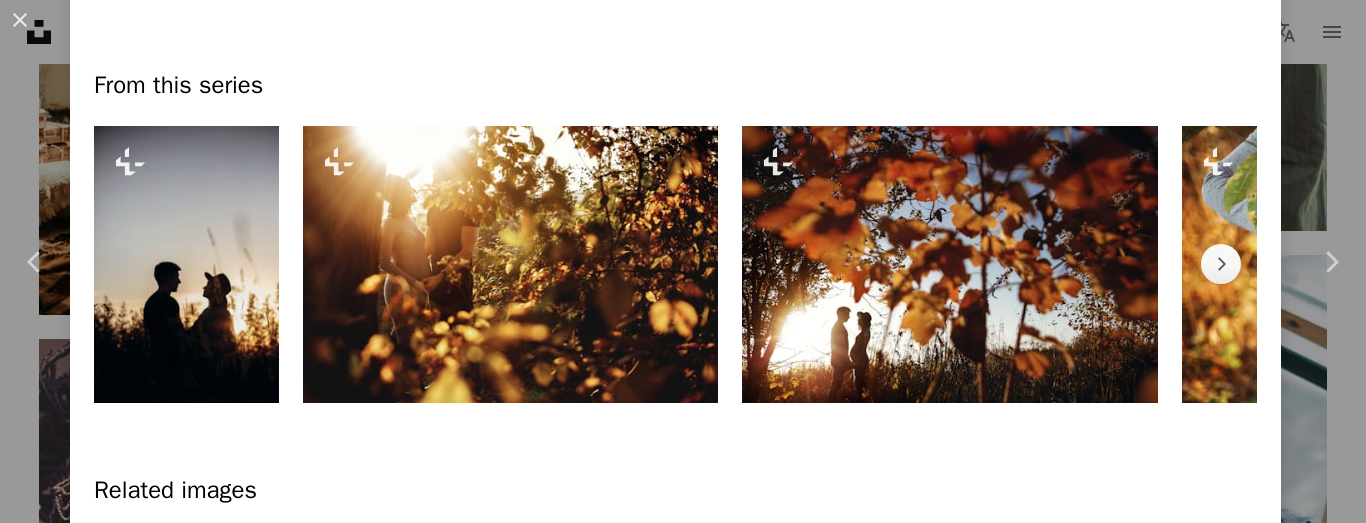 scroll, scrollTop: 0, scrollLeft: 0, axis: both 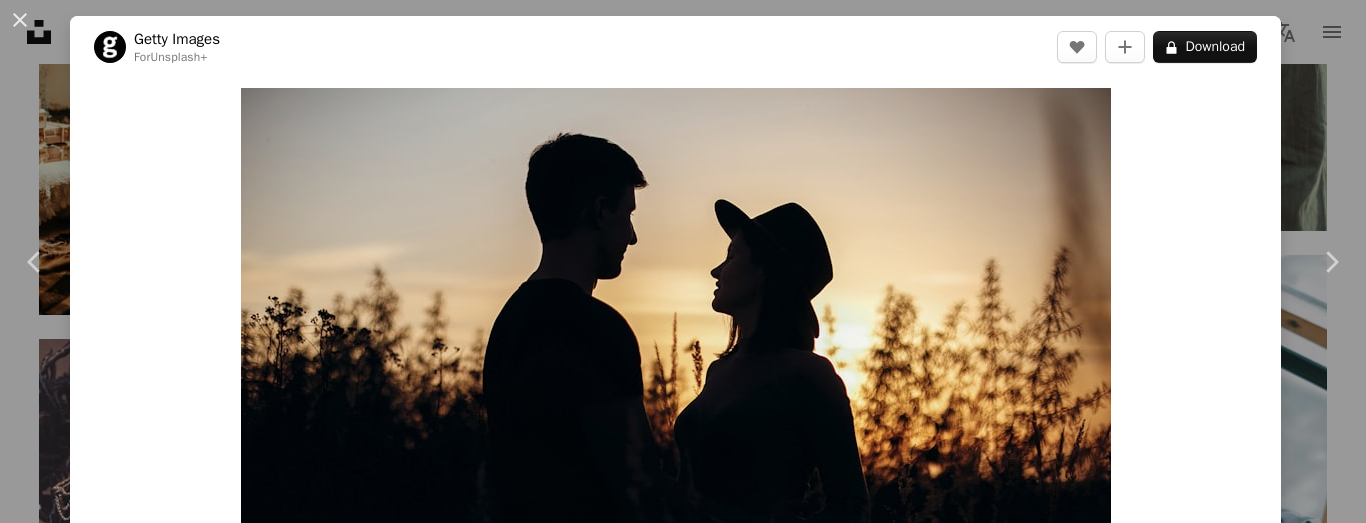 click on "Chevron right" at bounding box center [1331, 262] 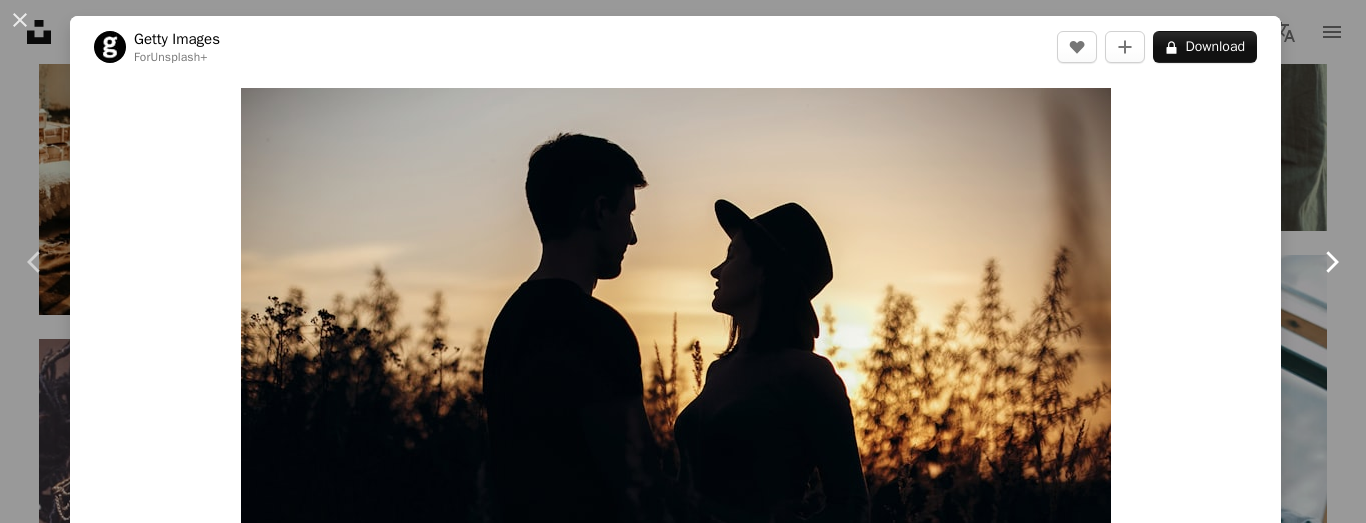 click on "Chevron right" at bounding box center [1331, 262] 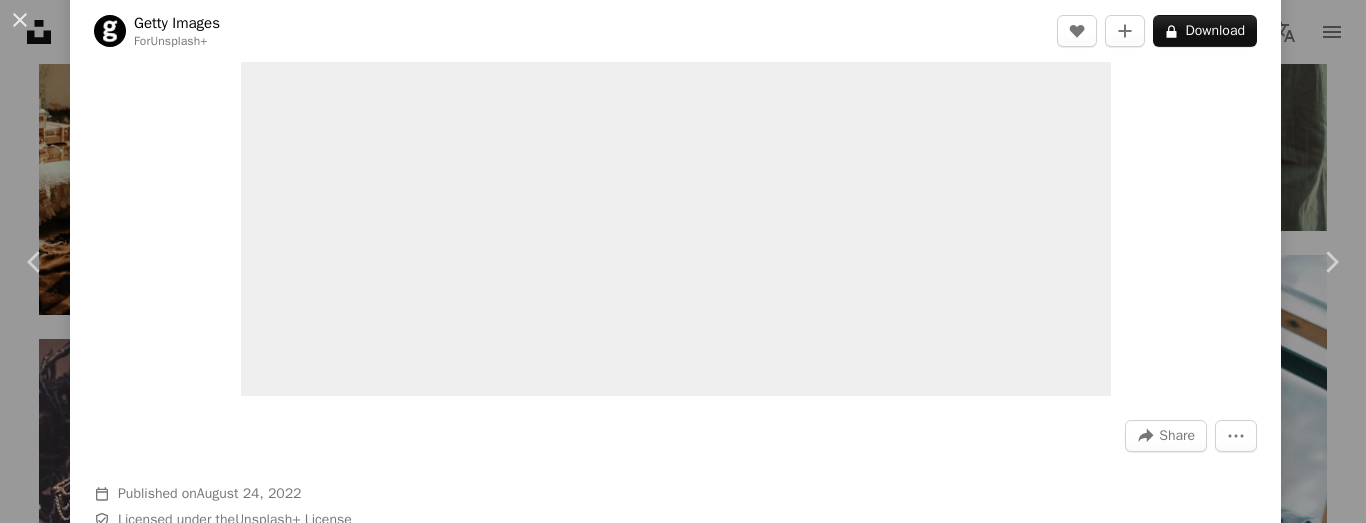 scroll, scrollTop: 300, scrollLeft: 0, axis: vertical 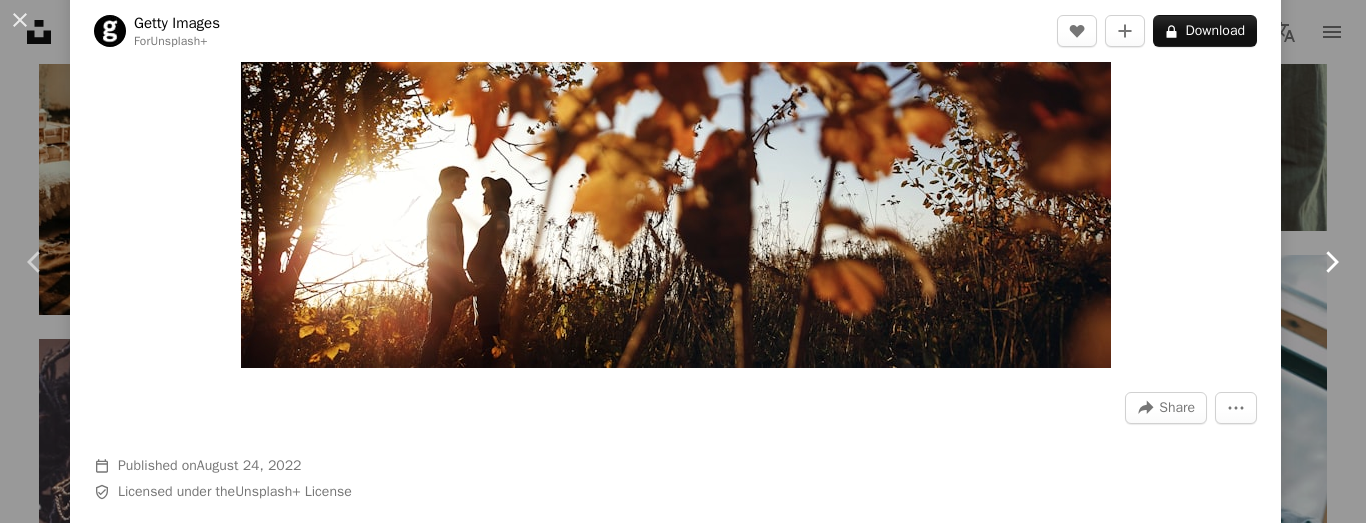 click on "Chevron right" 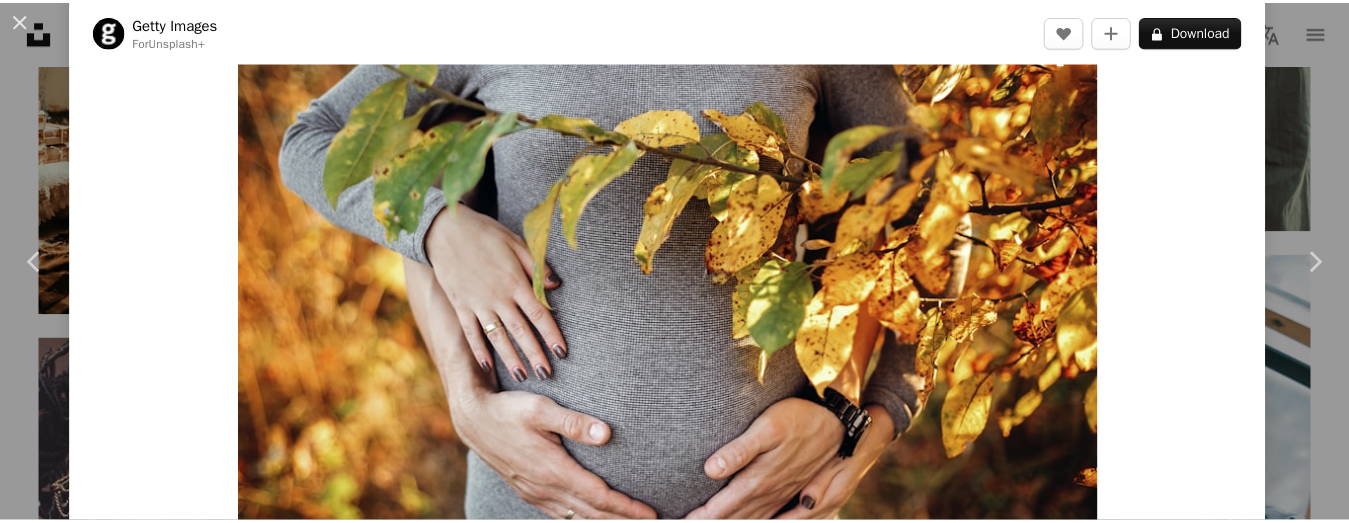 scroll, scrollTop: 200, scrollLeft: 0, axis: vertical 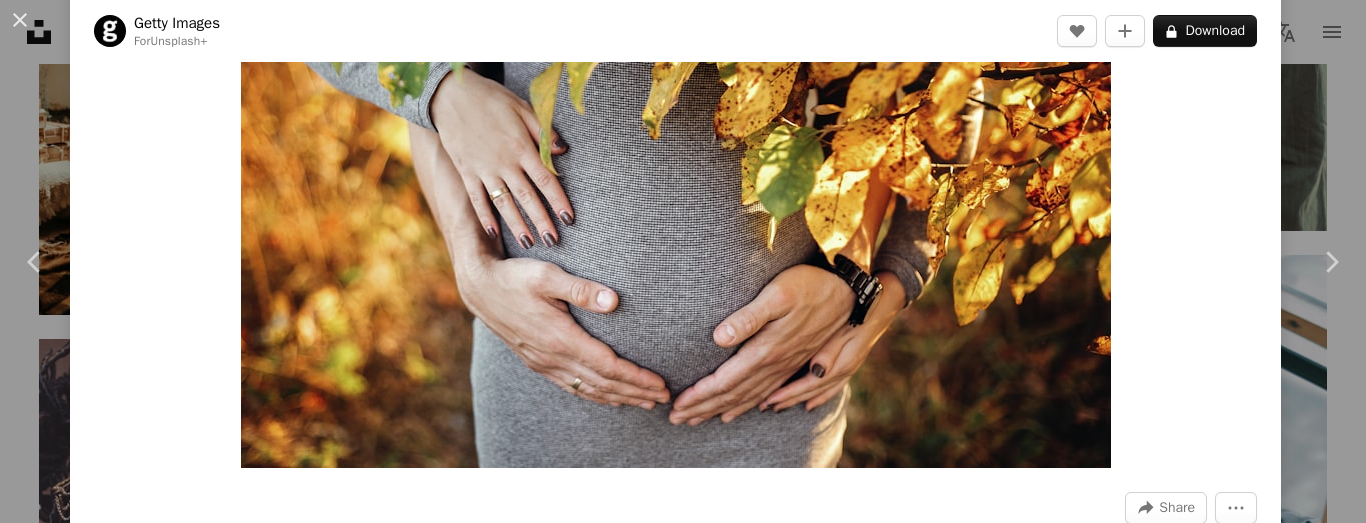 click on "An X shape Chevron left Chevron right Getty Images For  Unsplash+ A heart A plus sign A lock Download Zoom in A forward-right arrow Share More Actions Calendar outlined Published on  August 24, 2022 Safety Licensed under the  Unsplash+ License people beauty women hand leaf sunlight outdoors care horizontal stomach white people holding husband human body part lifestyles touching anticipation human digestive system Backgrounds From this series Chevron right Plus sign for Unsplash+ Plus sign for Unsplash+ Plus sign for Unsplash+ Plus sign for Unsplash+ Plus sign for Unsplash+ Plus sign for Unsplash+ Plus sign for Unsplash+ Plus sign for Unsplash+ Plus sign for Unsplash+ Related images Plus sign for Unsplash+ A heart A plus sign Getty Images For  Unsplash+ A lock Download Plus sign for Unsplash+ A heart A plus sign Getty Images For  Unsplash+ A lock Download Plus sign for Unsplash+ A heart A plus sign Getty Images For  Unsplash+ A lock Download Plus sign for Unsplash+ A heart A plus sign Getty Images For  A lock" at bounding box center [683, 261] 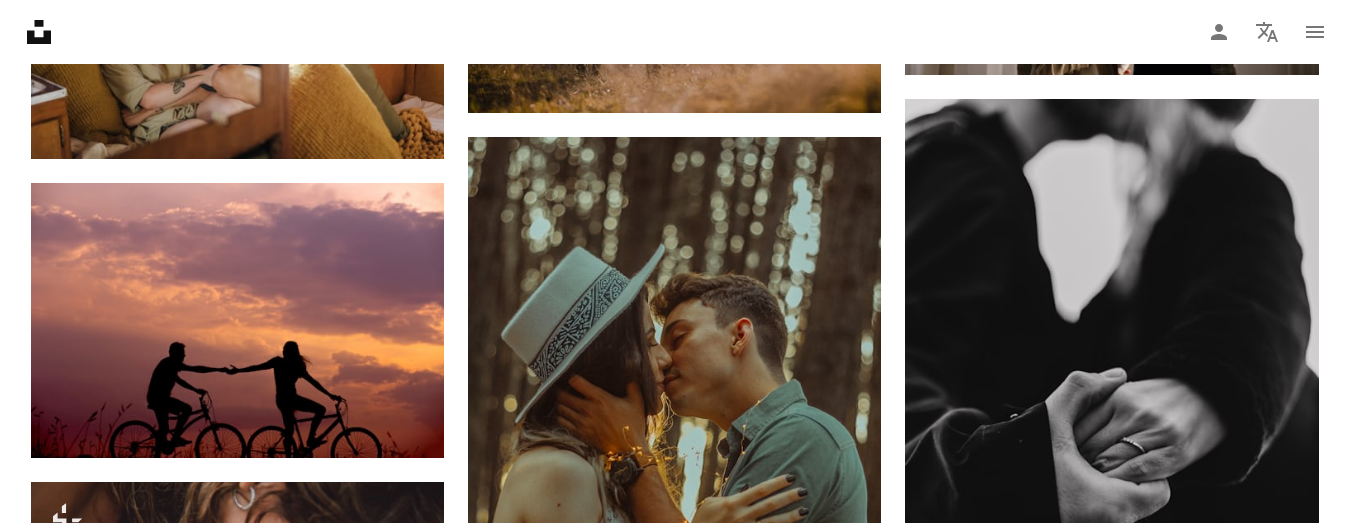 scroll, scrollTop: 2700, scrollLeft: 0, axis: vertical 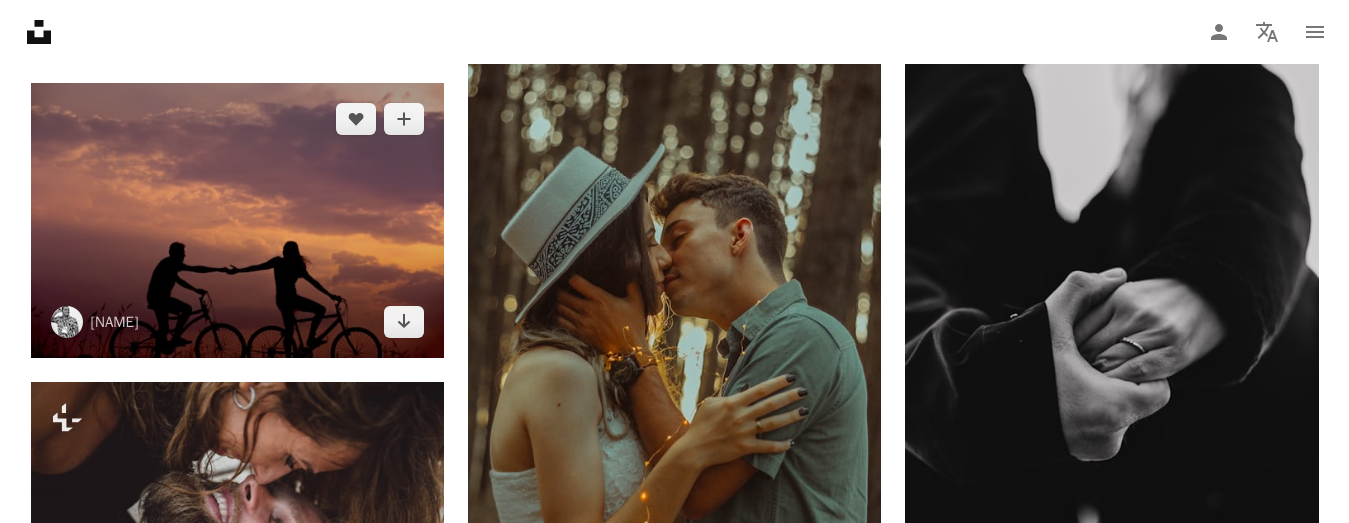 click at bounding box center [237, 220] 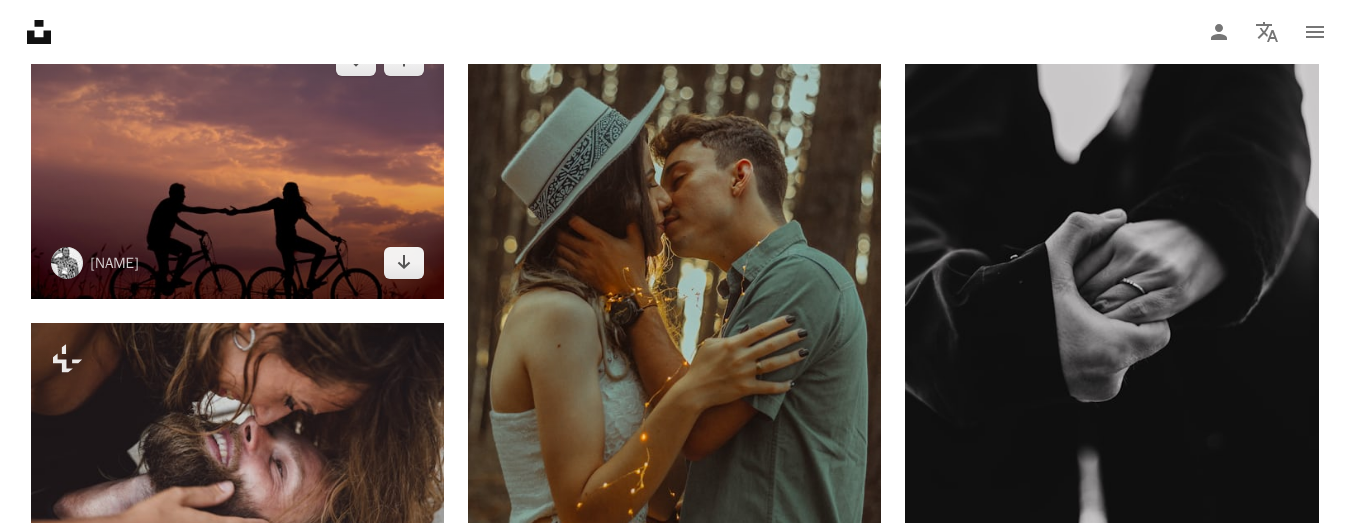 scroll, scrollTop: 2600, scrollLeft: 0, axis: vertical 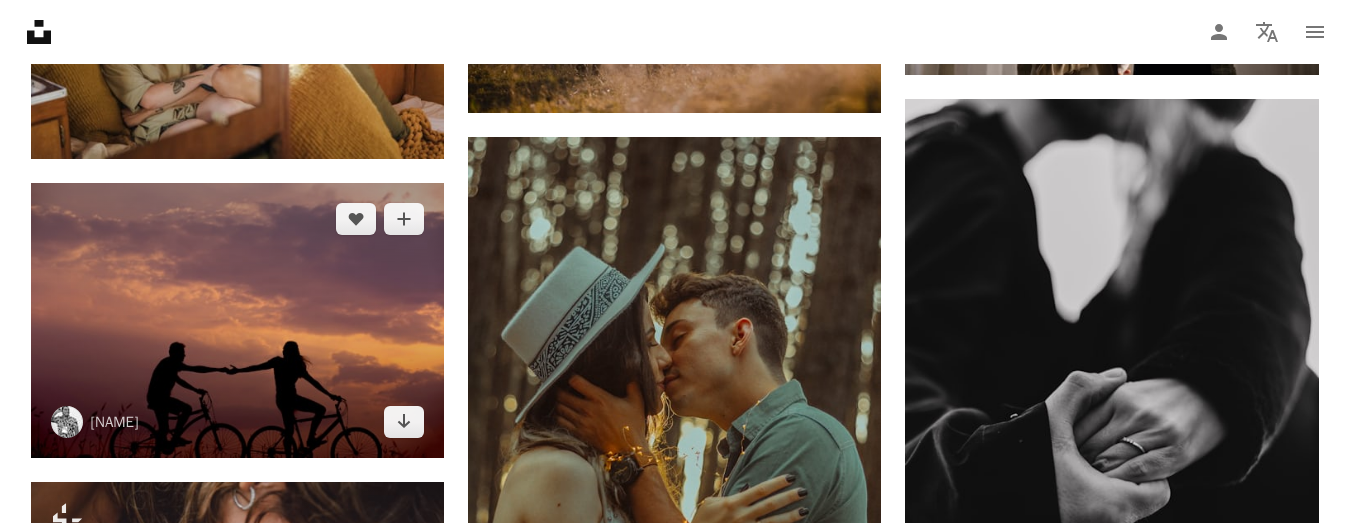click at bounding box center (237, 320) 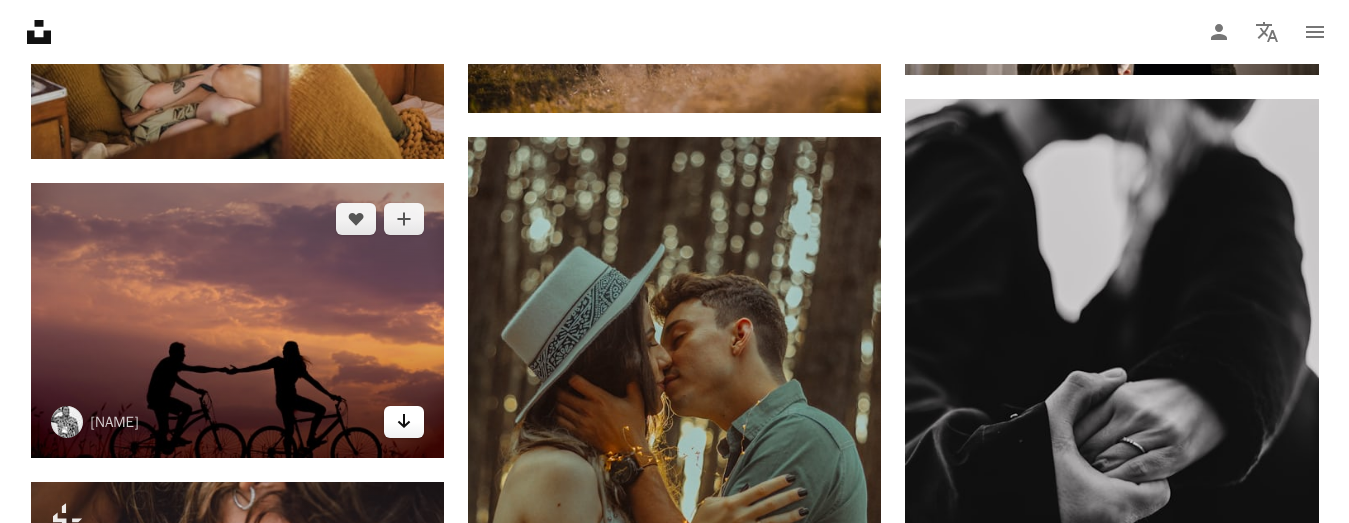 click 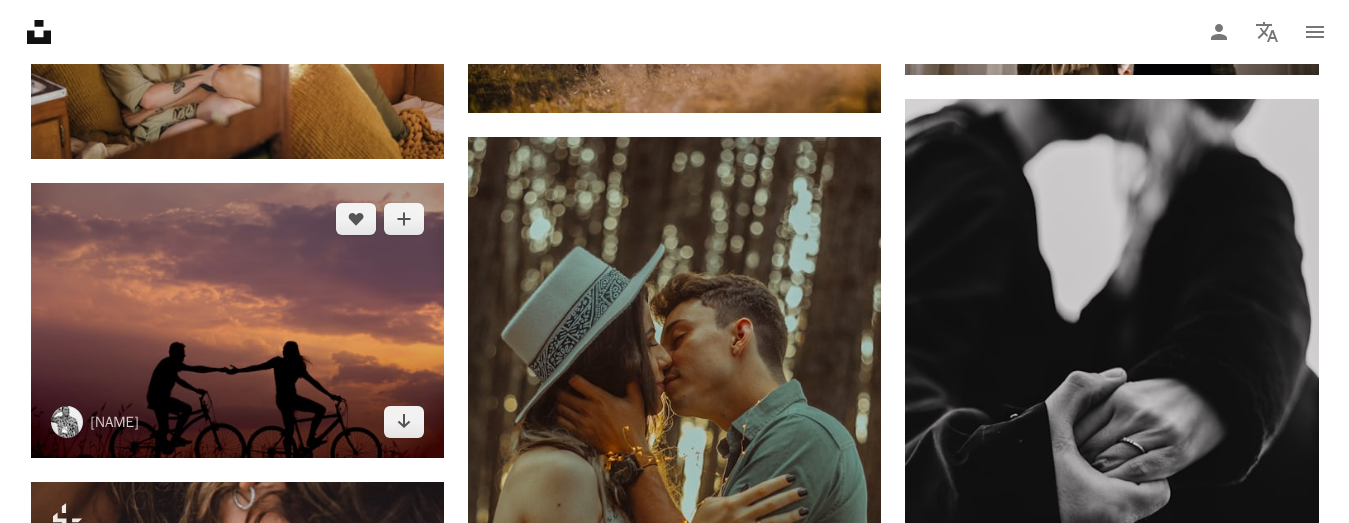 drag, startPoint x: 401, startPoint y: 428, endPoint x: 303, endPoint y: 395, distance: 103.40696 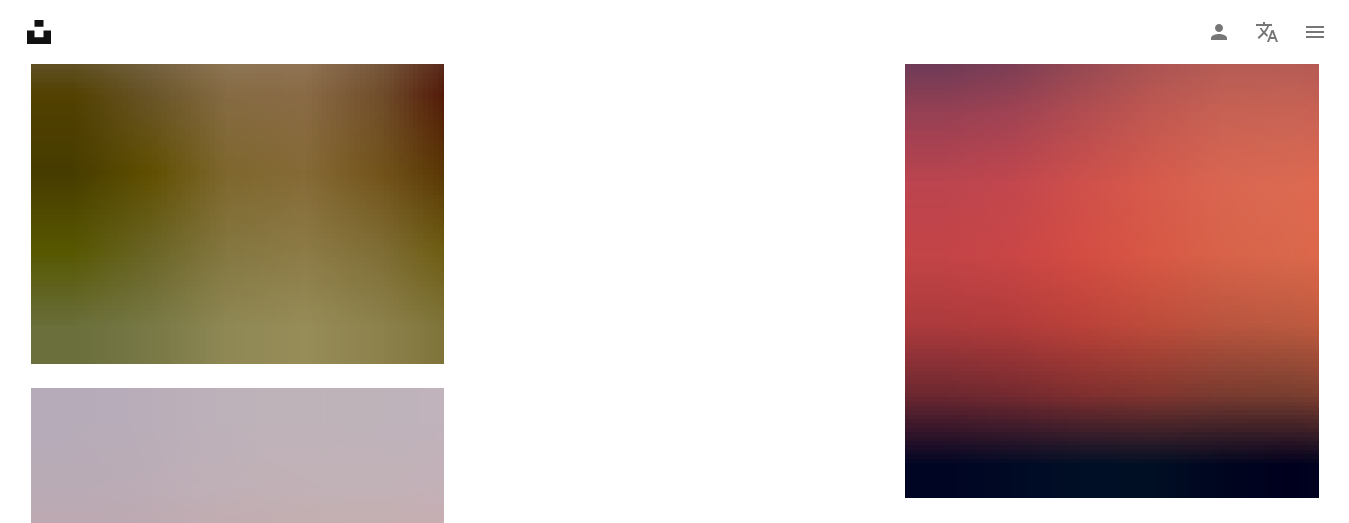 scroll, scrollTop: 7000, scrollLeft: 0, axis: vertical 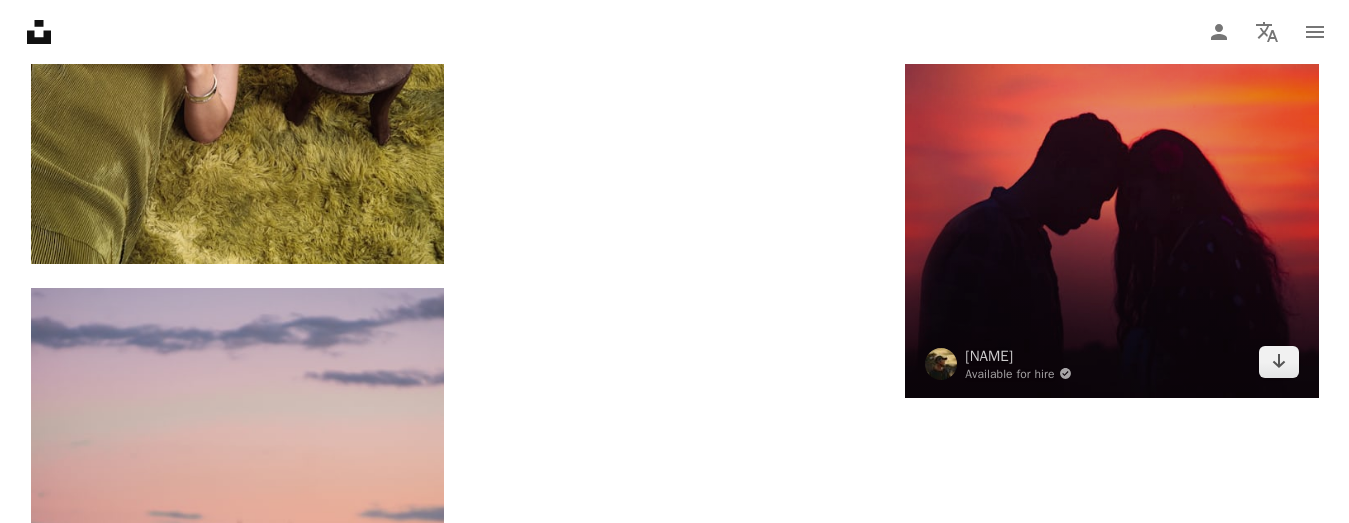 click at bounding box center (1111, 117) 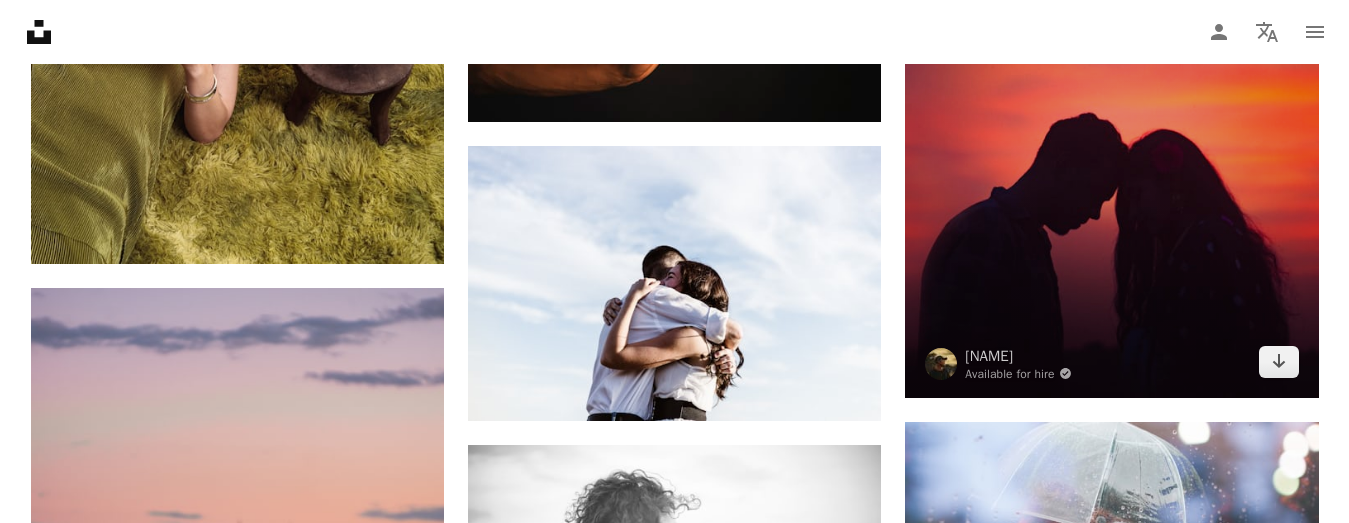 click at bounding box center [1111, 117] 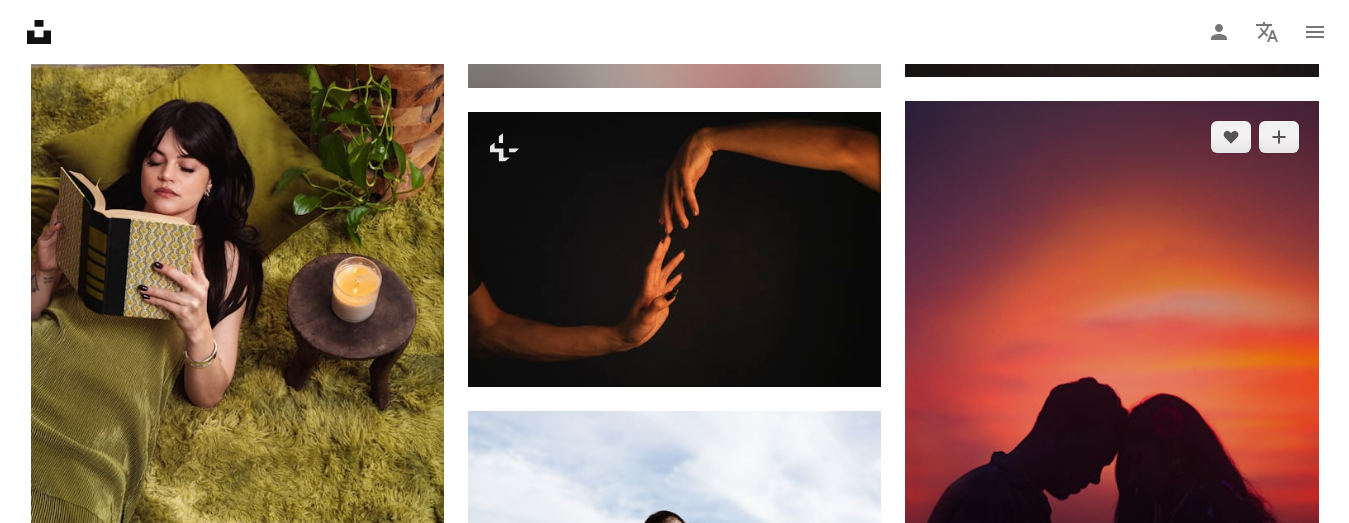 scroll, scrollTop: 6700, scrollLeft: 0, axis: vertical 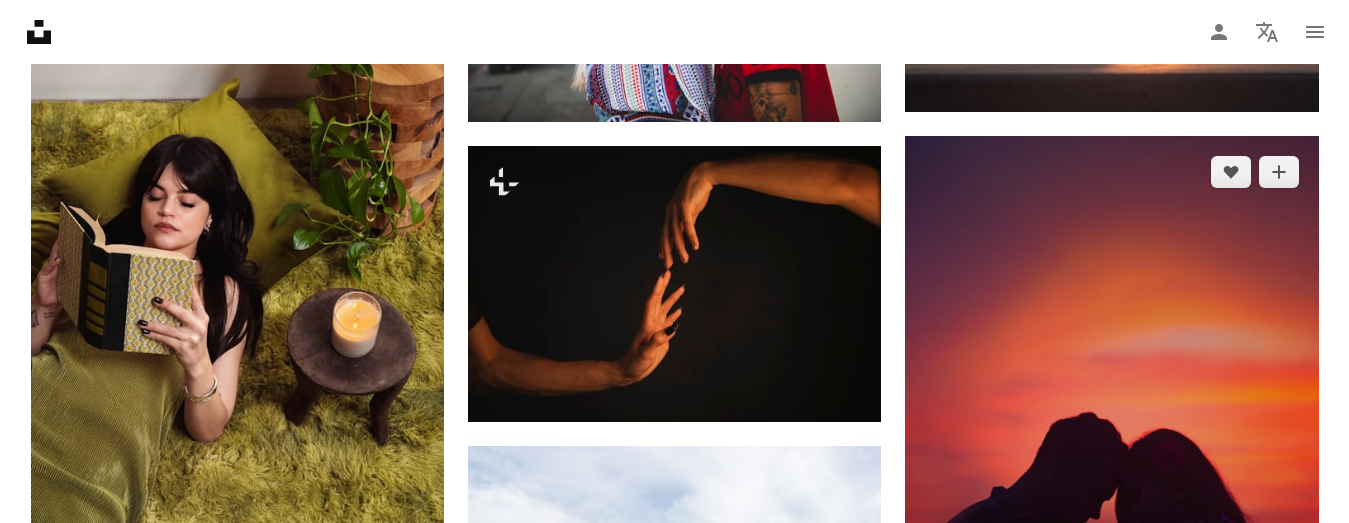 click at bounding box center (1111, 416) 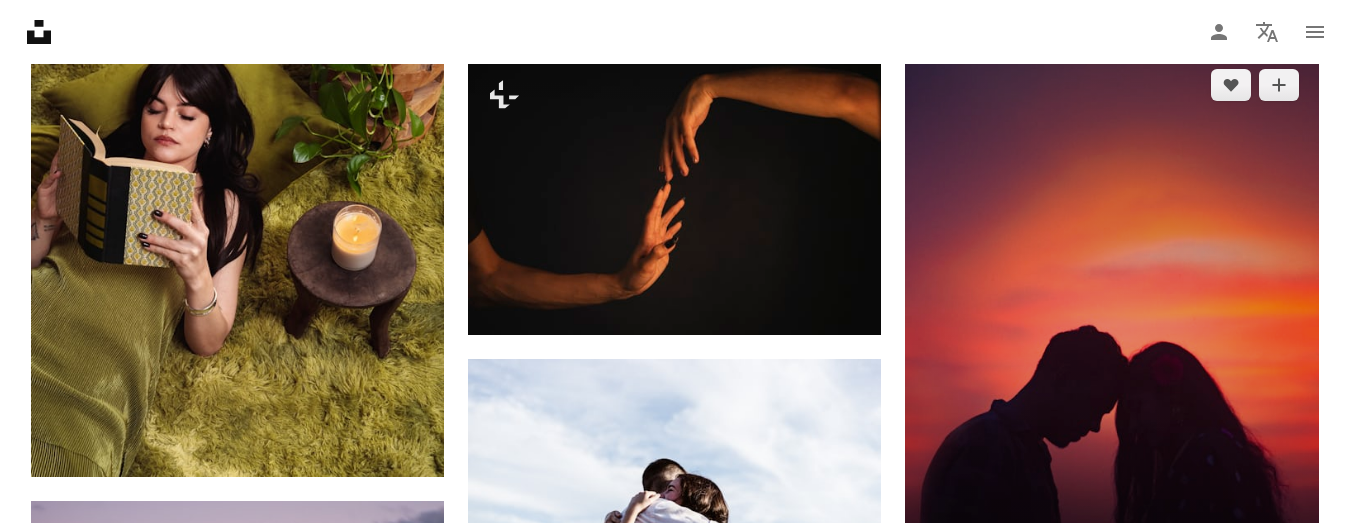 scroll, scrollTop: 6900, scrollLeft: 0, axis: vertical 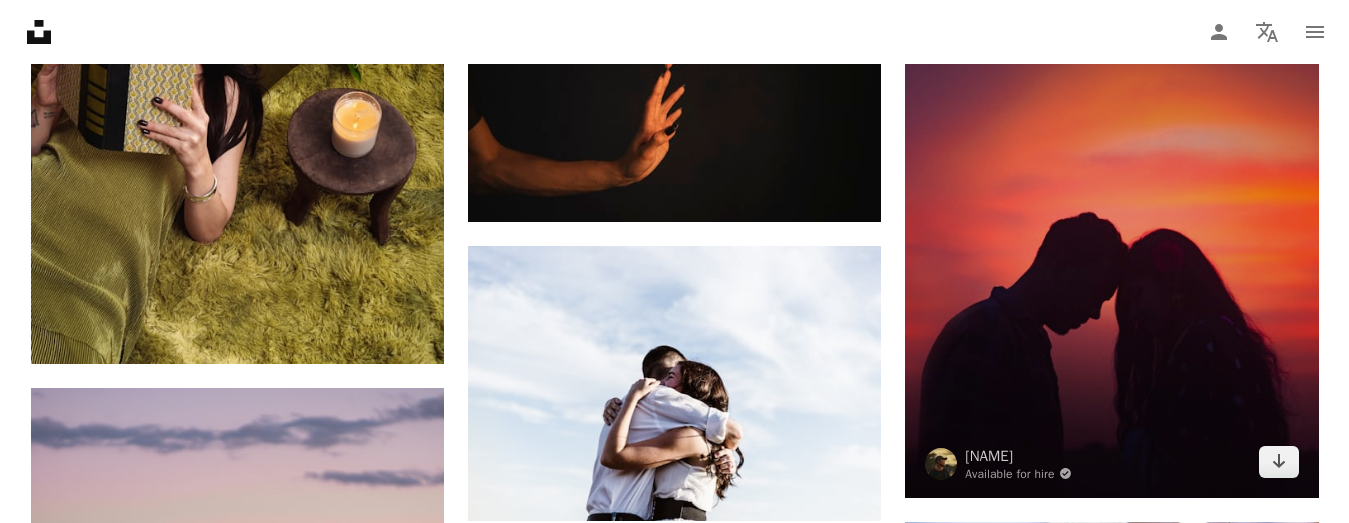 click at bounding box center (1111, 216) 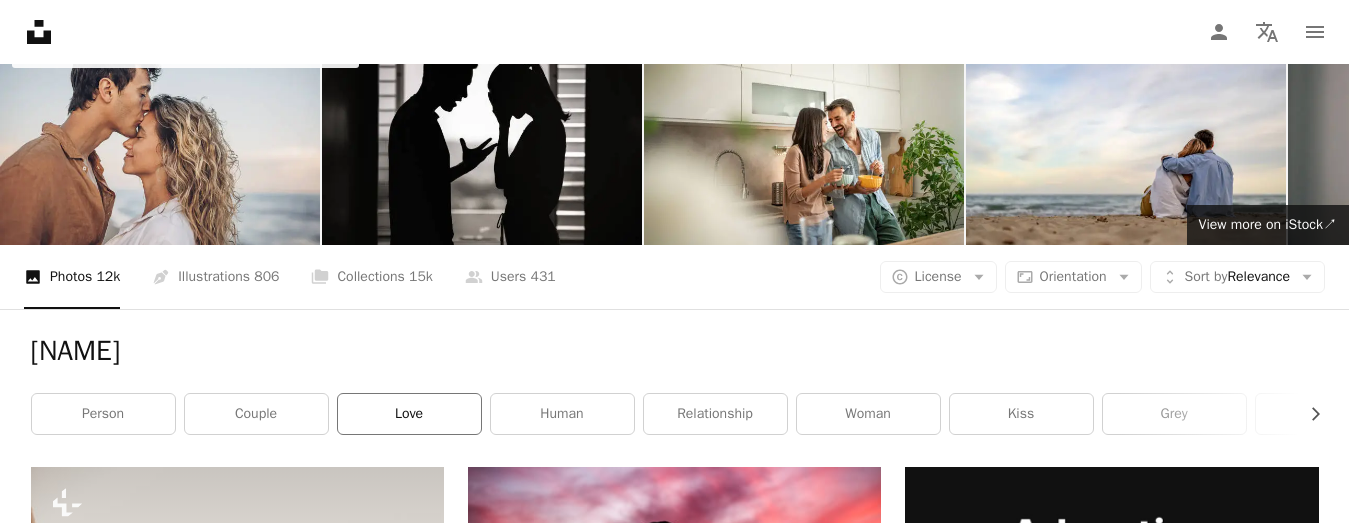 scroll, scrollTop: 100, scrollLeft: 0, axis: vertical 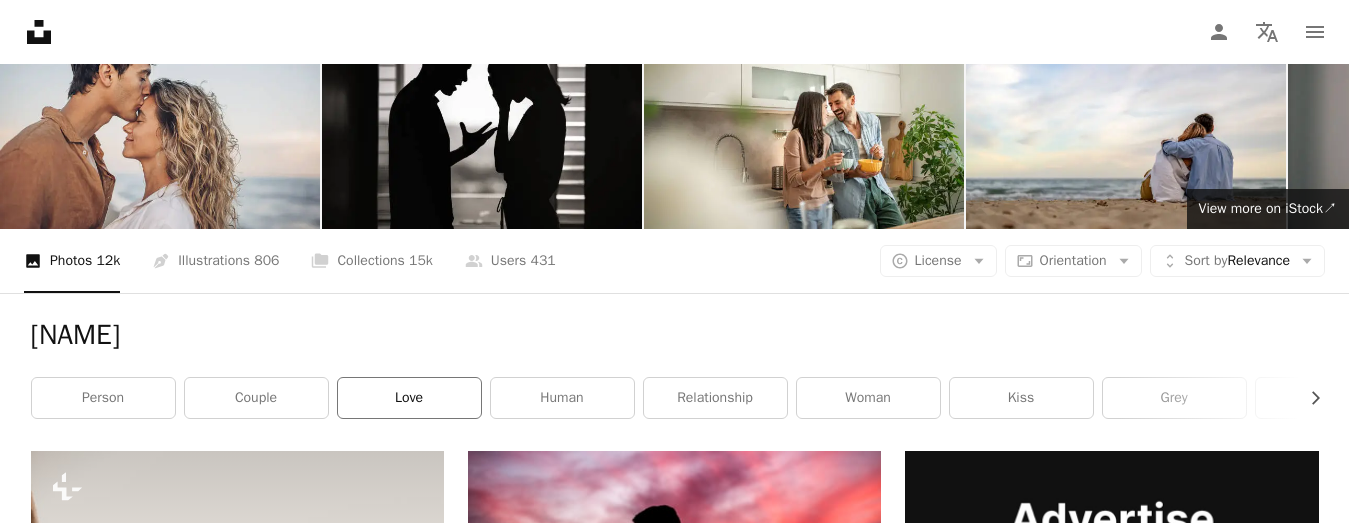 click on "love" at bounding box center [409, 398] 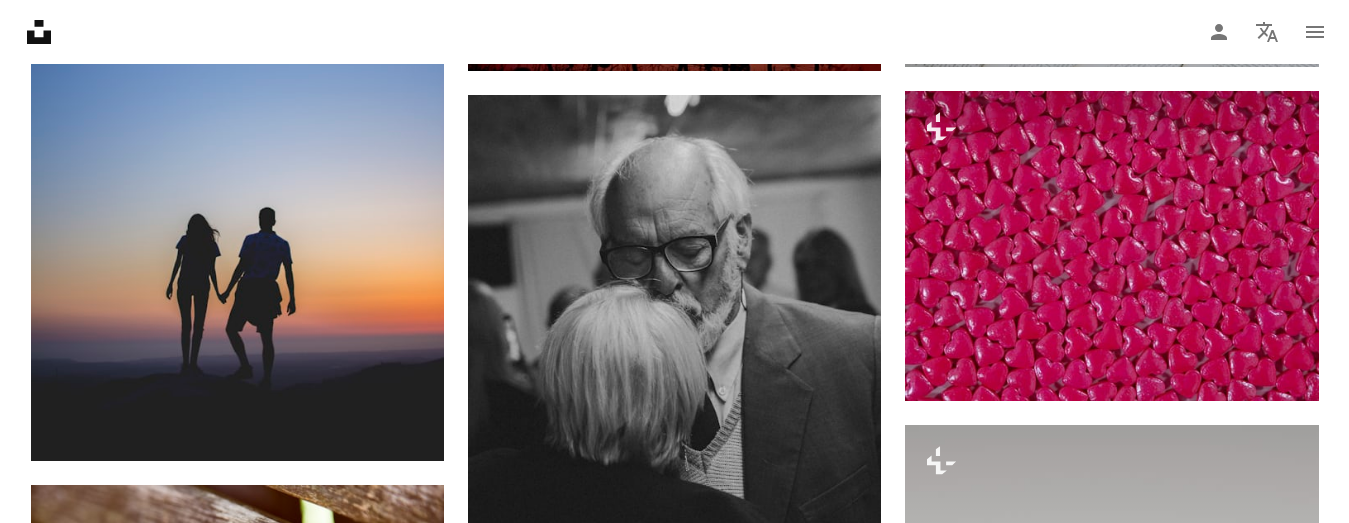 scroll, scrollTop: 2300, scrollLeft: 0, axis: vertical 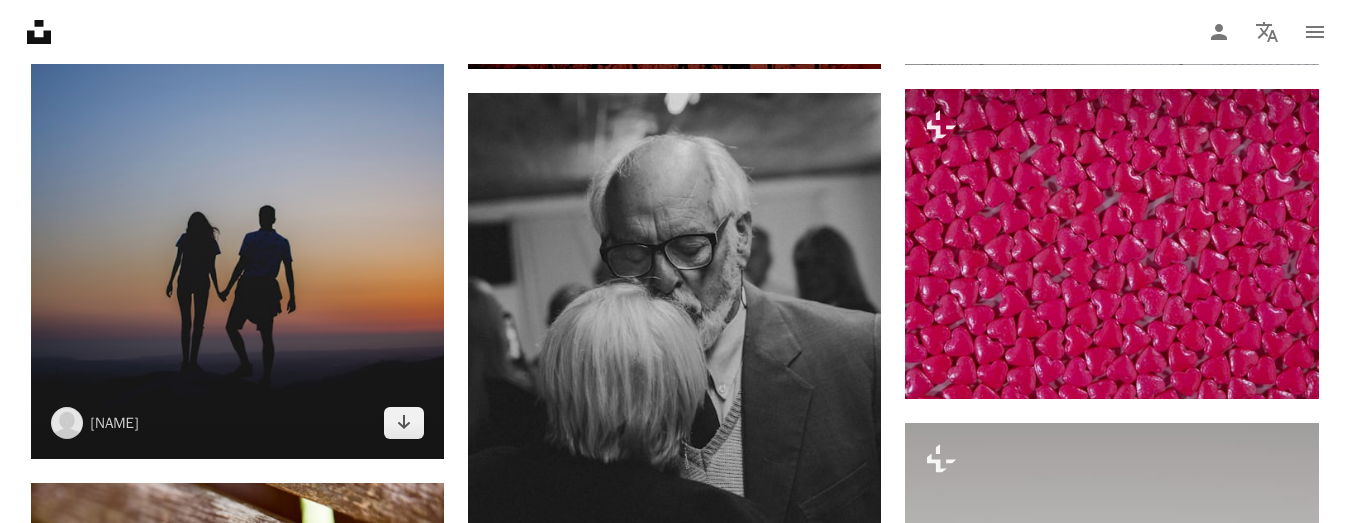 click at bounding box center [237, 149] 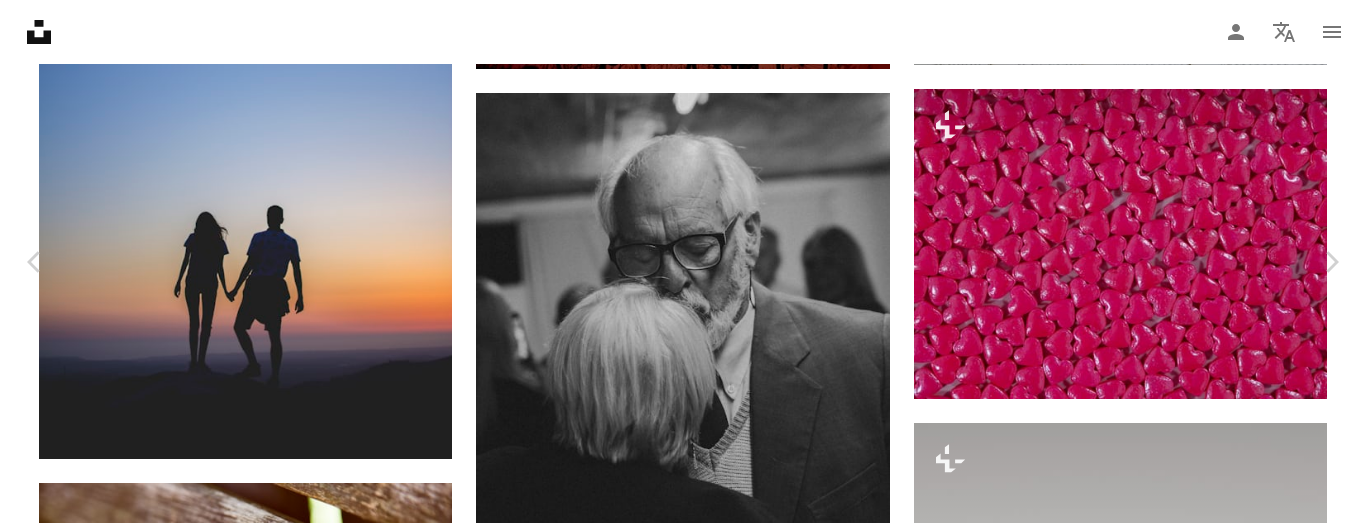 click on "Chevron down" 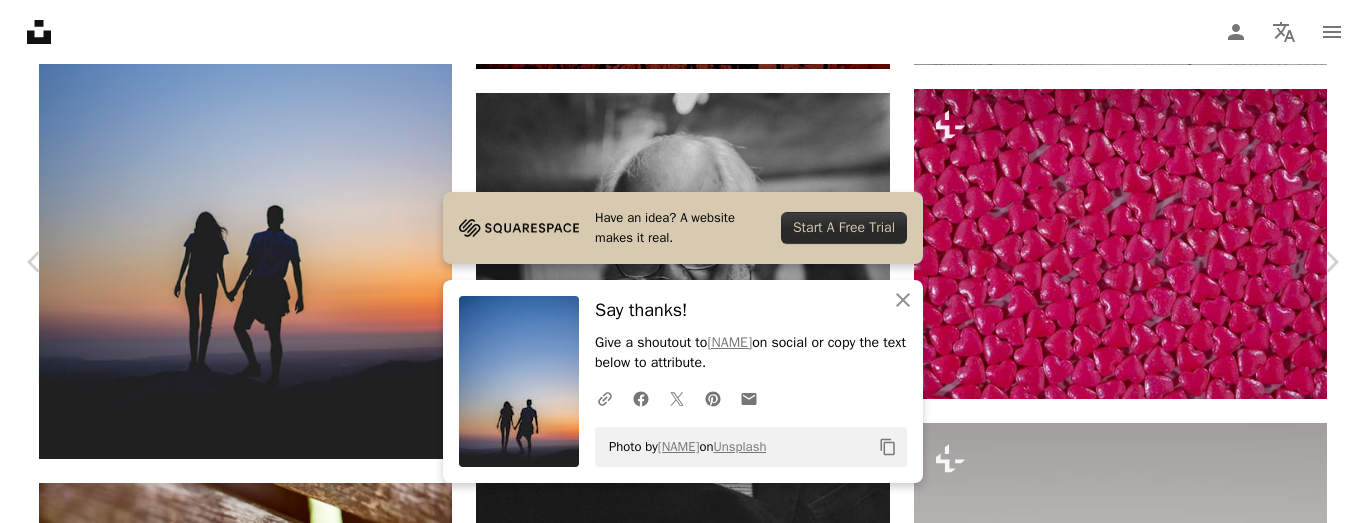 click on "An X shape Chevron left Chevron right Have an idea? A website makes it real. Start A Free Trial An X shape Close Say thanks! Give a shoutout to [FIRST] [LAST] on social or copy the text below to attribute. A URL sharing icon (chains) Facebook icon X (formerly Twitter) icon Pinterest icon An envelope Photo by [FIRST] [LAST] on Unsplash
Copy content [FIRST] [LAST] calebekeroth A heart A plus sign Download free Chevron down Zoom in Views [NUMBER] Downloads [NUMBER] Featured in Photos , People , Spirituality A forward-right arrow Share Info icon Info More Actions Sunset beach couple Calendar outlined Published on [MONTH] [DAY], [YEAR] Camera Canon, EOS 60D Safety Free to use under the Unsplash License wallpaper portrait people sunset mountains sunrise love couple love wallpaper romantic romance silhouette i love you view scenic spirituality dusk person wallpaper cute wallpapers cute backgrounds HD Wallpapers Browse premium related images on iStock | Save 20% with code UNSPLASH20 View more on iStock ↗" at bounding box center [683, 2981] 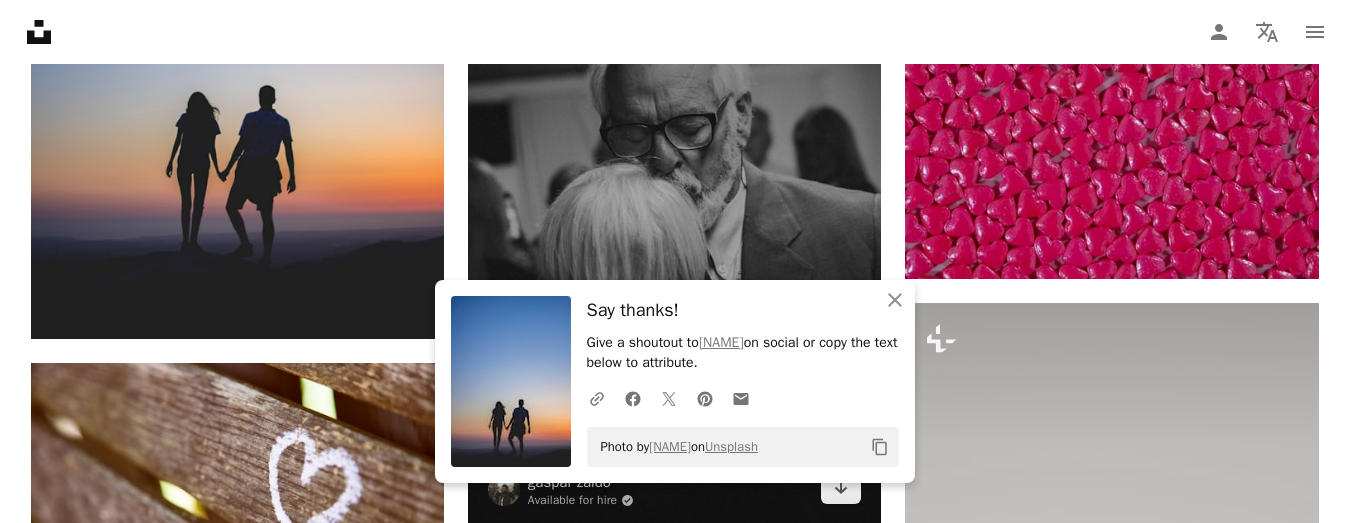 scroll, scrollTop: 2500, scrollLeft: 0, axis: vertical 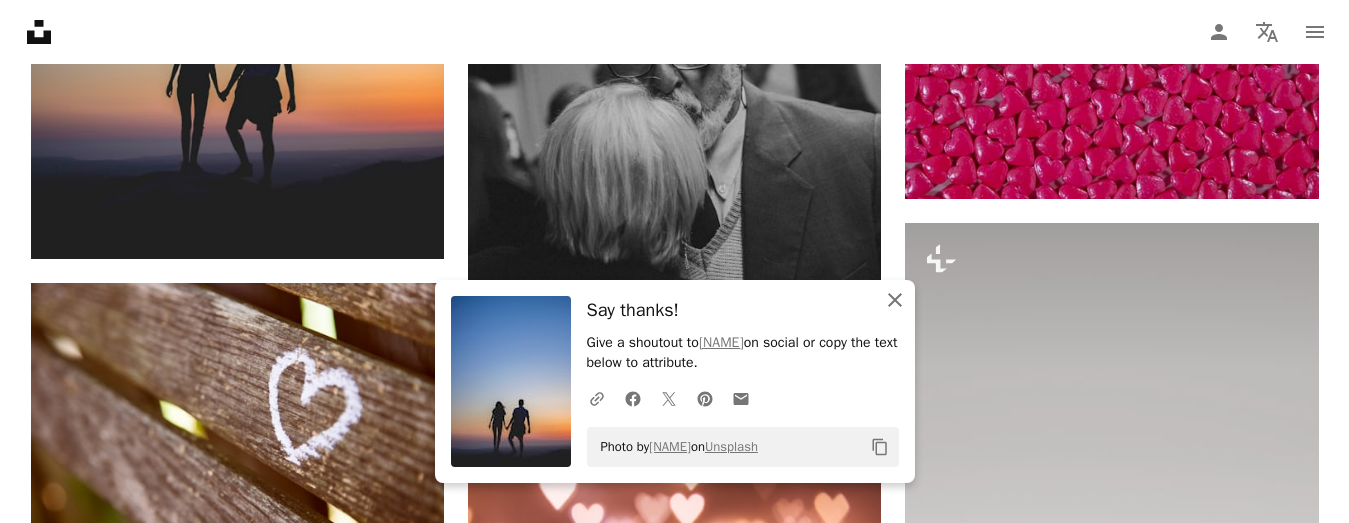 click on "An X shape" 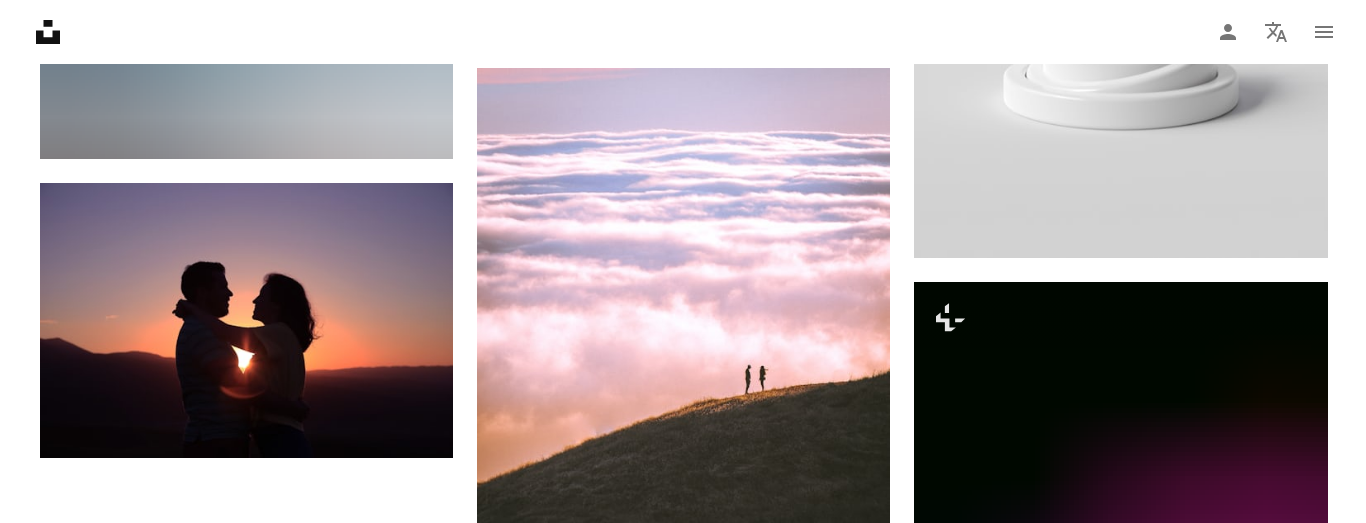 scroll, scrollTop: 3300, scrollLeft: 0, axis: vertical 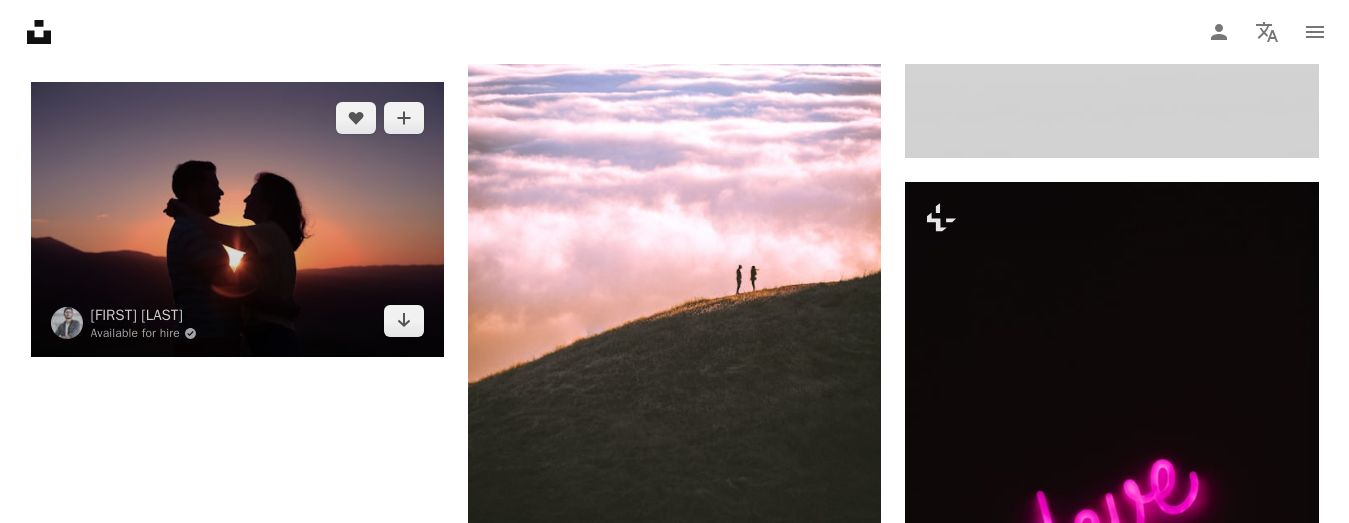 click at bounding box center (237, 219) 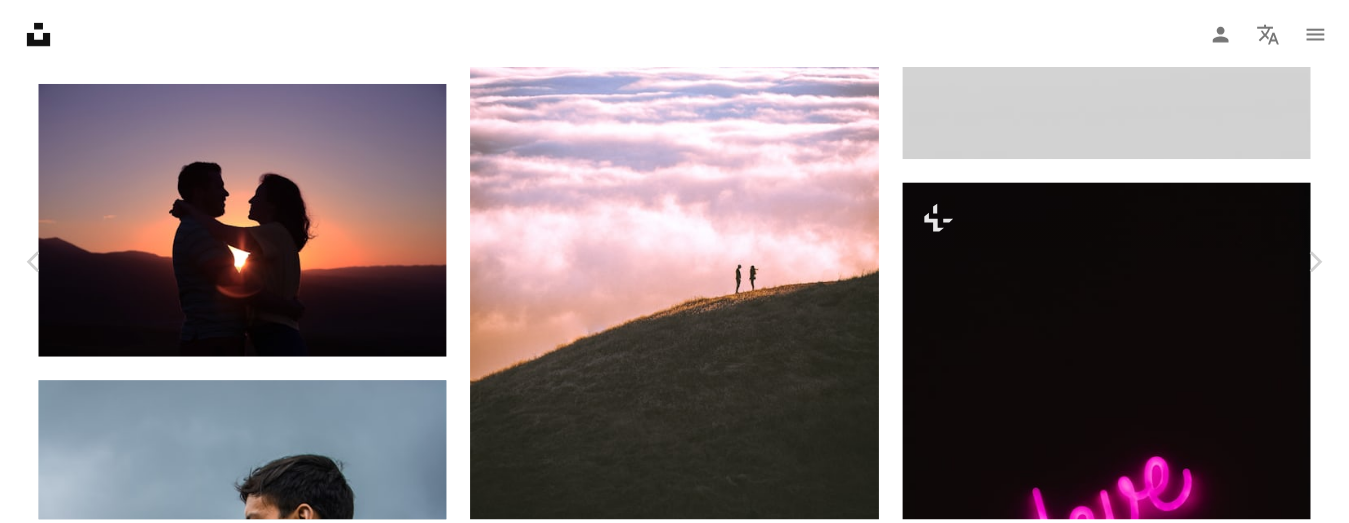 scroll, scrollTop: 100, scrollLeft: 0, axis: vertical 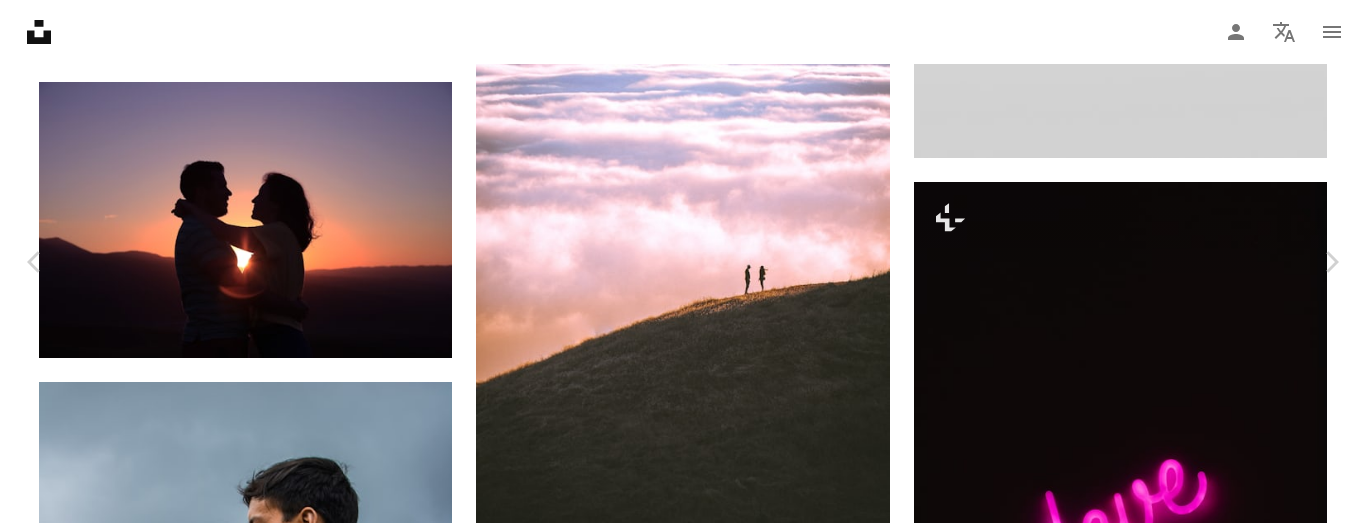 click on "Chevron down" 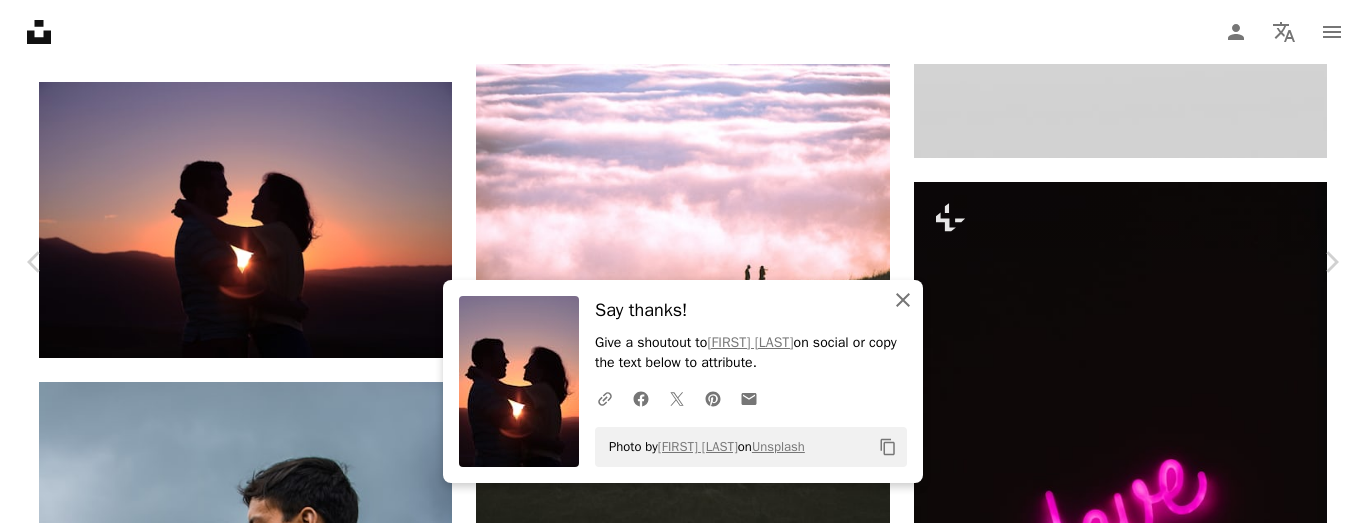 click 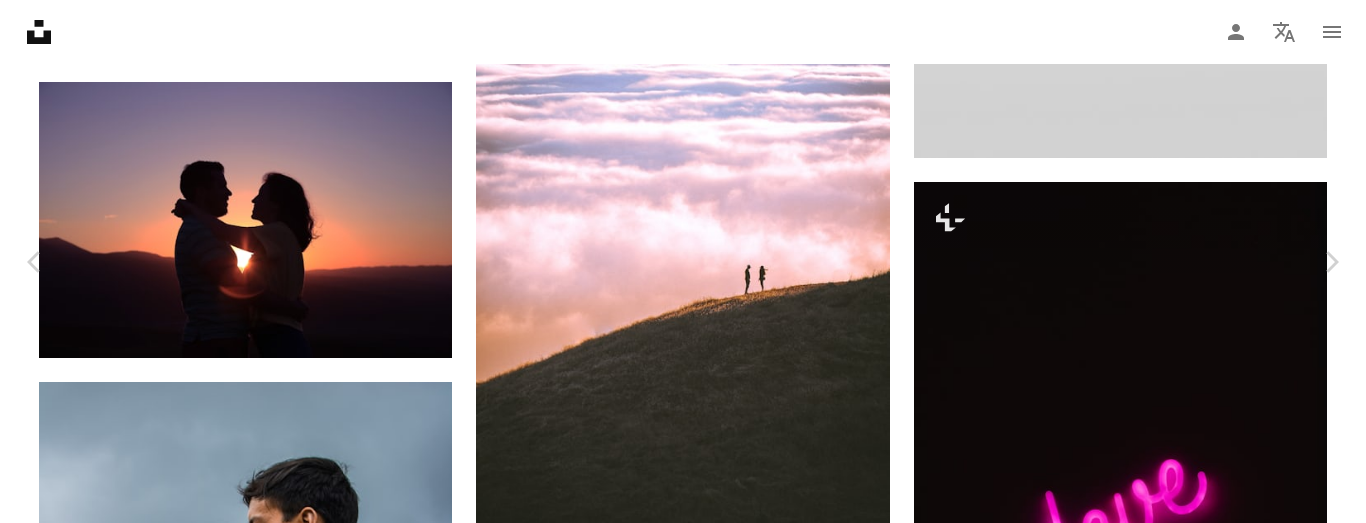 click on "An X shape Chevron left Chevron right [NAME] Available for hire A checkmark inside of a circle A heart A plus sign Download free Chevron down Zoom in Views 34,227,462 Downloads 274,349 Featured in Photos A forward-right arrow Share Info icon Info More Actions Love in the mountains A map marker [COUNTRY] Calendar outlined Published on  May 14, 2017 Camera Canon, EOS 6D Safety Free to use under the  Unsplash License woman man people sunset sunrise female color orange hiking purple male silhouette sunlight lady dating beard gentleman sun flare human love HD Wallpapers Browse premium related images on iStock  |  Save 20% with code UNSPLASH20 View more on iStock  ↗ Related images A heart A plus sign [NAME] Arrow pointing down A heart A plus sign [NAME] Available for hire A checkmark inside of a circle Arrow pointing down A heart A plus sign [NAME] Arrow pointing down Plus sign for Unsplash+ A heart A plus sign Curated Lifestyle For  Unsplash+ A lock Download A heart A plus sign For" at bounding box center [683, 5479] 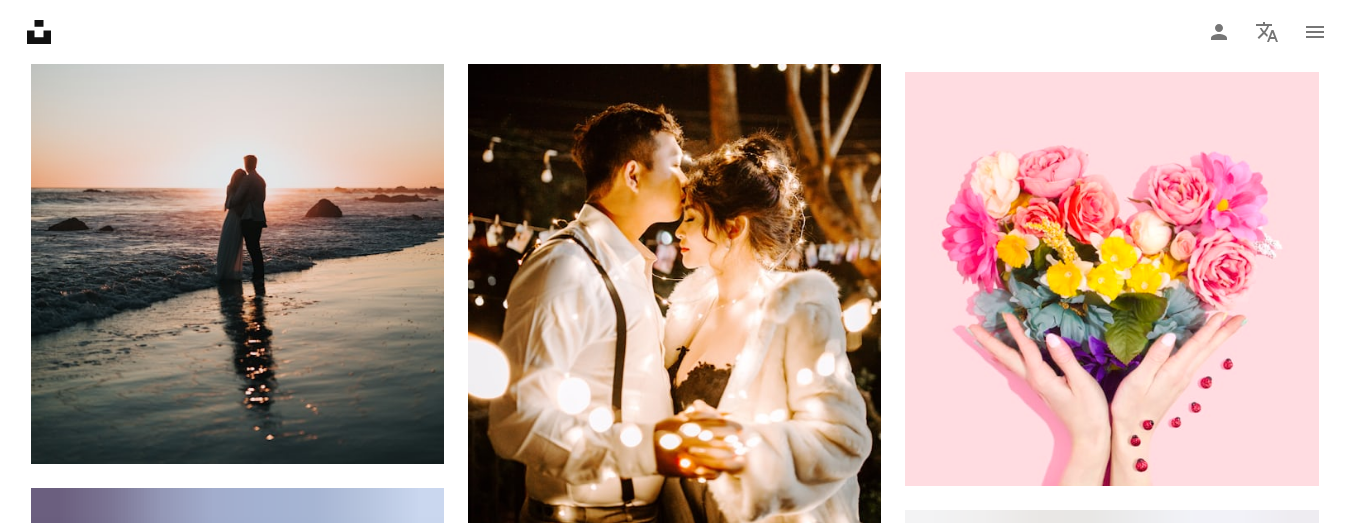 scroll, scrollTop: 5900, scrollLeft: 0, axis: vertical 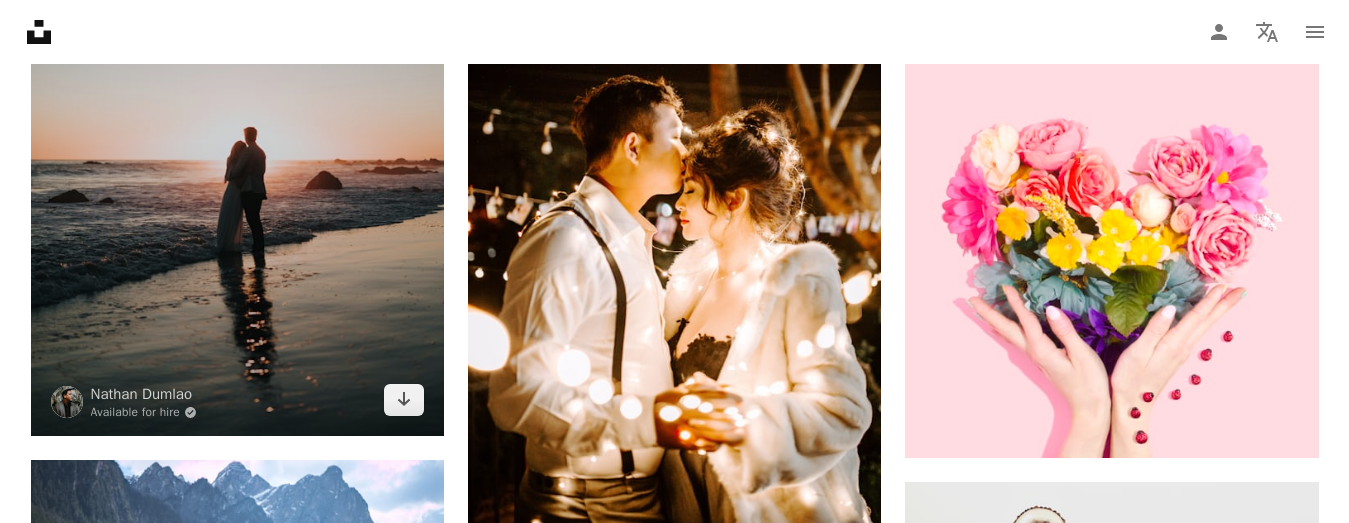 click at bounding box center [237, 126] 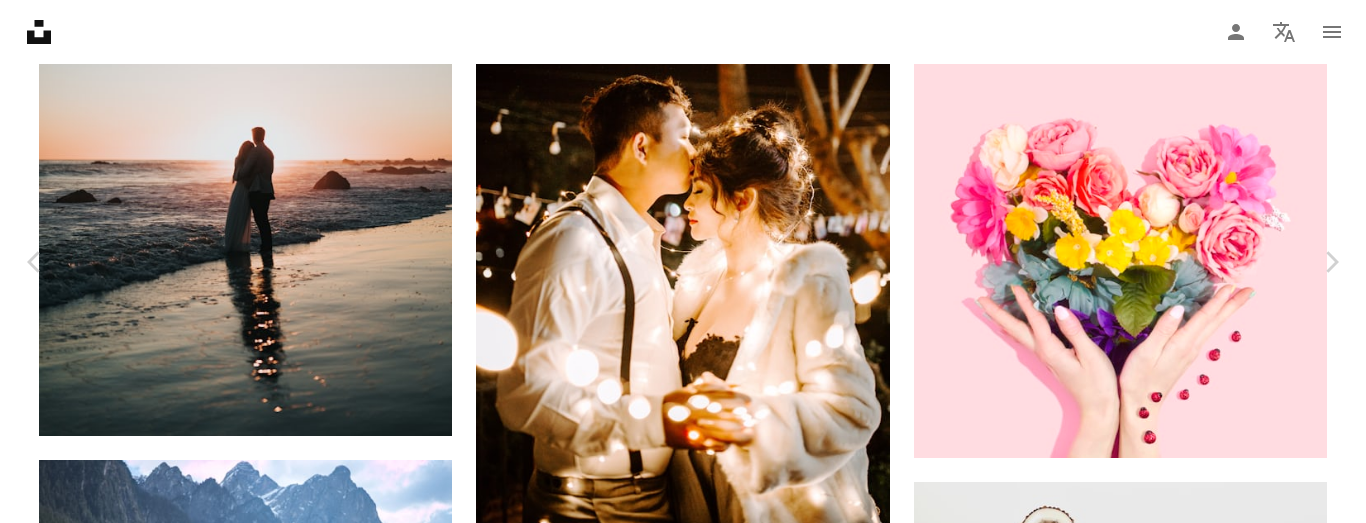 click on "Chevron down" 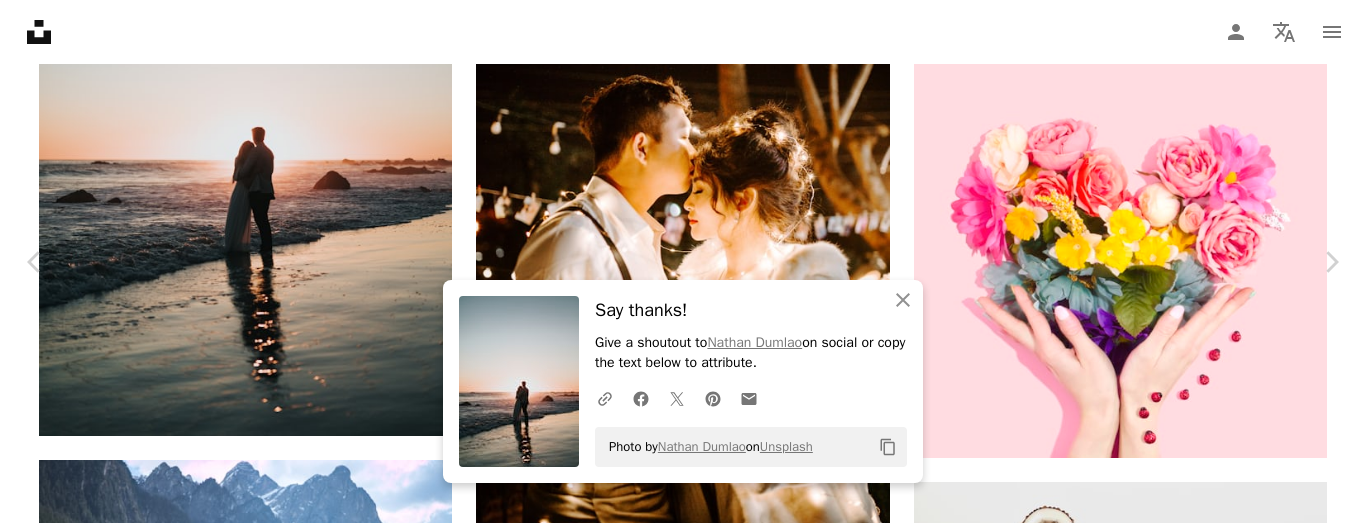 click on "An X shape Chevron left Chevron right An X shape Close Say thanks! Give a shoutout to  [FIRST] [LAST]  on social or copy the text below to attribute. A URL sharing icon (chains) Facebook icon X (formerly Twitter) icon Pinterest icon An envelope Photo by  [FIRST] [LAST]  on  Unsplash
Copy content [FIRST] [LAST] Available for hire A checkmark inside of a circle A heart A plus sign Download free Chevron down Zoom in Views 22,804,365 Downloads 247,191 Featured in Photos A forward-right arrow Share Info icon Info More Actions Calendar outlined Published on  February 22, 2018 Camera Canon, EOS 5D Mark IV Safety Free to use under the  Unsplash License beach sea people sunset outdoor love couple love wallpaper sand wave together outdoors i love you hug marriage wilderness outside shore hold human Public domain images Browse premium related images on iStock  |  Save 20% with code UNSPLASH20 View more on iStock  ↗ Related images A heart A plus sign [FIRST] [LAST] Available for hire A checkmark inside of a circle Sun" at bounding box center [683, 2879] 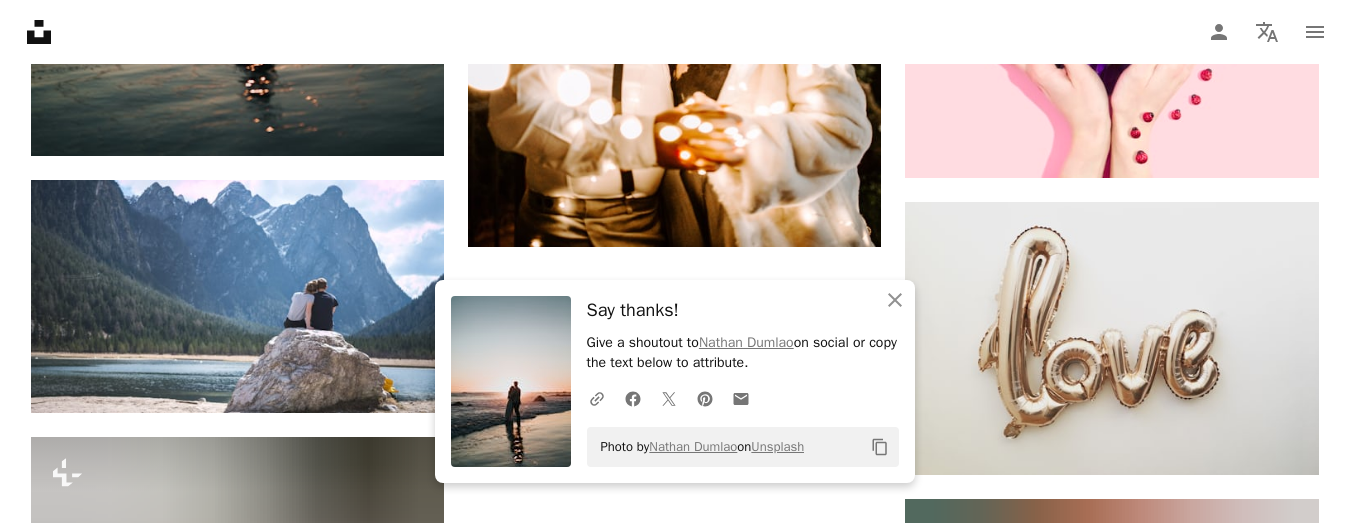 scroll, scrollTop: 6200, scrollLeft: 0, axis: vertical 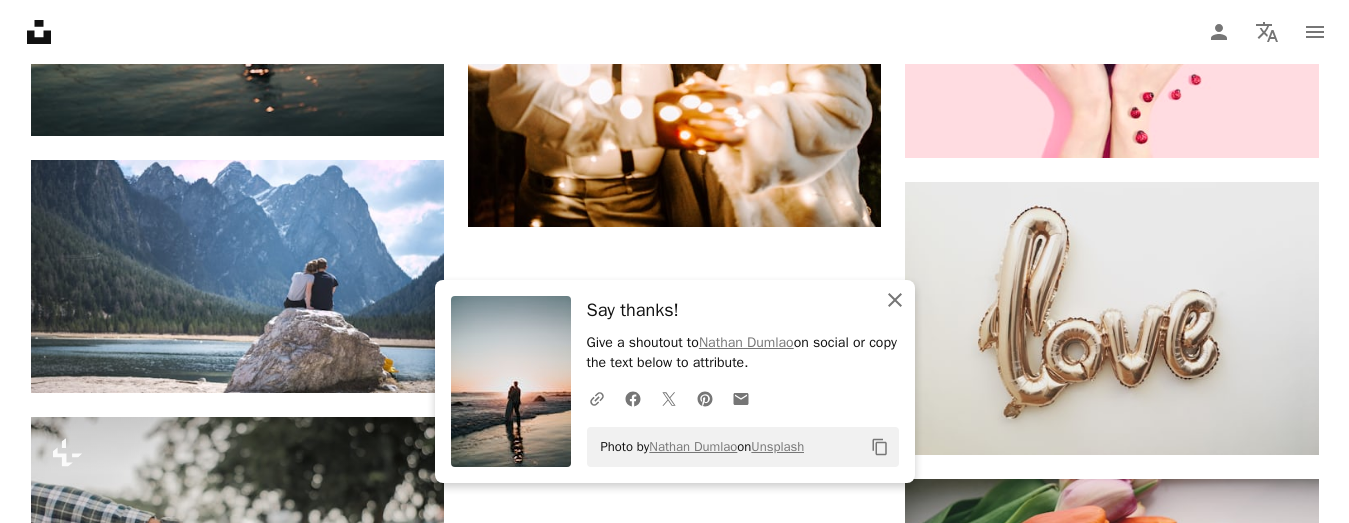 click on "An X shape" 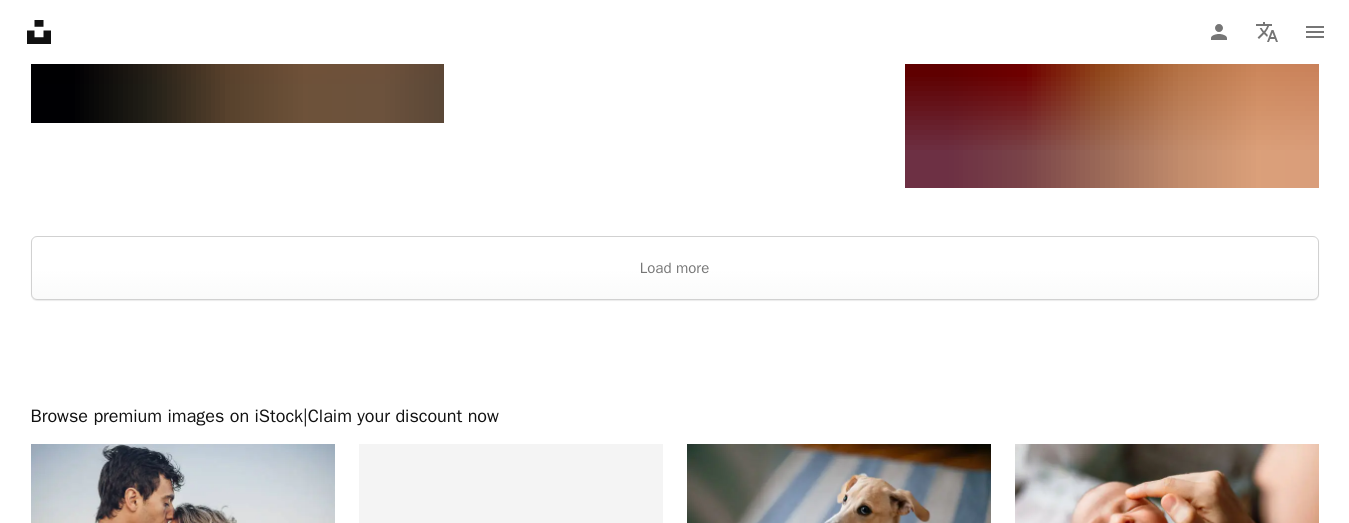 scroll, scrollTop: 7500, scrollLeft: 0, axis: vertical 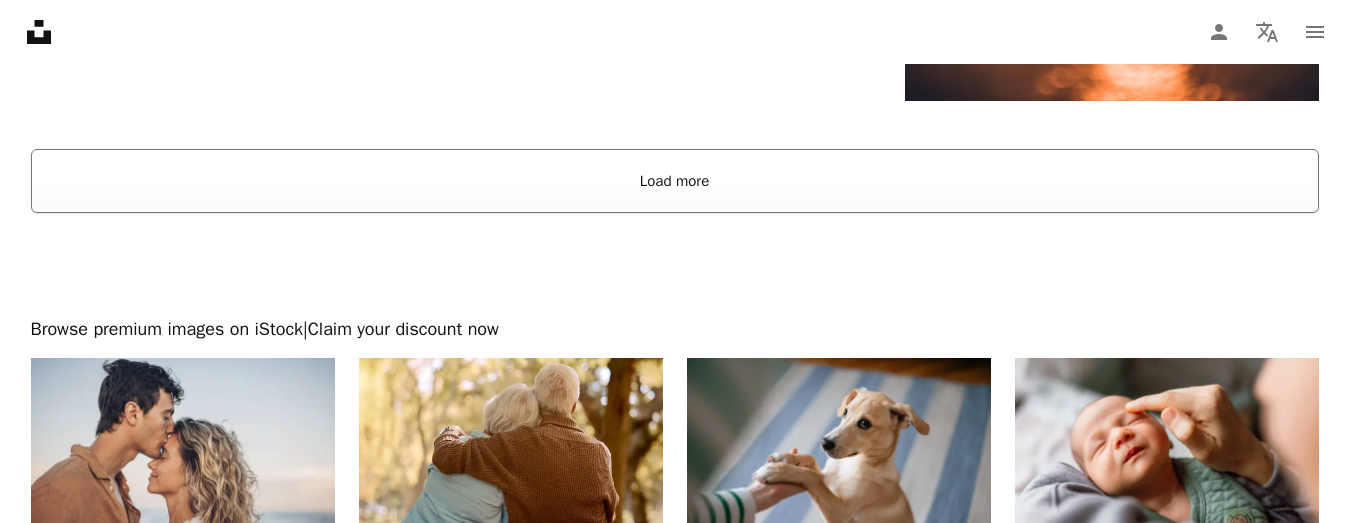 click on "Load more" at bounding box center [675, 181] 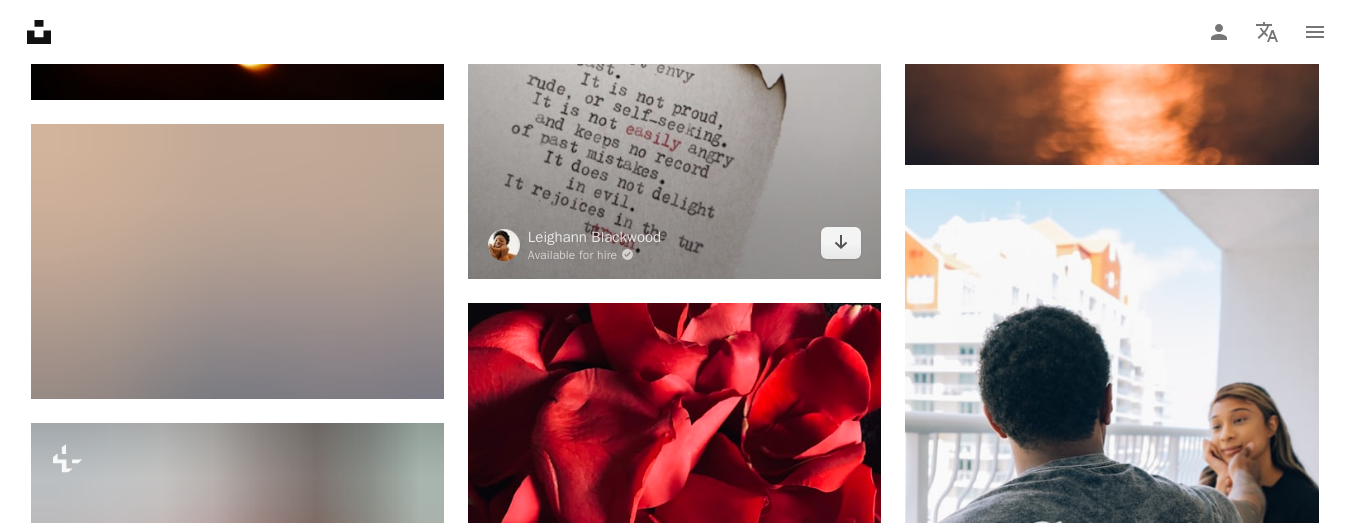 scroll, scrollTop: 7400, scrollLeft: 0, axis: vertical 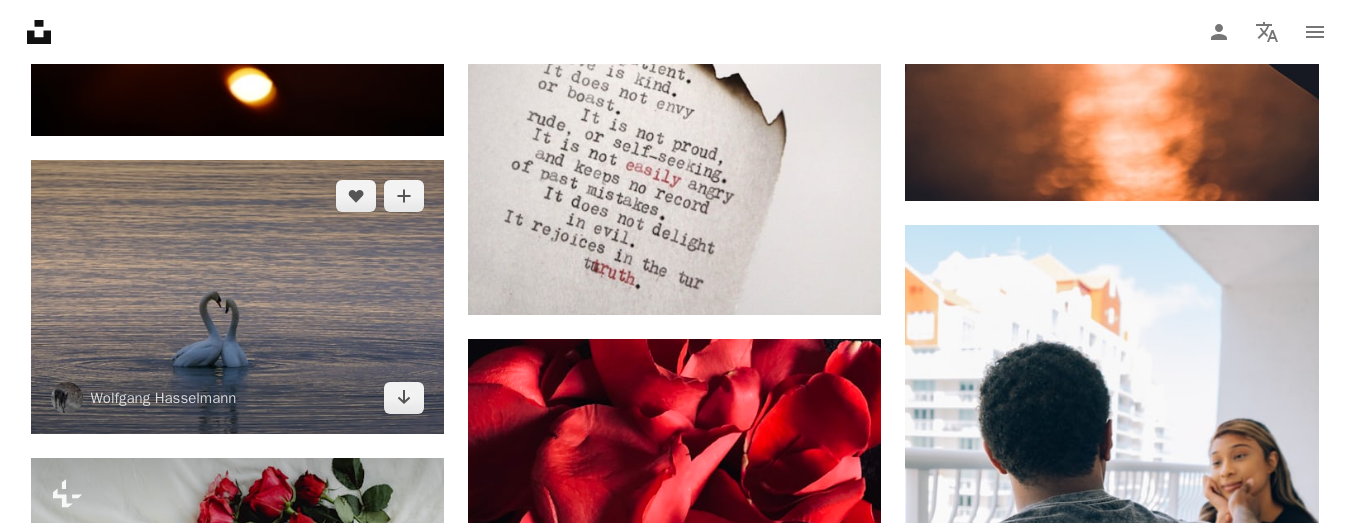 click at bounding box center [237, 297] 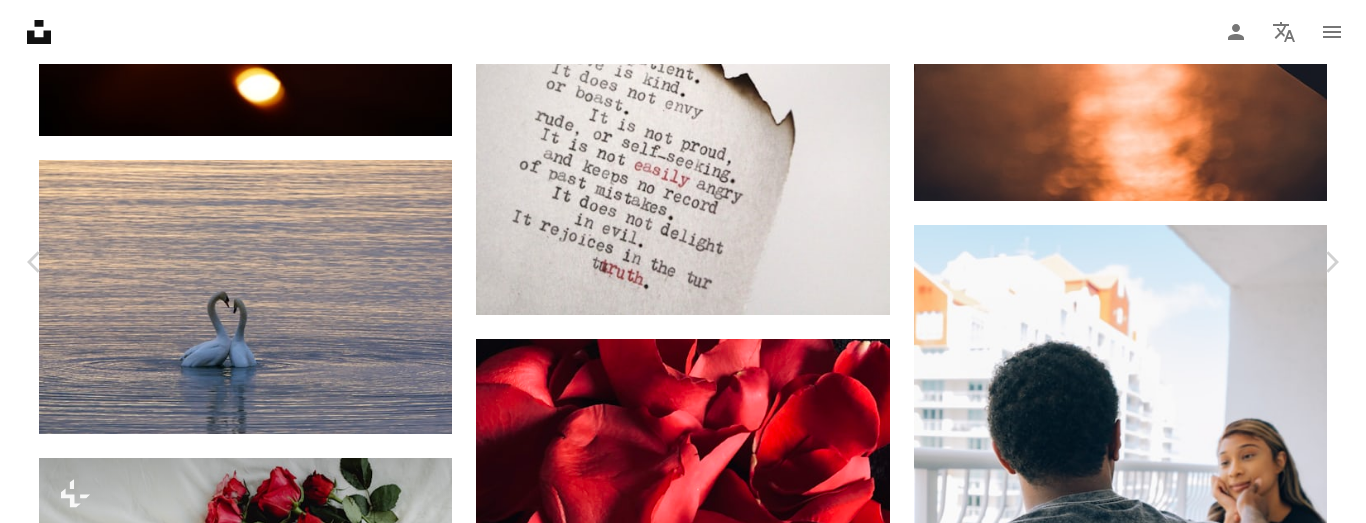 click on "Chevron down" 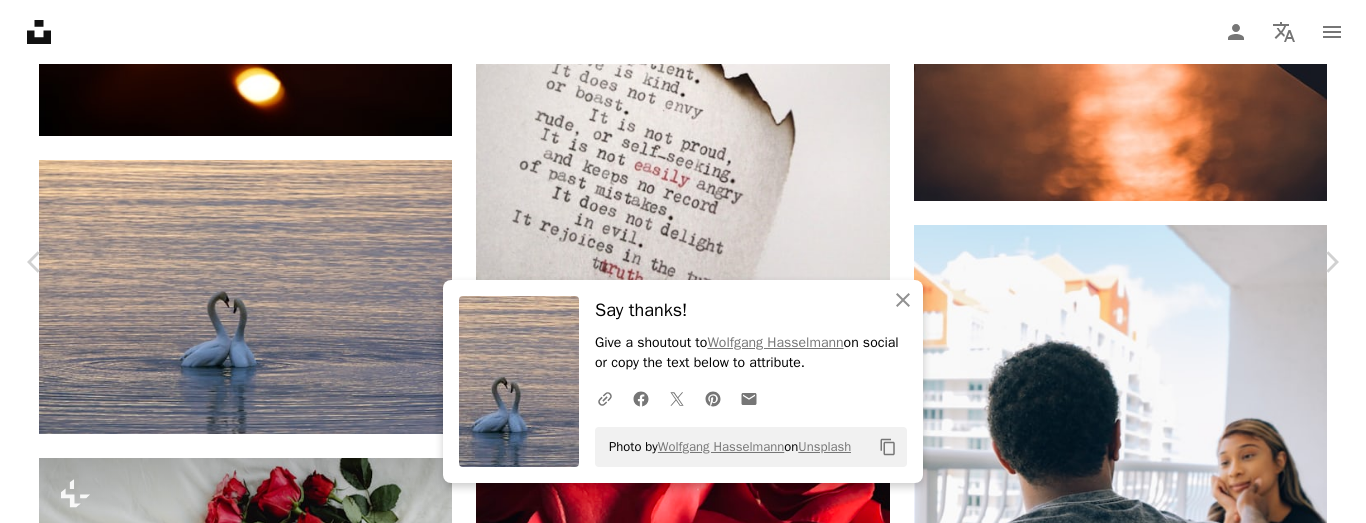 click on "An X shape Chevron left Chevron right An X shape Close Say thanks! Give a shoutout to  [NAME]  on social or copy the text below to attribute. A URL sharing icon (chains) Facebook icon X (formerly Twitter) icon Pinterest icon An envelope Photo by  [NAME]  on  Unsplash
Copy content [NAME] [NAME] A heart A plus sign Download free Chevron down Zoom in Views 6,465,027 Downloads 56,400 A forward-right arrow Share Info icon Info More Actions Being on a business trip to [CITY] [STATE] and having jet-lag I stand up early, I took the pictures during the time my main camera took a time laps. A map marker [CITY], [COUNTRY], [LOCATION] Calendar outlined Published on  January 20, 2018 Camera SONY, NEX-6 Safety Free to use under the  Unsplash License wallpaper animal sunset bird sunrise love light couple white heart lake love wallpaper valentines day swan i love you swans morning light lovebirds burlington grey Public domain images  |  View more on iStock  ↗" at bounding box center [683, 3554] 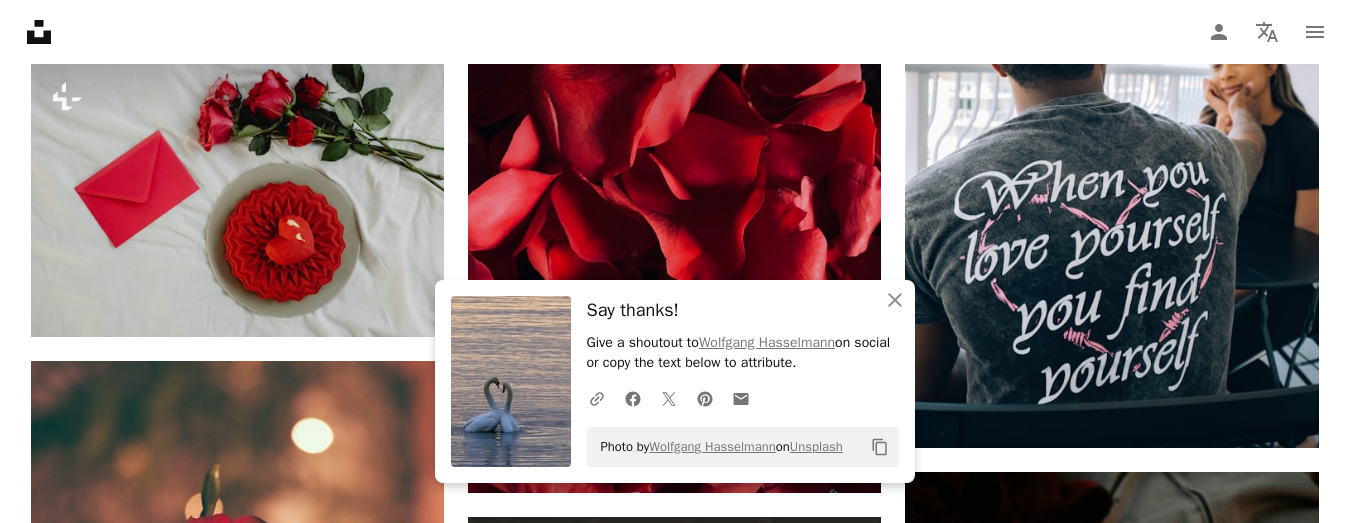 scroll, scrollTop: 7800, scrollLeft: 0, axis: vertical 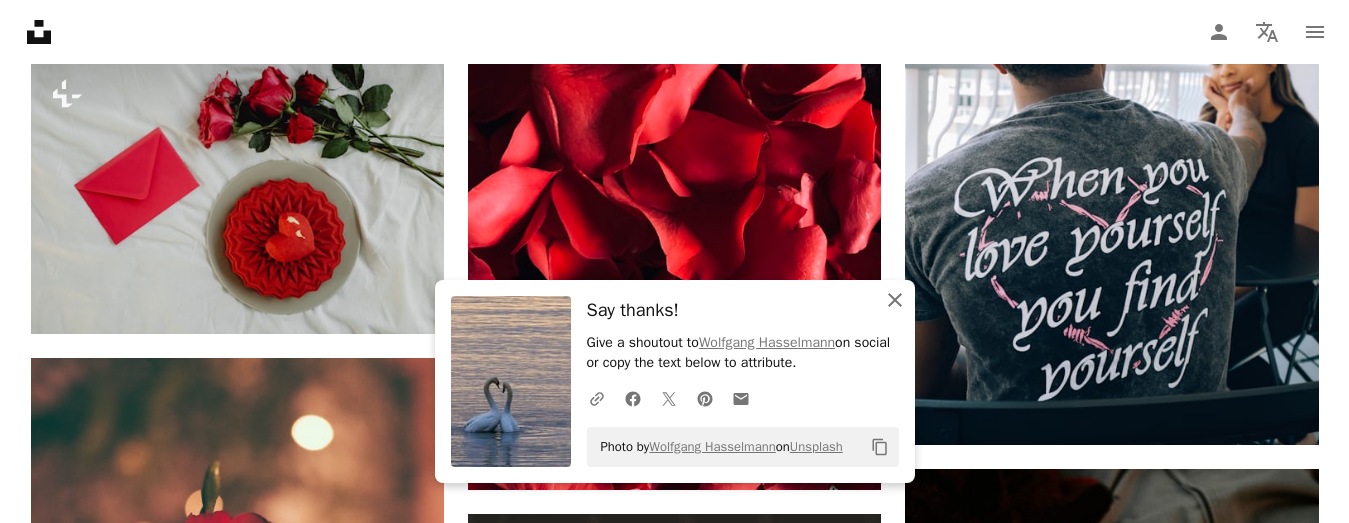 click on "An X shape" 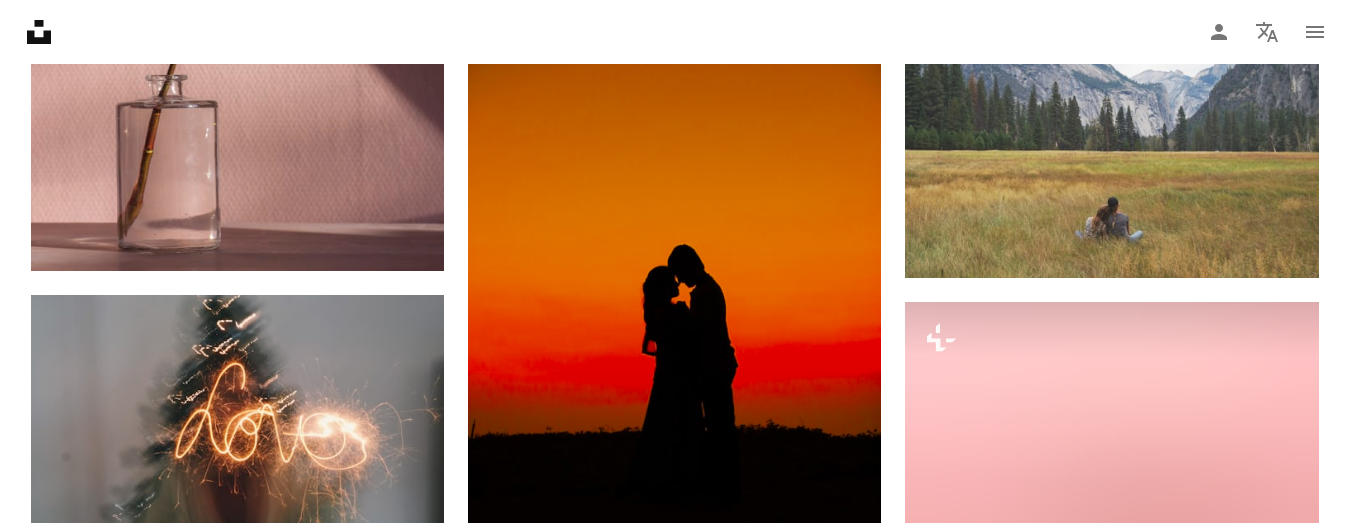 scroll, scrollTop: 13200, scrollLeft: 0, axis: vertical 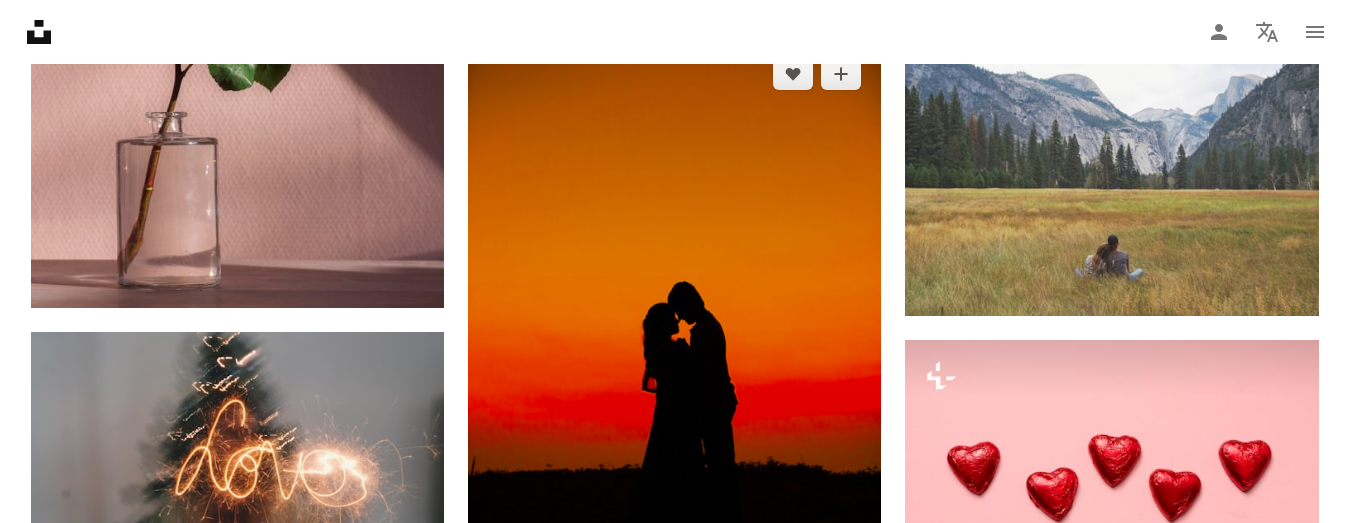 click at bounding box center (674, 348) 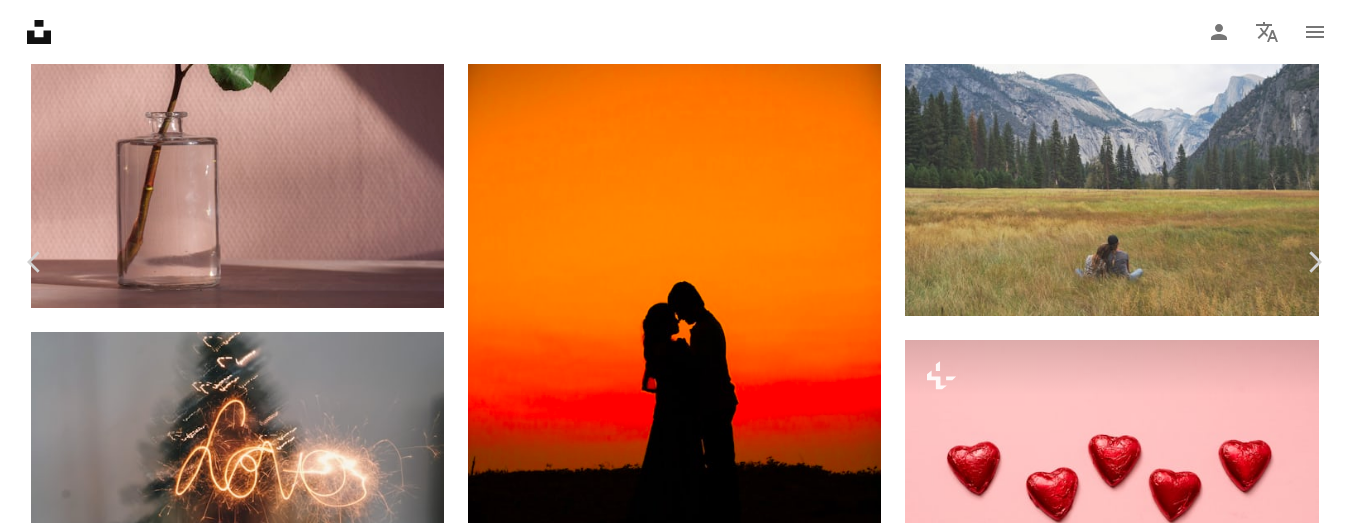 click on "Chevron down" 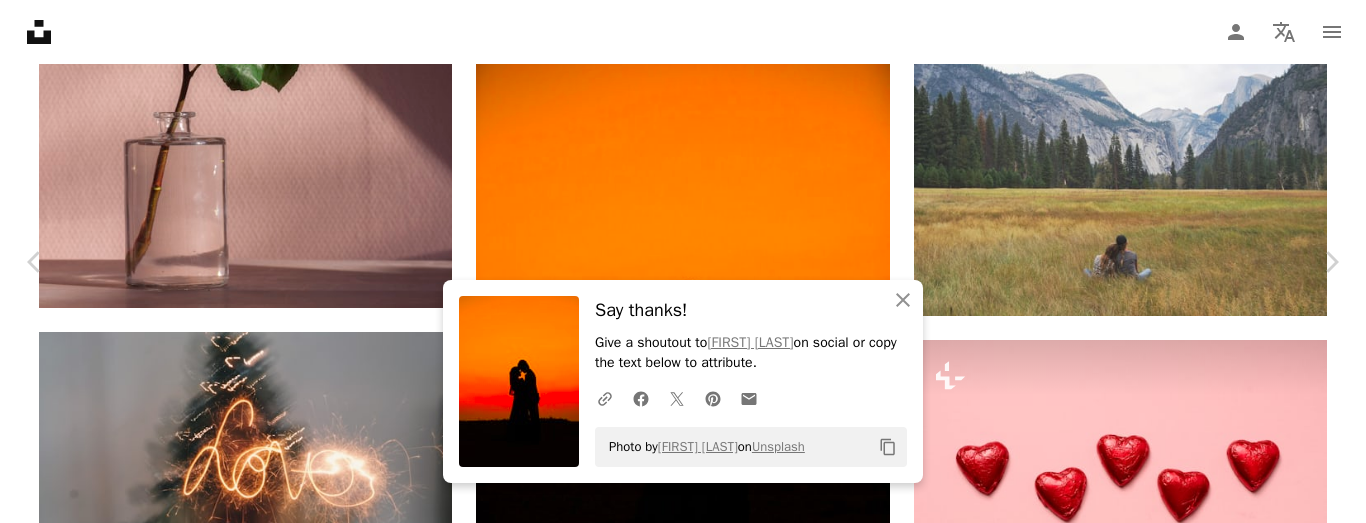 click on "An X shape Chevron left Chevron right An X shape Close Say thanks! Give a shoutout to [FIRST] [LAST] on social or copy the text below to attribute. A URL sharing icon (chains) Facebook icon X (formerly Twitter) icon Pinterest icon An envelope Photo by [FIRST] [LAST] on Unsplash
Copy content [FIRST] [LAST] abdu27 A heart A plus sign Download free Chevron down Zoom in Views [NUMBER] Downloads [NUMBER] A forward-right arrow Share Info icon Info More Actions Love at Sunset Calendar outlined Published on [MONTH] [DAY], [YEAR] Camera Canon, EOS 5D Mark IV Safety Free to use under the Unsplash License sunset love couple romantic romance emotion lovers orange sky dramatic sky embrace expression confession human people orange silhouette HD Wallpapers Browse premium related images on iStock | Save 20% with code UNSPLASH20 View more on iStock ↗ Related images A heart A plus sign Ahmed Asakrah Available for hire A checkmark inside of a circle Arrow pointing down A heart A plus sign Abdul Raheem Kannath A heart" at bounding box center [683, 4098] 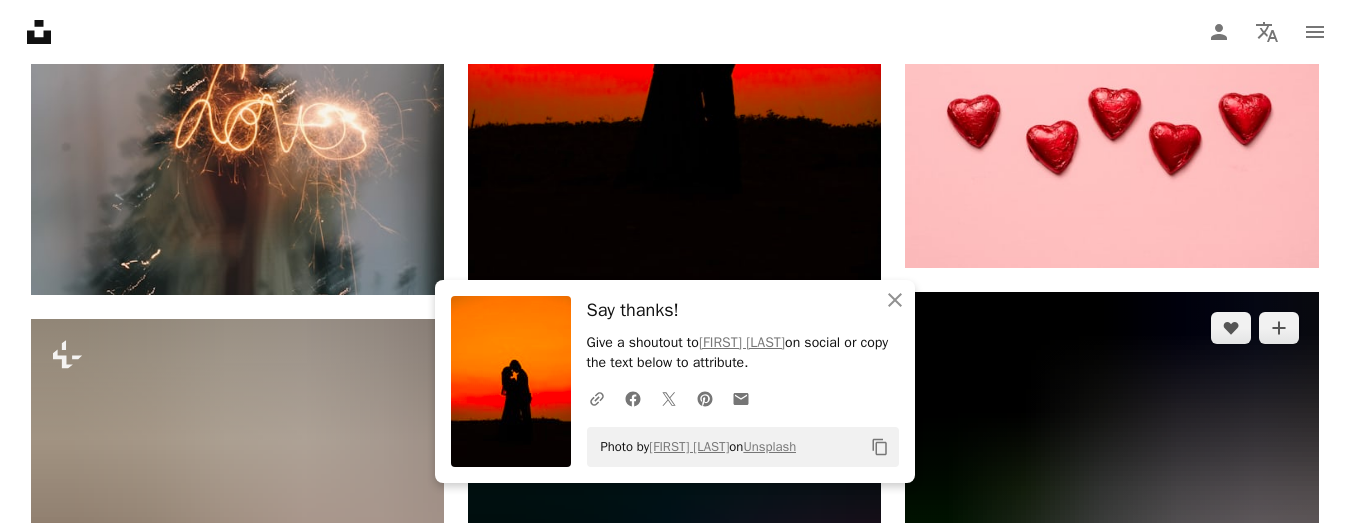 scroll, scrollTop: 13600, scrollLeft: 0, axis: vertical 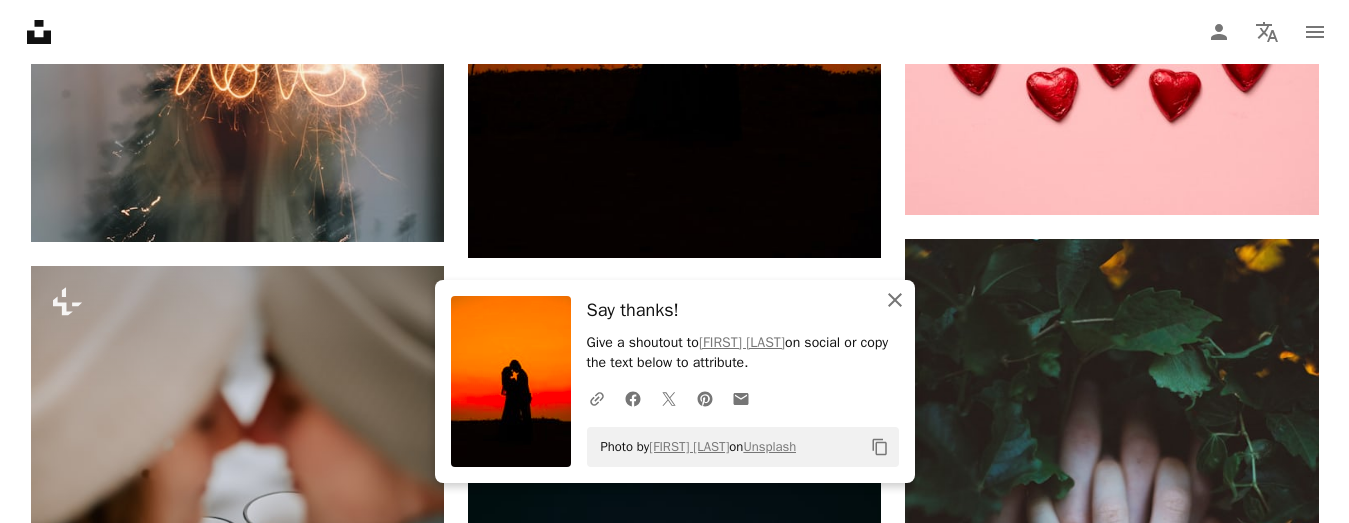 click 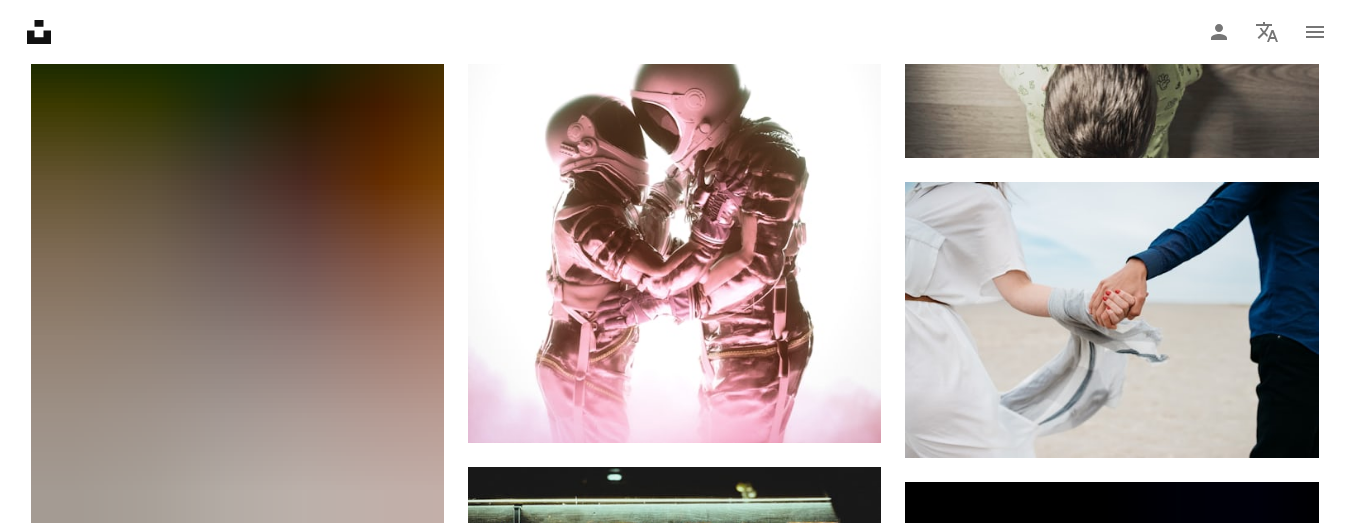 scroll, scrollTop: 15100, scrollLeft: 0, axis: vertical 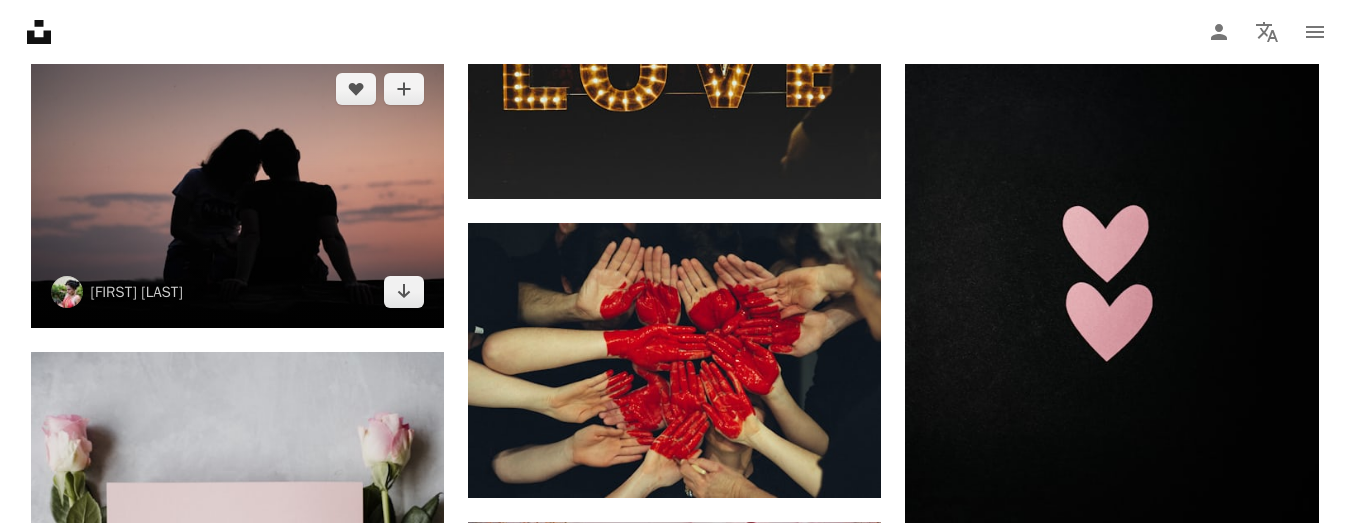click at bounding box center (237, 190) 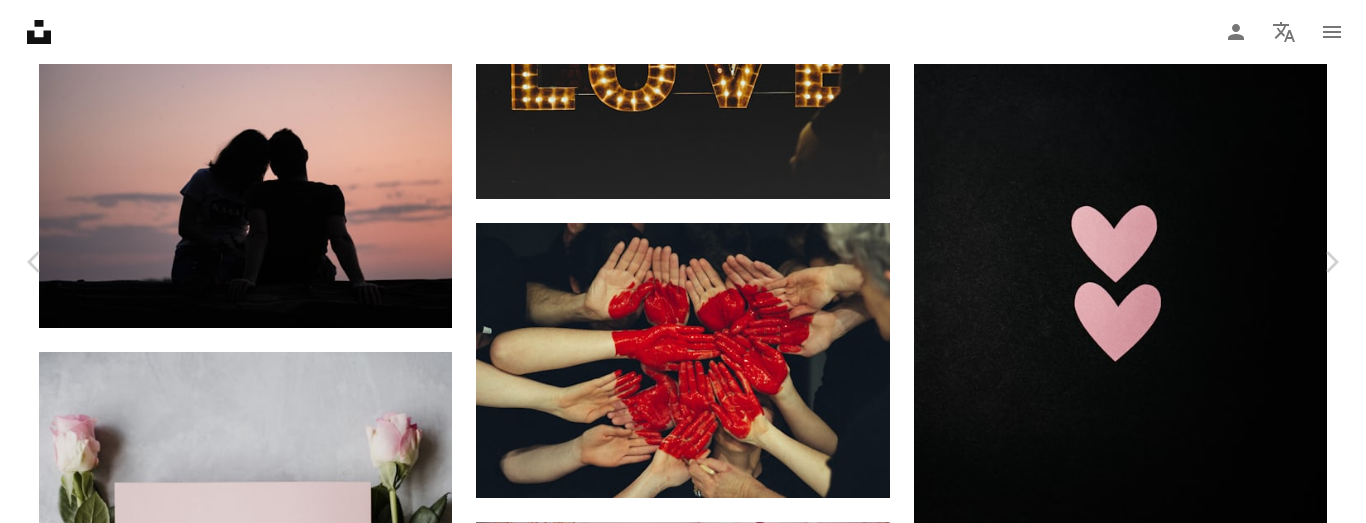 click on "Chevron down" 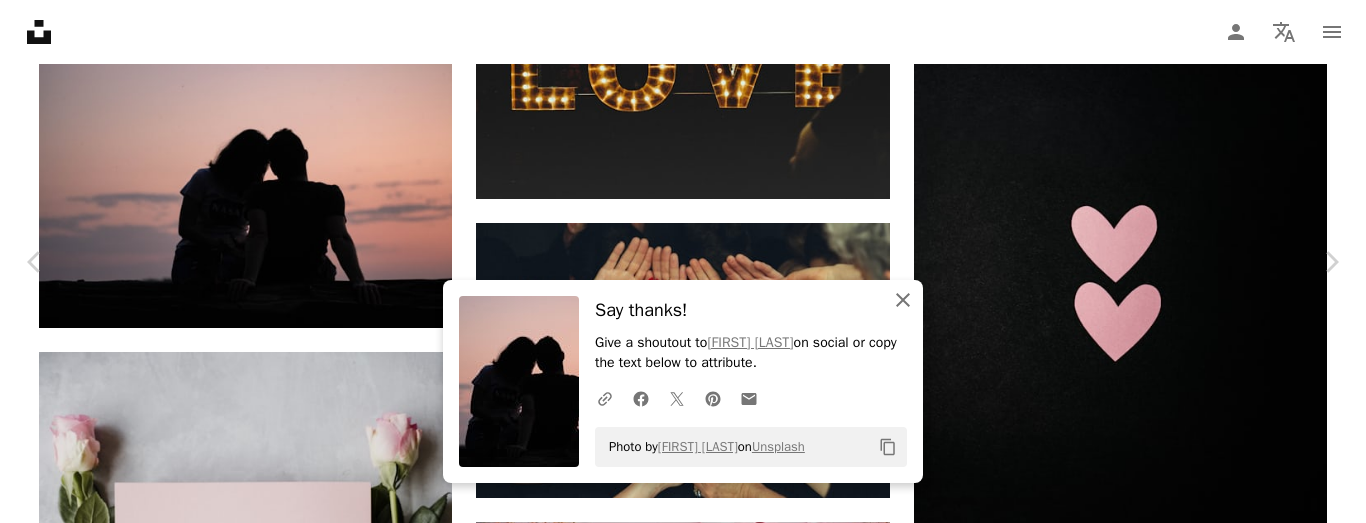 click on "An X shape" 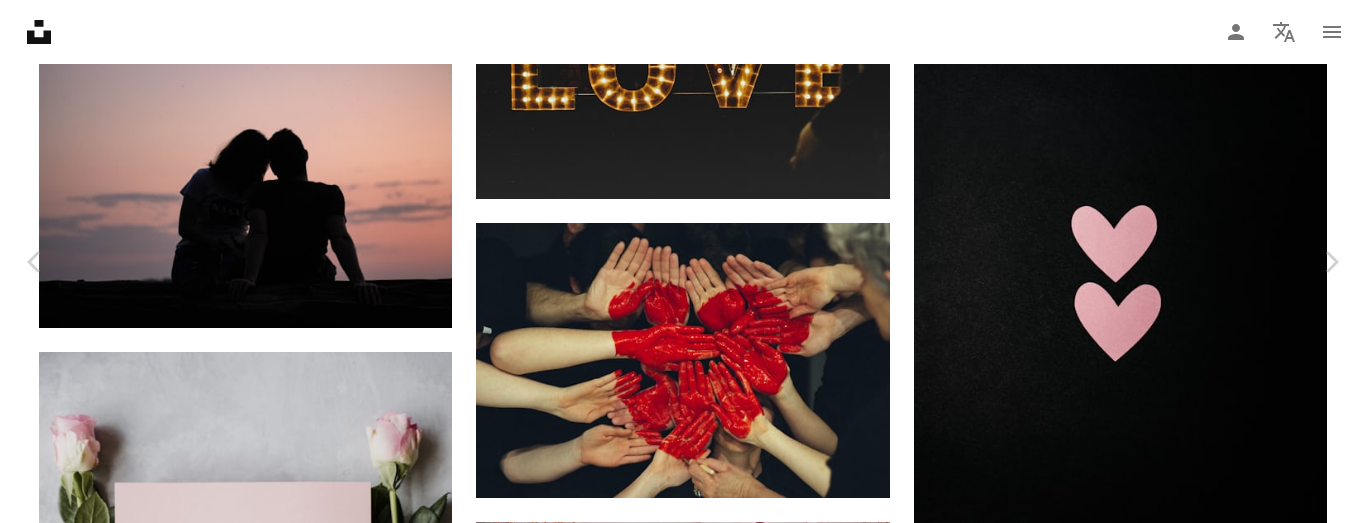 click on "An X shape Chevron left Chevron right [FIRST] [LAST] [FIRST] A heart A plus sign Download free Chevron down Zoom in Views 6,157,653 Downloads 44,845 A forward-right arrow Share Info icon Info More Actions Calendar outlined Published on  June 5, 2019 Camera Canon, EOS 700D Safety Free to use under the  Unsplash License love couple together siluet human sunset plant sunrise sun silhouette sunlight outdoors dawn dating dusk vegetation red sky sitting Free pictures Browse premium related images on iStock  |  Save 20% with code UNSPLASH20 View more on iStock  ↗ Related images A heart A plus sign [FIRST] [LAST] Available for hire A checkmark inside of a circle Arrow pointing down A heart A plus sign [FIRST] [LAST] Available for hire A checkmark inside of a circle Arrow pointing down A heart A plus sign [FIRST] [LAST] Arrow pointing down A heart A plus sign [FIRST] [LAST] Available for hire A checkmark inside of a circle Arrow pointing down A heart A plus sign [FIRST] [LAST] Available for hire A heart For" at bounding box center (683, 5012) 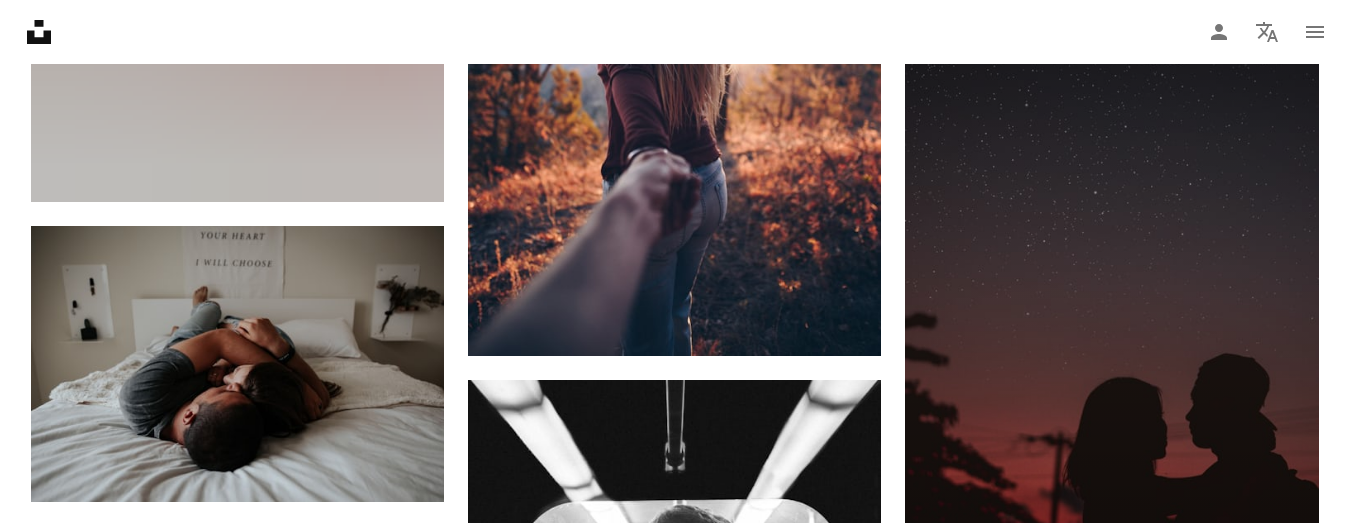 scroll, scrollTop: 20400, scrollLeft: 0, axis: vertical 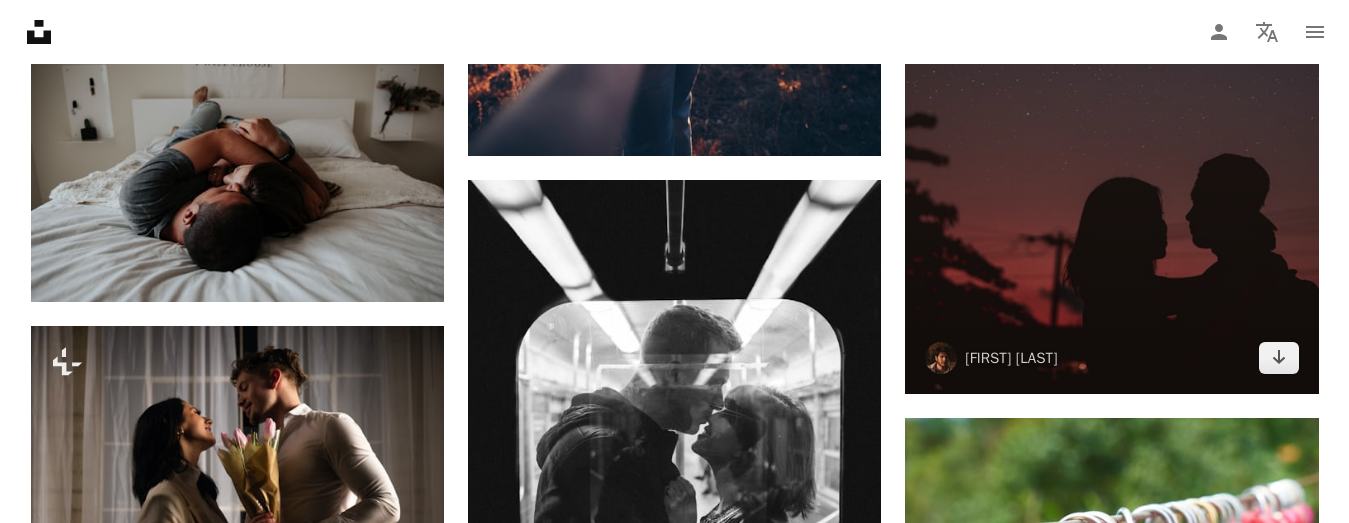 click at bounding box center [1111, 84] 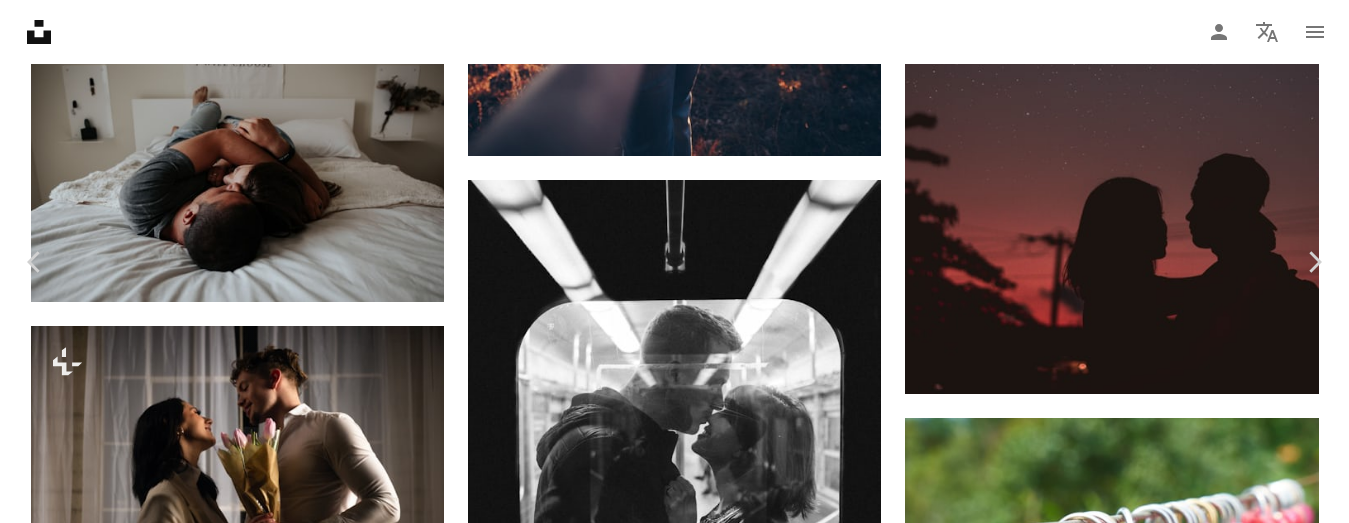 click on "Chevron down" 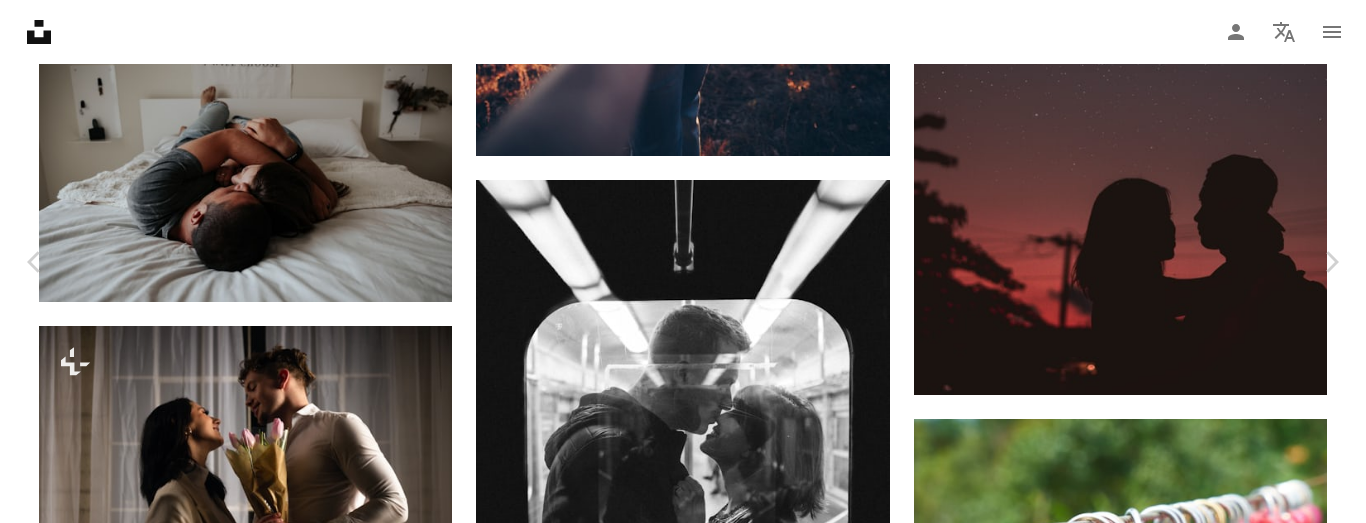 click on "( 4000 x 6000 )" at bounding box center (1197, 5848) 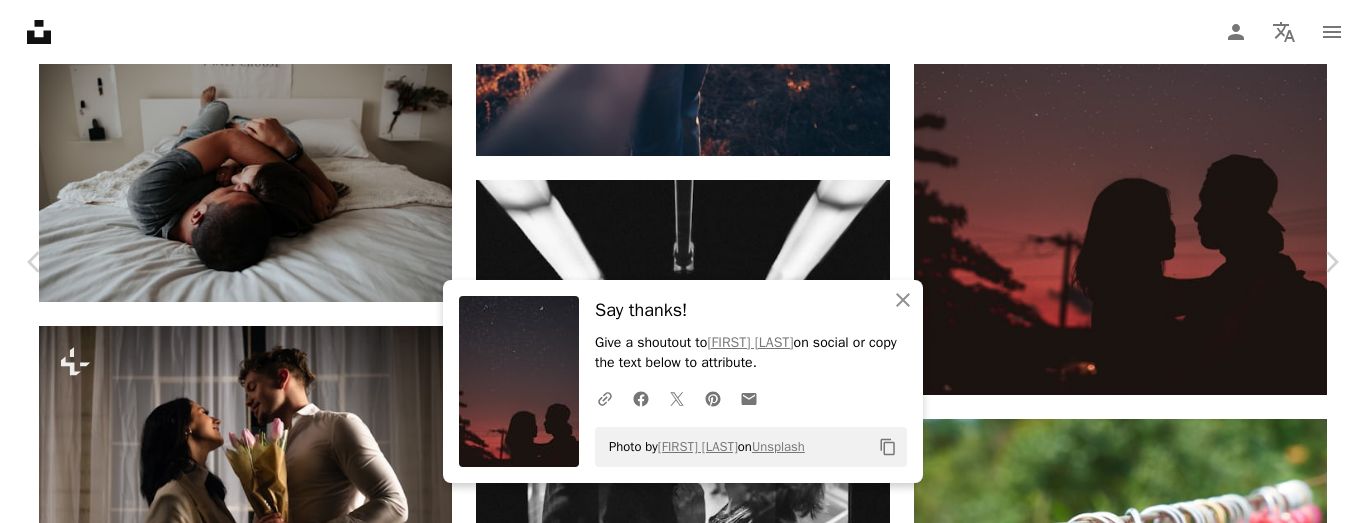 click on "Chevron down" 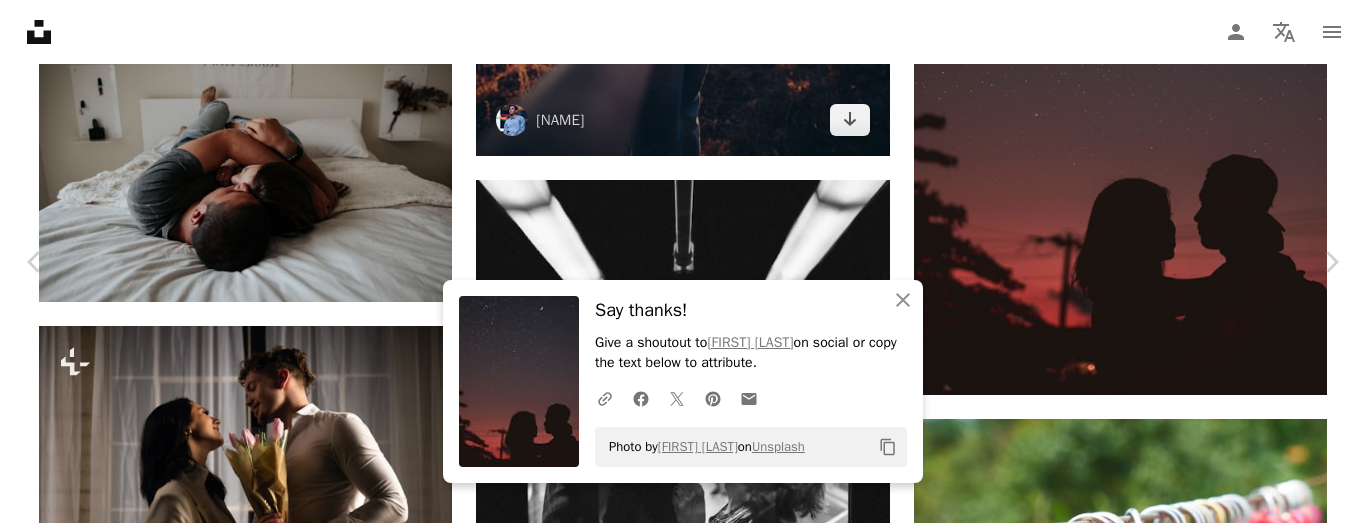 click on "An X shape Chevron left Chevron right An X shape Close Say thanks! Give a shoutout to  [NAME]  on social or copy the text below to attribute. A URL sharing icon (chains) Facebook icon X (formerly Twitter) icon Pinterest icon An envelope Photo by  [NAME]  on  Unsplash
Copy content [NAME] [NAME] A heart A plus sign Download free Chevron down Zoom in Views 6,897,798 Downloads 69,882 Featured in Photos A forward-right arrow Share Info icon Info More Actions Sunset Lovers Calendar outlined Published on  December 31, 2017 Camera SONY, ILCA-68 Safety Free to use under the  Unsplash License woman portrait man dark sunset sunrise love night female couple stars male milky way silhouette colours puebla human people grey outdoors HD Wallpapers Browse premium related images on iStock  |  Save 20% with code UNSPLASH20 View more on iStock  ↗ Related images A heart A plus sign [NAME] Available for hire A checkmark inside of a circle Arrow pointing down Plus sign for Unsplash+ A heart For  For" at bounding box center (683, 5888) 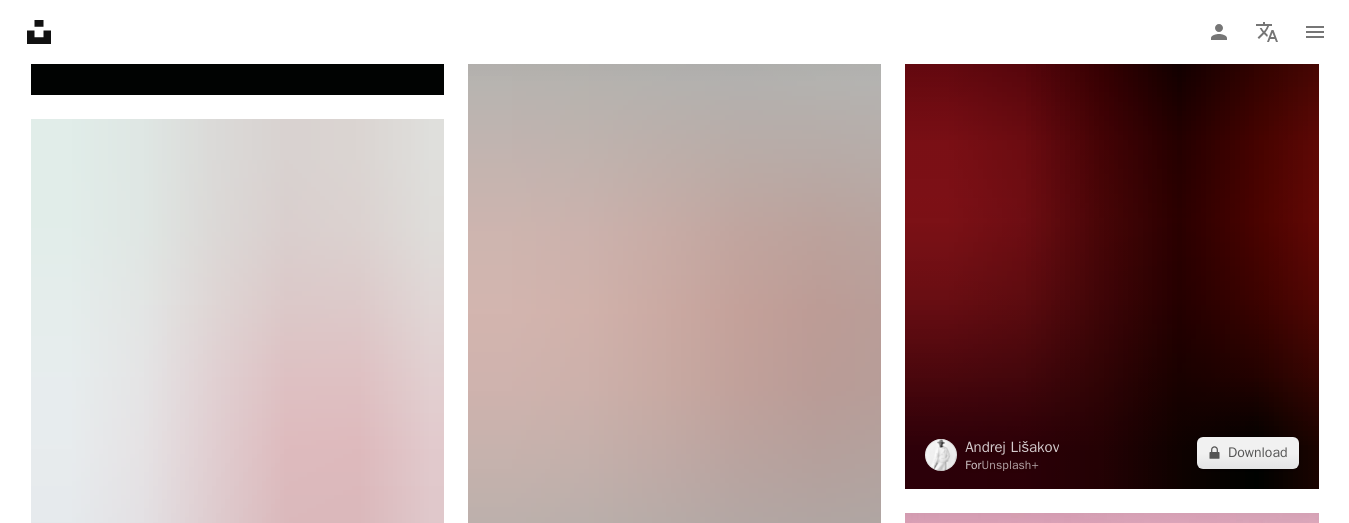 scroll, scrollTop: 22300, scrollLeft: 0, axis: vertical 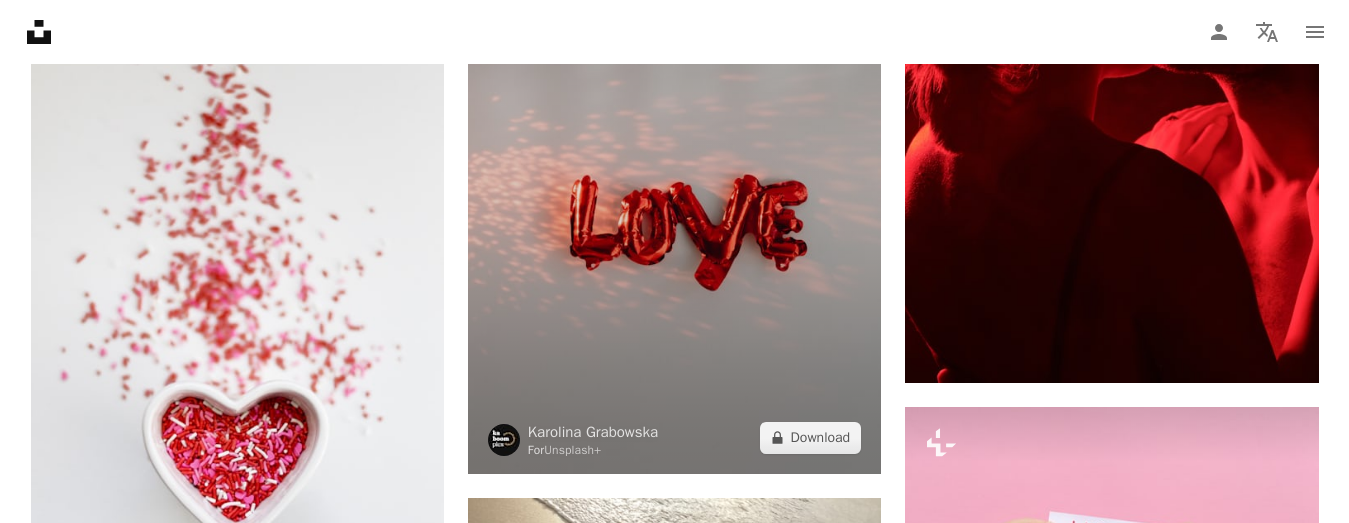 click at bounding box center (674, 164) 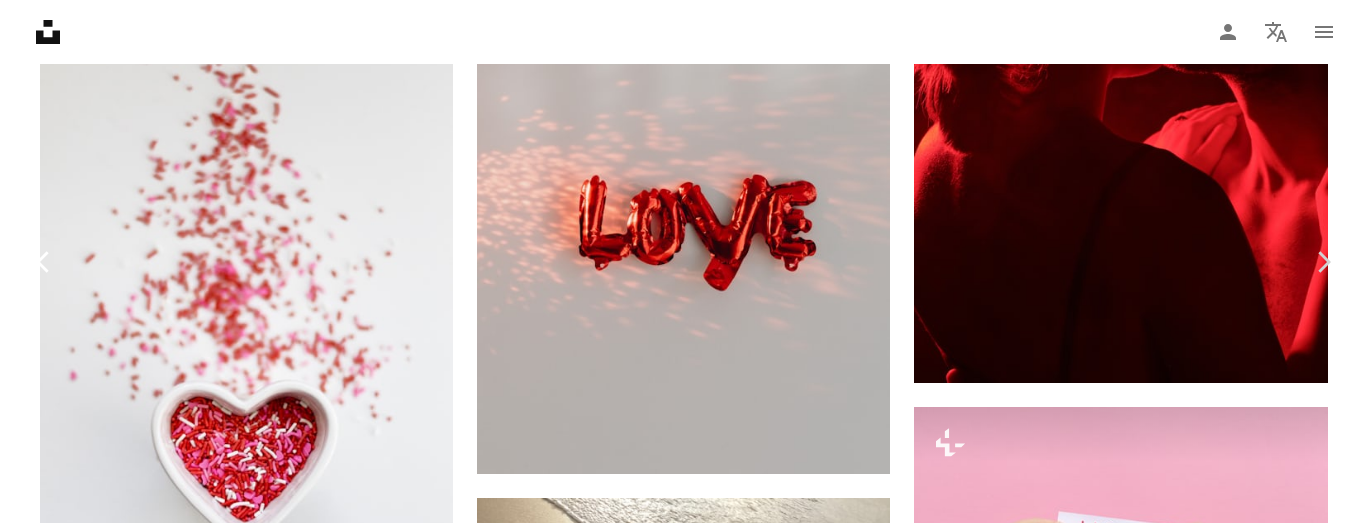 scroll, scrollTop: 22900, scrollLeft: 0, axis: vertical 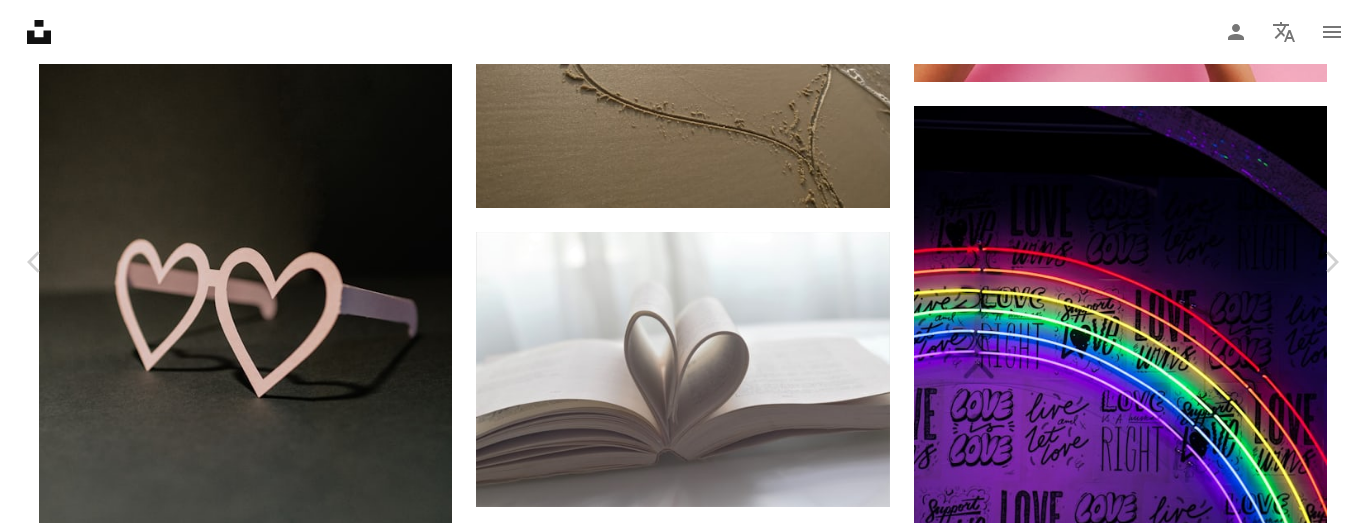drag, startPoint x: 1329, startPoint y: 136, endPoint x: 1306, endPoint y: 155, distance: 29.832869 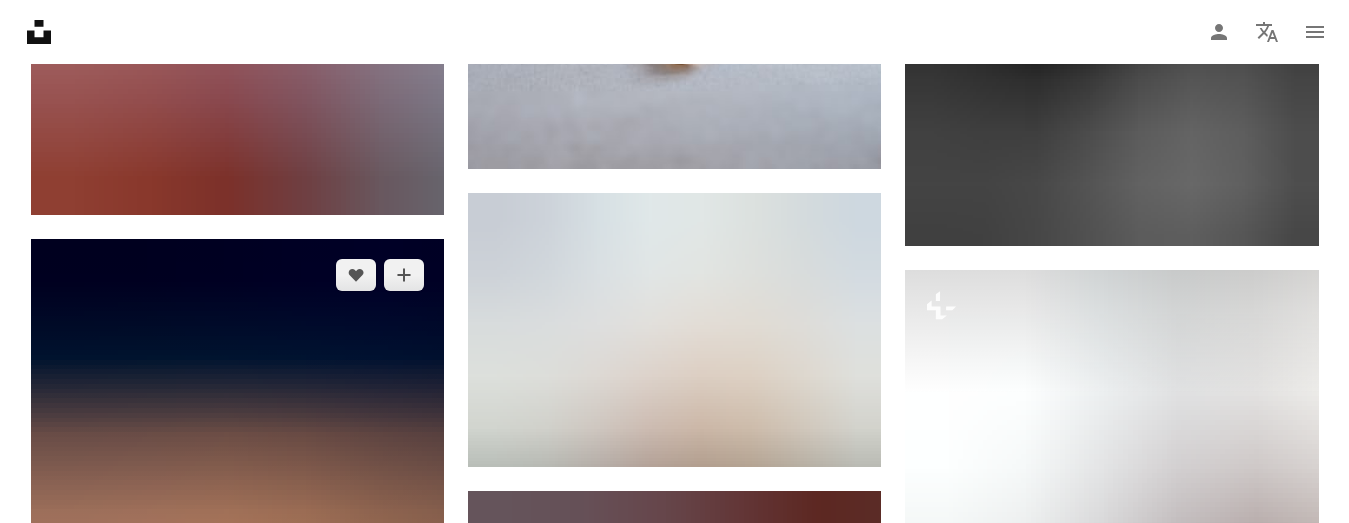 scroll, scrollTop: 26700, scrollLeft: 0, axis: vertical 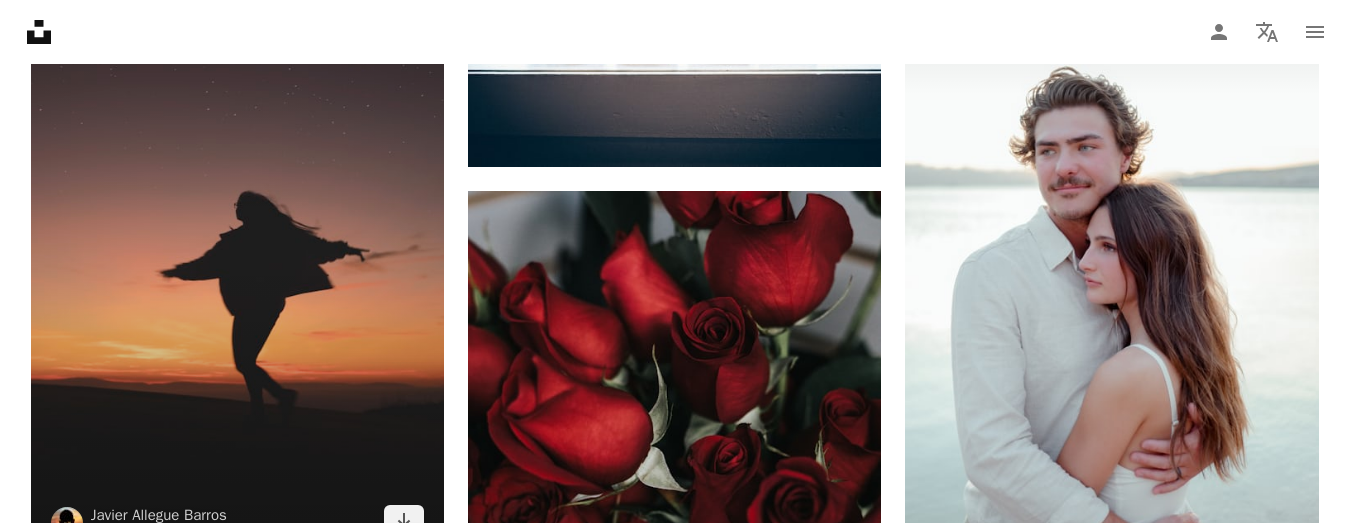 click at bounding box center (237, 248) 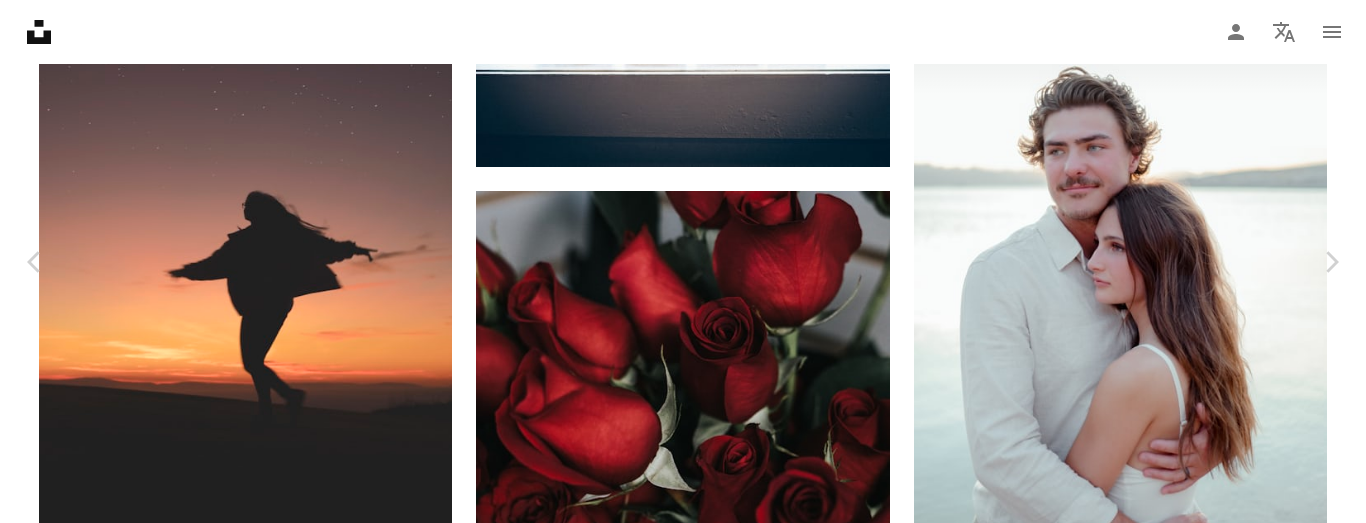 click on "Chevron down" 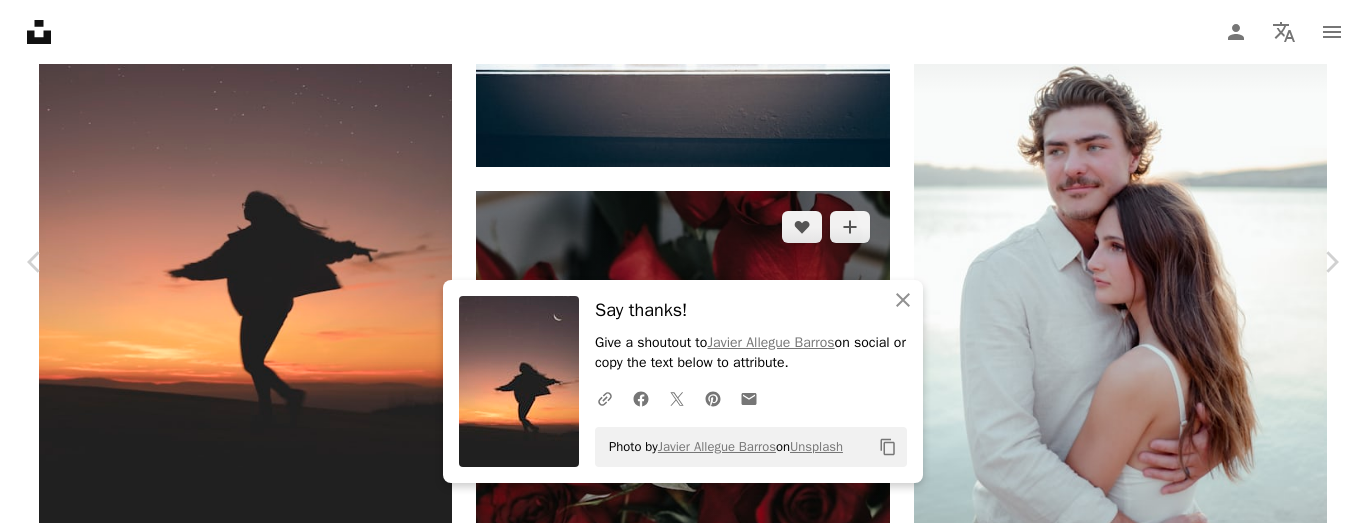click on "An X shape Chevron left Chevron right An X shape Close Say thanks! Give a shoutout to  [NAME]  on social or copy the text below to attribute. A URL sharing icon (chains) Facebook icon X (formerly Twitter) icon Pinterest icon An envelope Photo by  [NAME]  on  Unsplash
Copy content [NAME] Available for hire A checkmark inside of a circle A heart A plus sign Download free Chevron down Zoom in Views 20,967,565 Downloads 207,854 Featured in Photos ,  Health & Wellness ,  Spirituality A forward-right arrow Share Info icon Info More Actions Dream, enjoy, live… A map marker [CITY], [COUNTRY] Calendar outlined Published on  December 28, 2017 Camera NIKON CORPORATION, NIKON D7500 Safety Free to use under the  Unsplash License sunset free moon sunrise stars alone shadow silhouette dream moon wallpaper coast live enjoy moon background feel galicia contour woman girl people Public domain images Browse premium related images on iStock  |  Save 20% with code UNSPLASH20" at bounding box center (683, 5225) 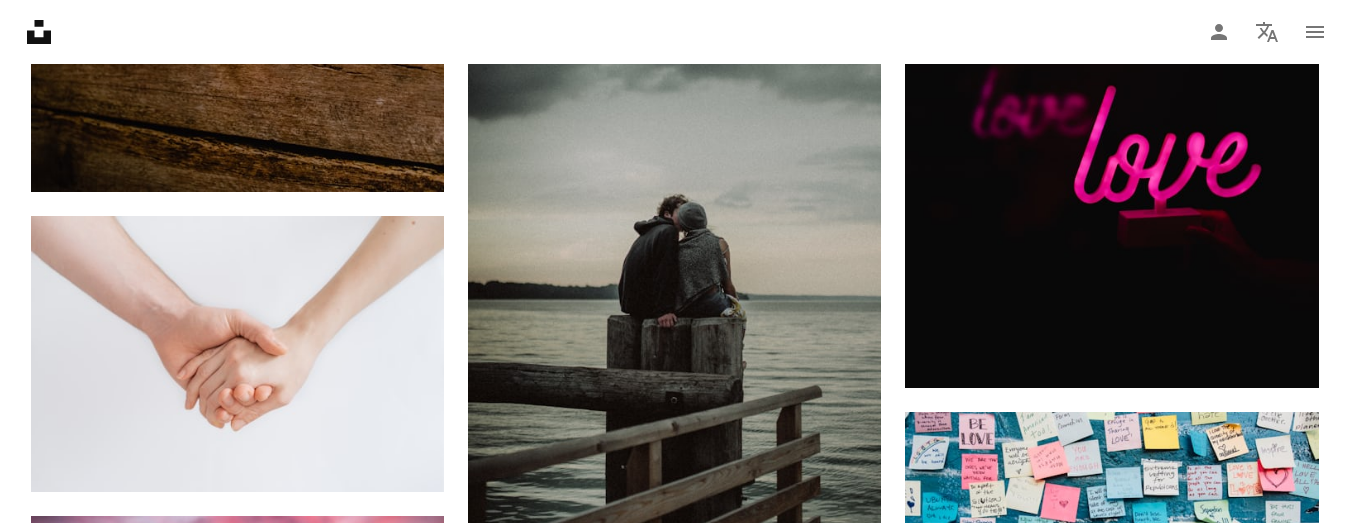 scroll, scrollTop: 29200, scrollLeft: 0, axis: vertical 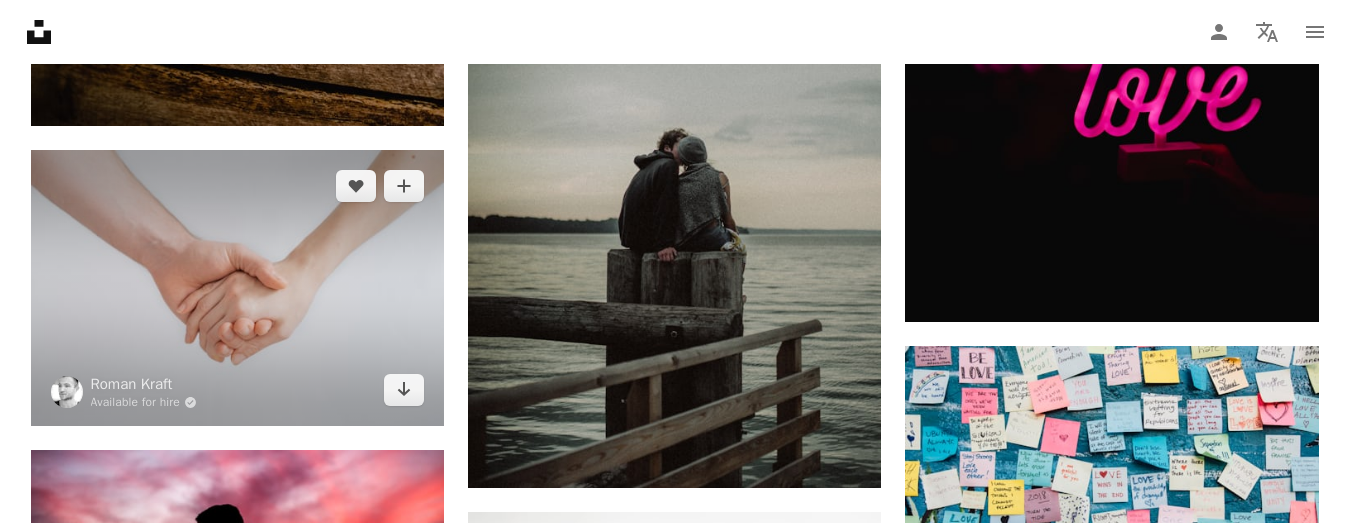 click at bounding box center (237, 288) 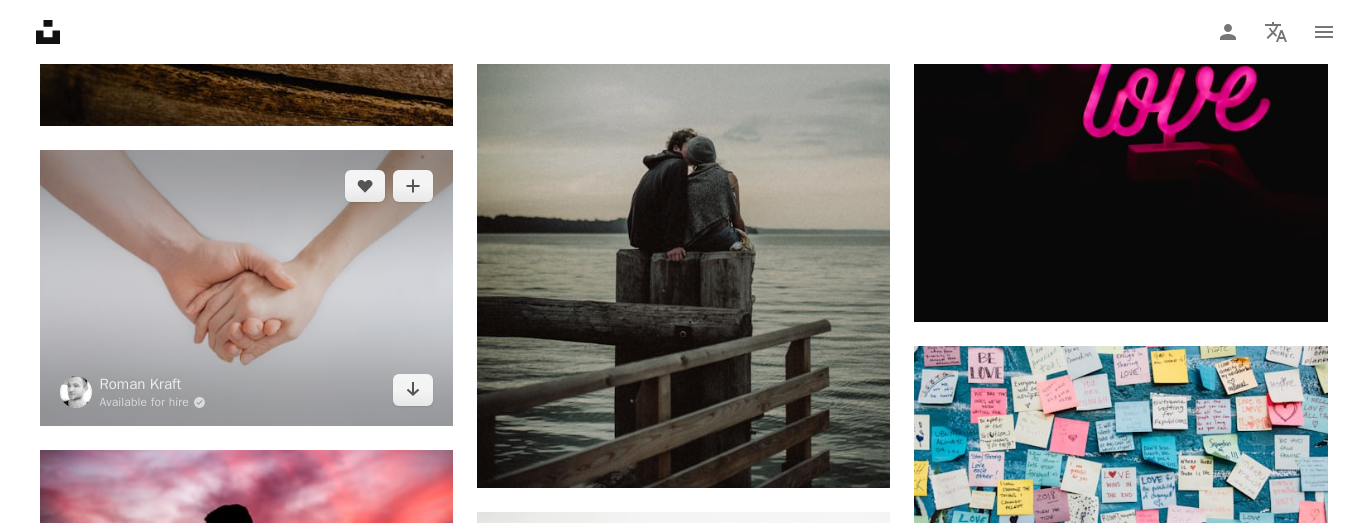 scroll, scrollTop: 26700, scrollLeft: 0, axis: vertical 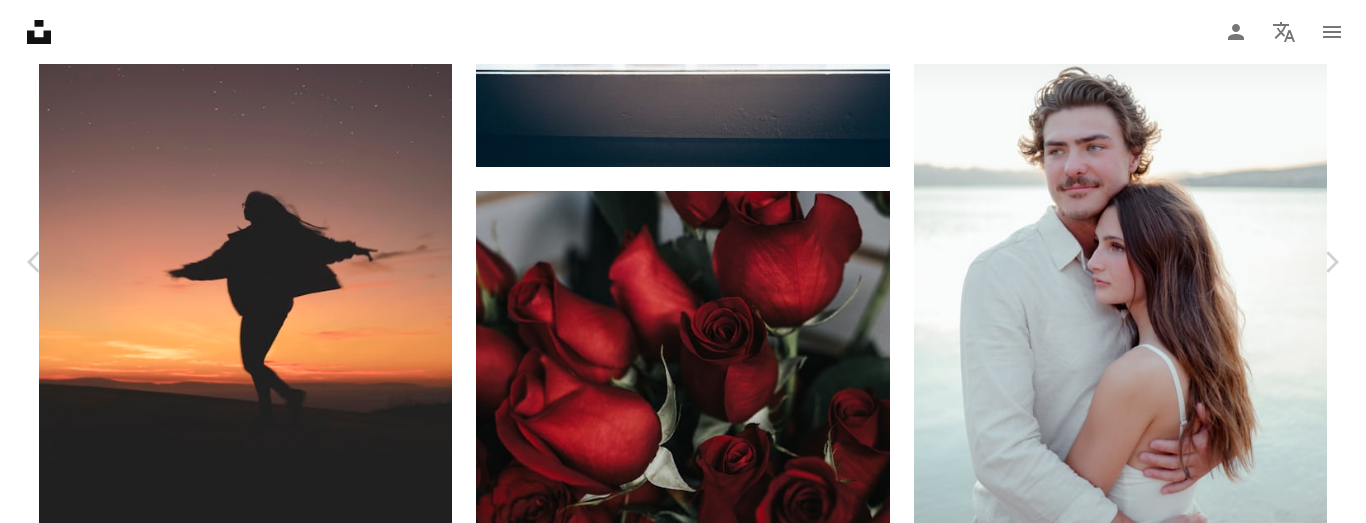 click on "An X shape Chevron left Chevron right [FIRST] [LAST] Available for hire A checkmark inside of a circle A heart A plus sign Download free Chevron down Zoom in Views 42,715,639 Downloads 370,103 Featured in Photos ,  Health & Wellness ,  Spirituality A forward-right arrow Share Info icon Info More Actions Together is better Calendar outlined Published on  May 24, 2017 Camera NIKON CORPORATION, NIKON D800 Safety Free to use under the  Unsplash License people love white background couple wellness friends hands holding hands together spirituality arm meet holding join greet background human blue family website Free stock photos Browse premium related images on iStock  |  Save 20% with code UNSPLASH20 View more on iStock  ↗ Related images A heart A plus sign [FIRST] [LAST] Available for hire A checkmark inside of a circle Arrow pointing down Plus sign for Unsplash+ A heart A plus sign [FIRST] [LAST] For  Unsplash+ A lock Download Plus sign for Unsplash+ A heart A plus sign [FIRST] [LAST] For  Unsplash+ A lock Download" at bounding box center (683, 8011) 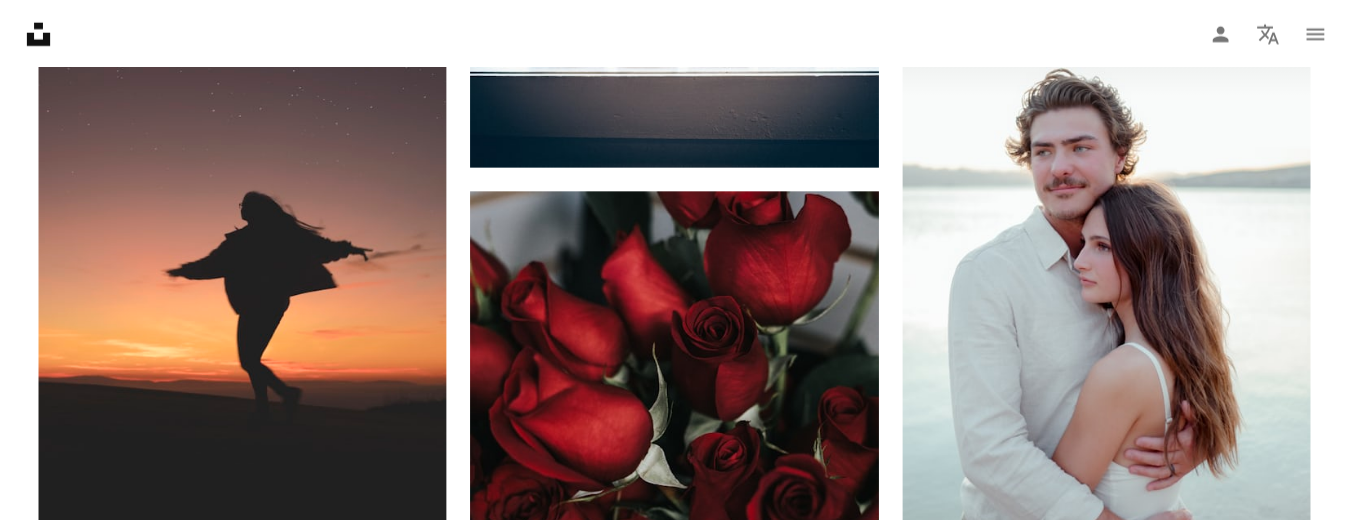 scroll, scrollTop: 29200, scrollLeft: 0, axis: vertical 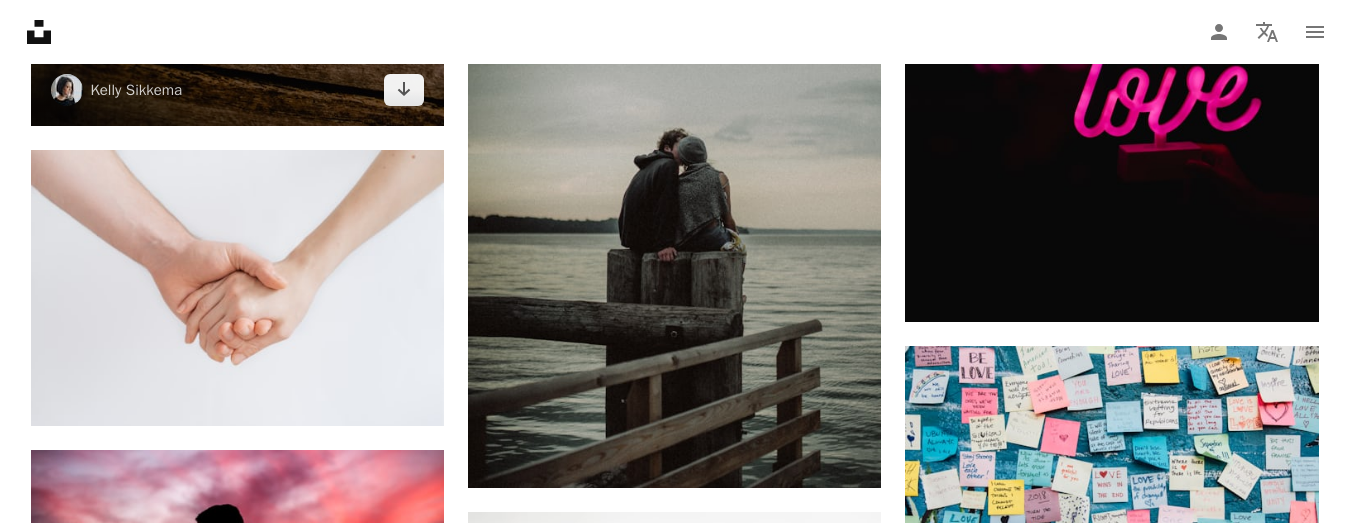 click at bounding box center [237, -103] 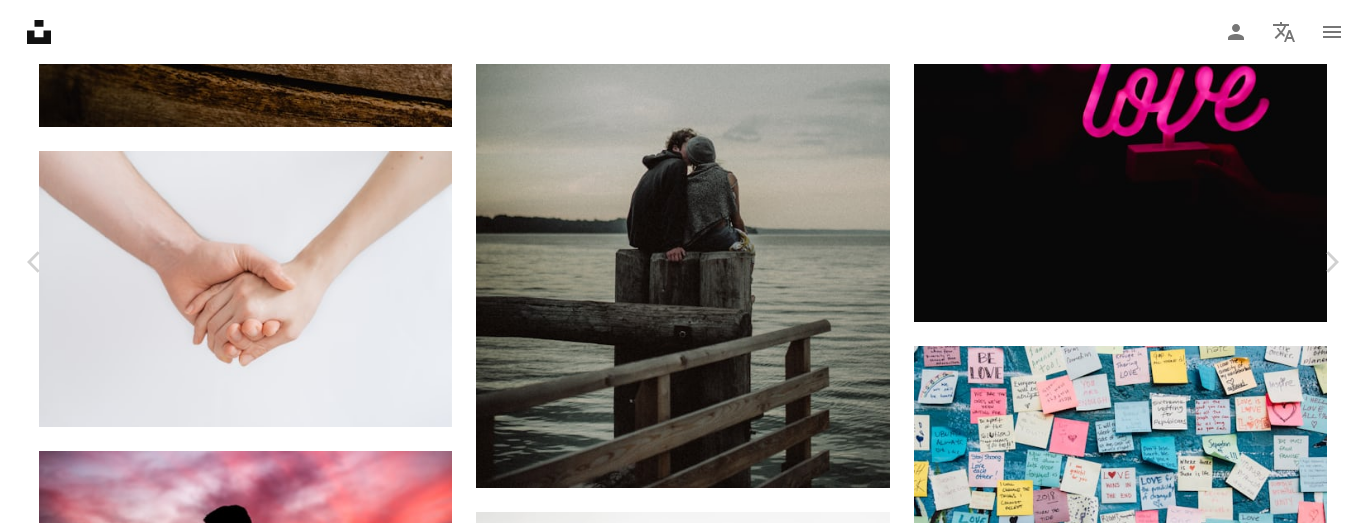 click on "An X shape Chevron left Chevron right Kelly Sikkema kellysikkema A heart A plus sign Download free Chevron down Zoom in Views [NUMBER] Downloads [NUMBER] A forward-right arrow Share Info icon Info More Actions Calendar outlined Published on [MONTH] [DAY], [YEAR] Camera NIKON CORPORATION, NIKON D500 Safety Free to use under the Unsplash License love paper pink heart love wallpaper holiday valentine romance valentines day i love you valentines cut string valentines day background grey wood box plywood lumber hardwood Free pictures Browse premium related images on iStock | Save 20% with code UNSPLASH20 View more on iStock ↗ Related images A heart A plus sign Kelly Sikkema Arrow pointing down Plus sign for Unsplash+ A heart A plus sign Kateryna Hliznitsova For Unsplash+ A lock Download A heart A plus sign Jez Timms Available for hire A checkmark inside of a circle Arrow pointing down A heart A plus sign Andrew Seaman Available for hire A checkmark inside of a circle Arrow pointing down Plus sign for Unsplash+" at bounding box center (683, 5511) 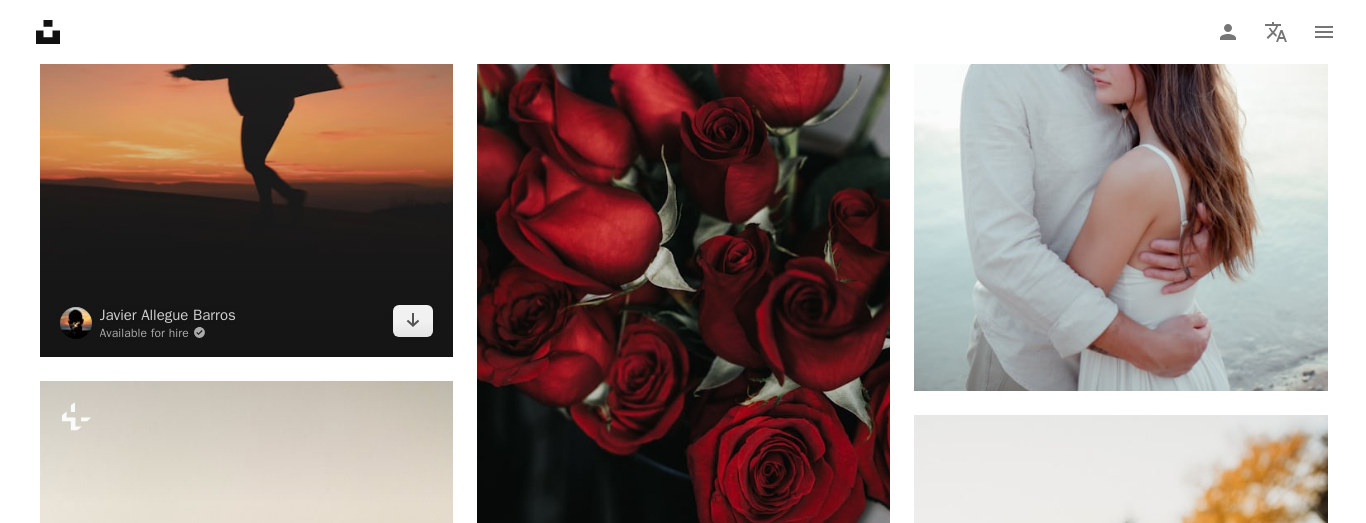 scroll, scrollTop: 26700, scrollLeft: 0, axis: vertical 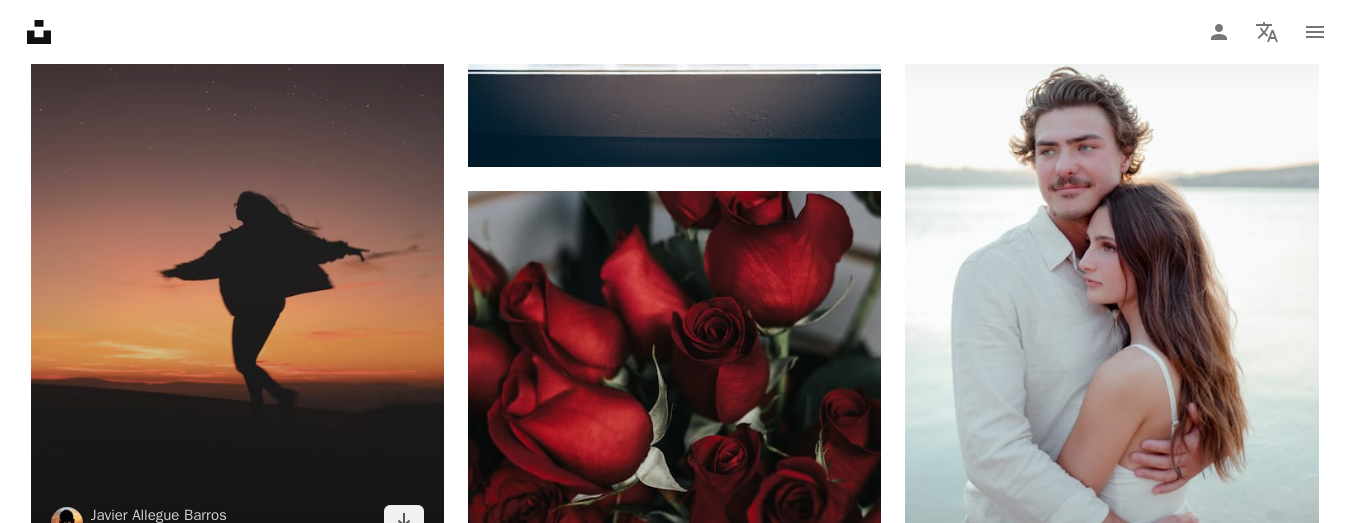 click at bounding box center (237, 248) 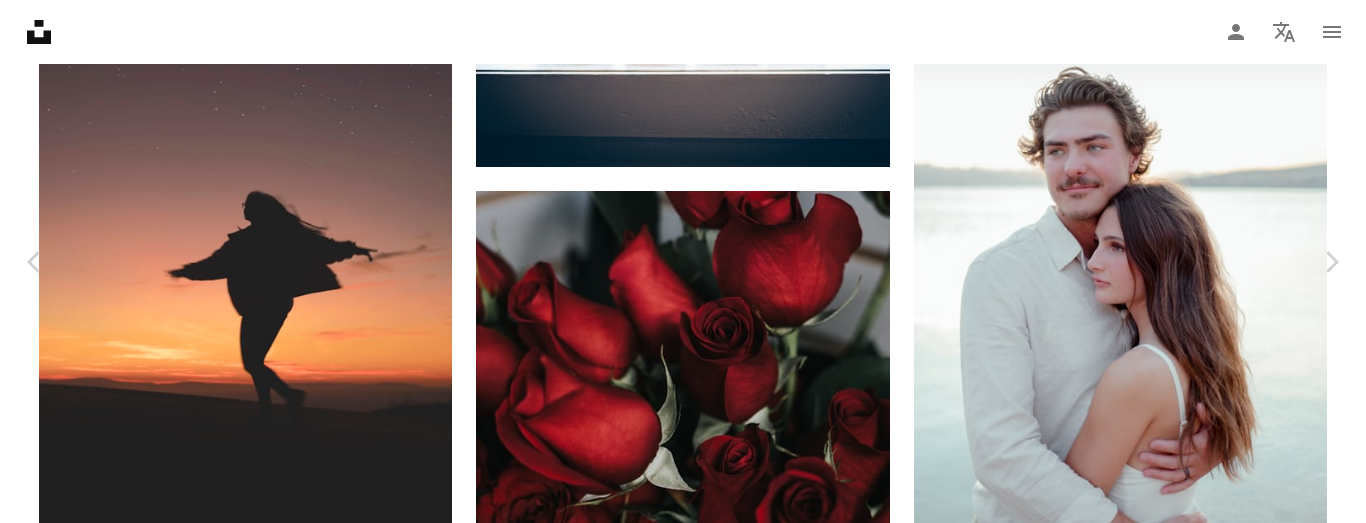 scroll, scrollTop: 1400, scrollLeft: 0, axis: vertical 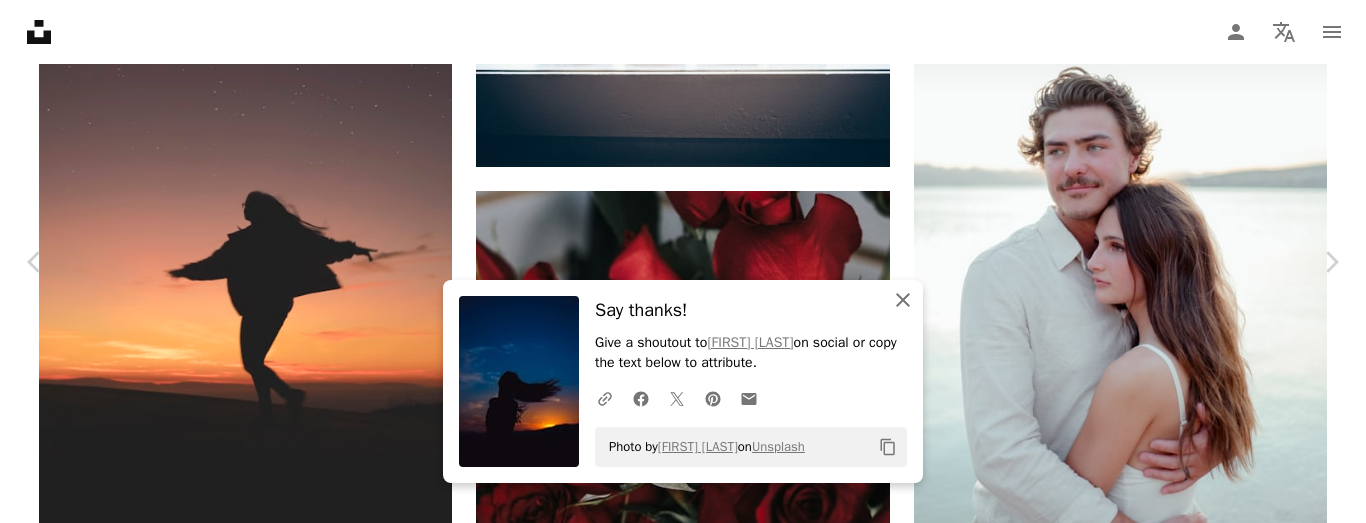 click 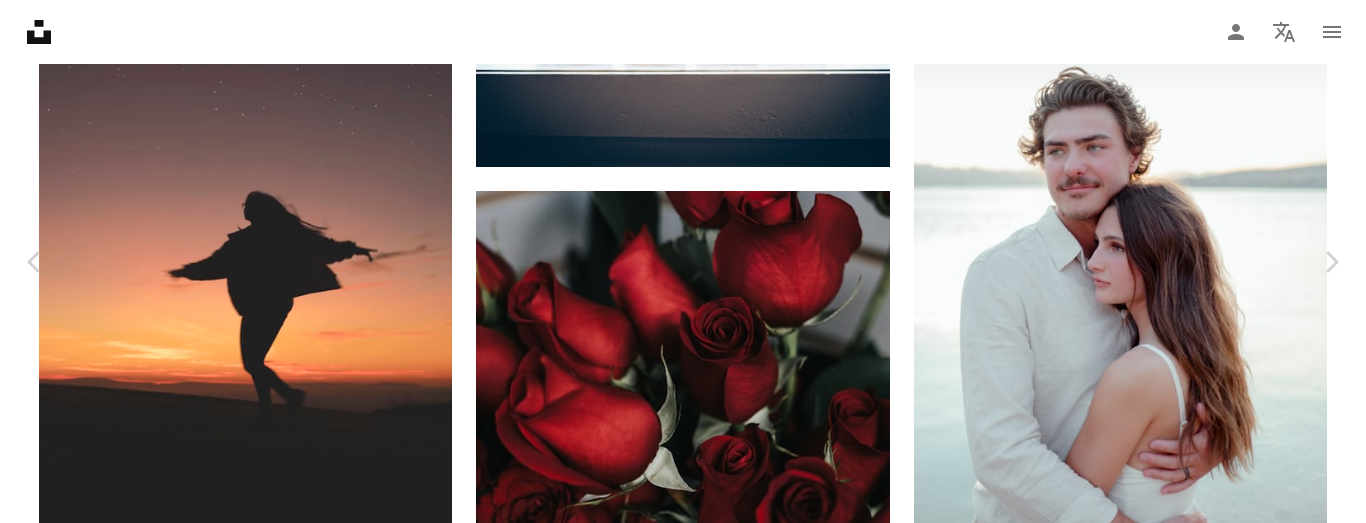 scroll, scrollTop: 2100, scrollLeft: 0, axis: vertical 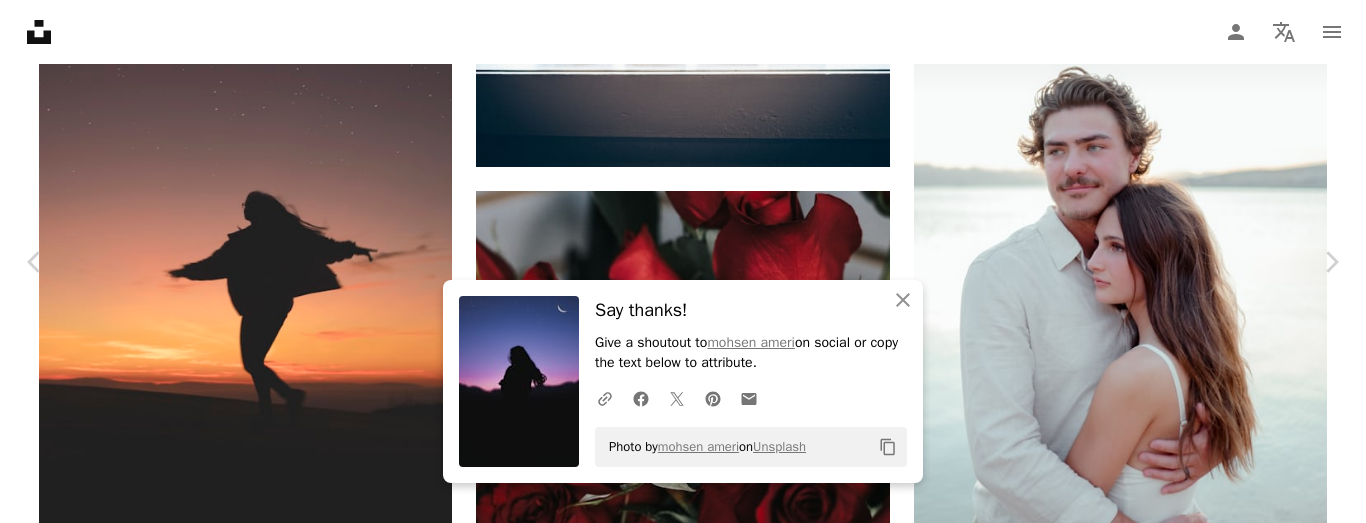 click on "An X shape Chevron left Chevron right An X shape Close Say thanks! Give a shoutout to  [FIRST] [LAST]  on social or copy the text below to attribute. A URL sharing icon (chains) Facebook icon X (formerly Twitter) icon Pinterest icon An envelope Photo by  [FIRST] [LAST]  on  Unsplash
Copy content [FIRST] [LAST] [USERNAME] A heart A plus sign Download free Chevron down Zoom in Views 1,026,613 Downloads 14,260 A forward-right arrow Share Info icon Info More Actions Calendar outlined Published on  September 2, 2020 Safety Free to use under the  Unsplash License dream persian space human night light grey universe starry sky silhouette outdoors astronomy outer space flare Free images Browse premium related images on iStock  |  Save 20% with code UNSPLASH20 View more on iStock  ↗ Related images A heart A plus sign [FIRST] [LAST] Arrow pointing down A heart A plus sign [FIRST] [LAST] Arrow pointing down A heart A plus sign [FIRST] [LAST] Available for hire A checkmark inside of a circle Arrow pointing down A heart" at bounding box center (683, 8011) 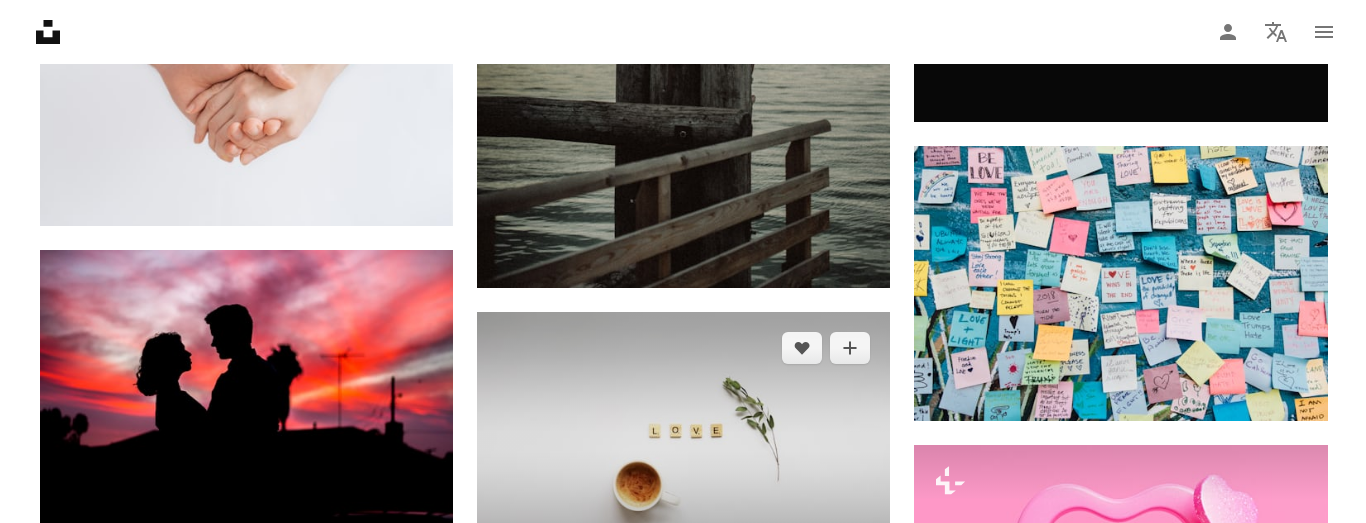 scroll, scrollTop: 29500, scrollLeft: 0, axis: vertical 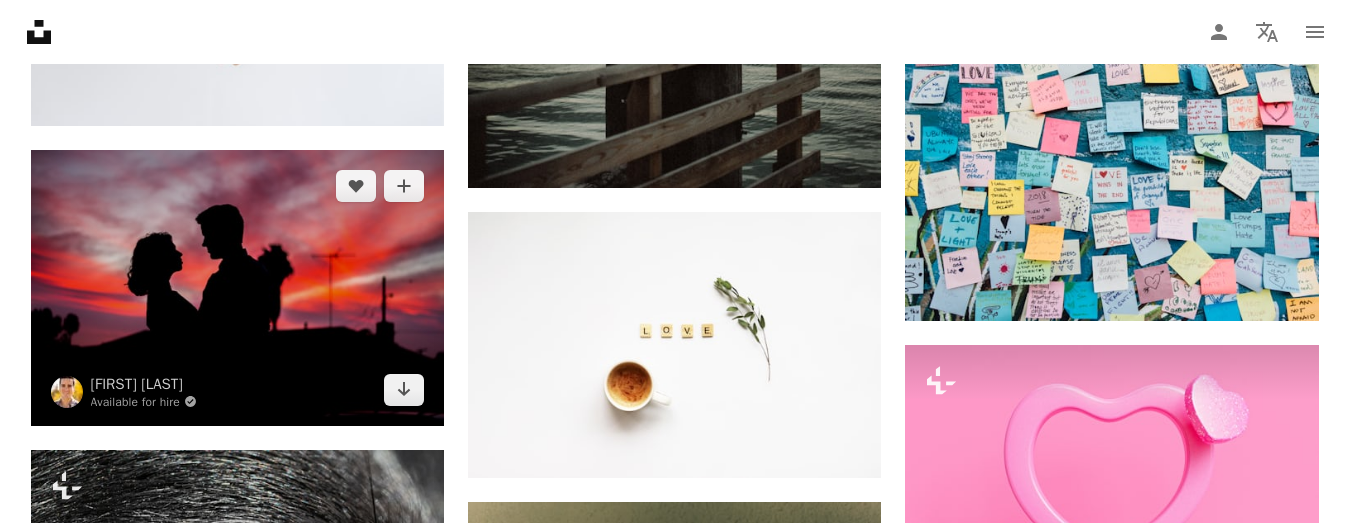 click at bounding box center (237, 287) 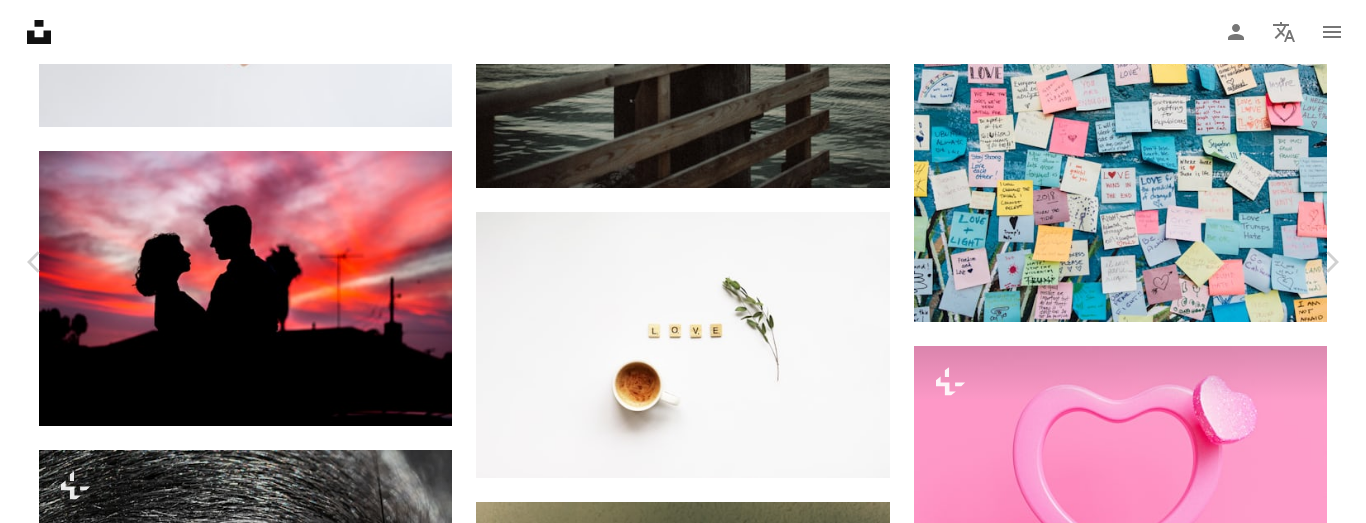 click 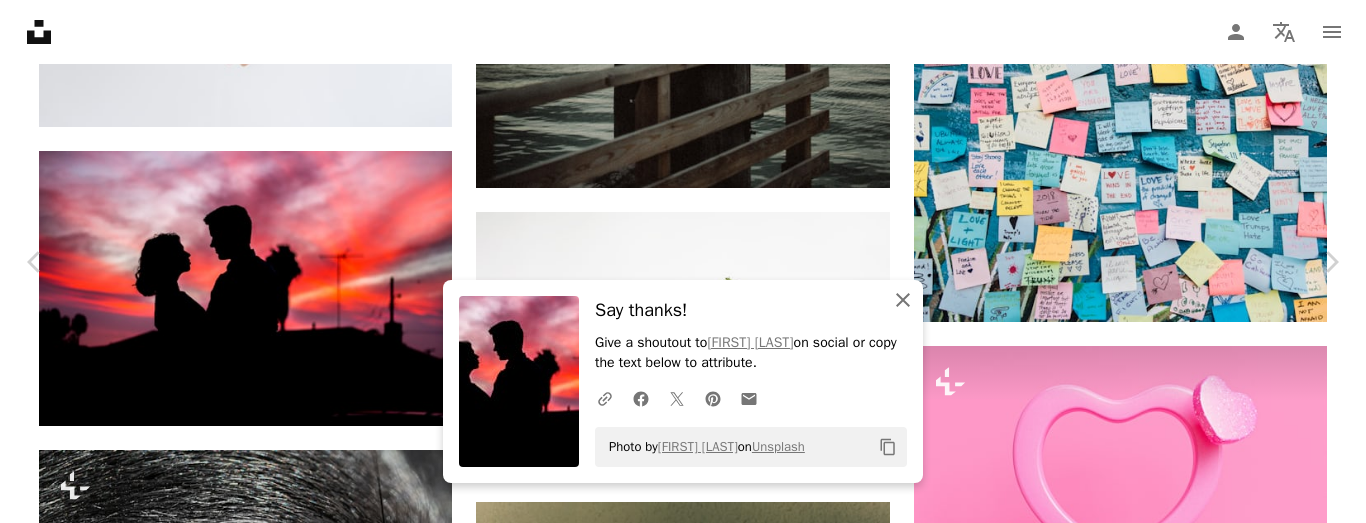 click on "An X shape" 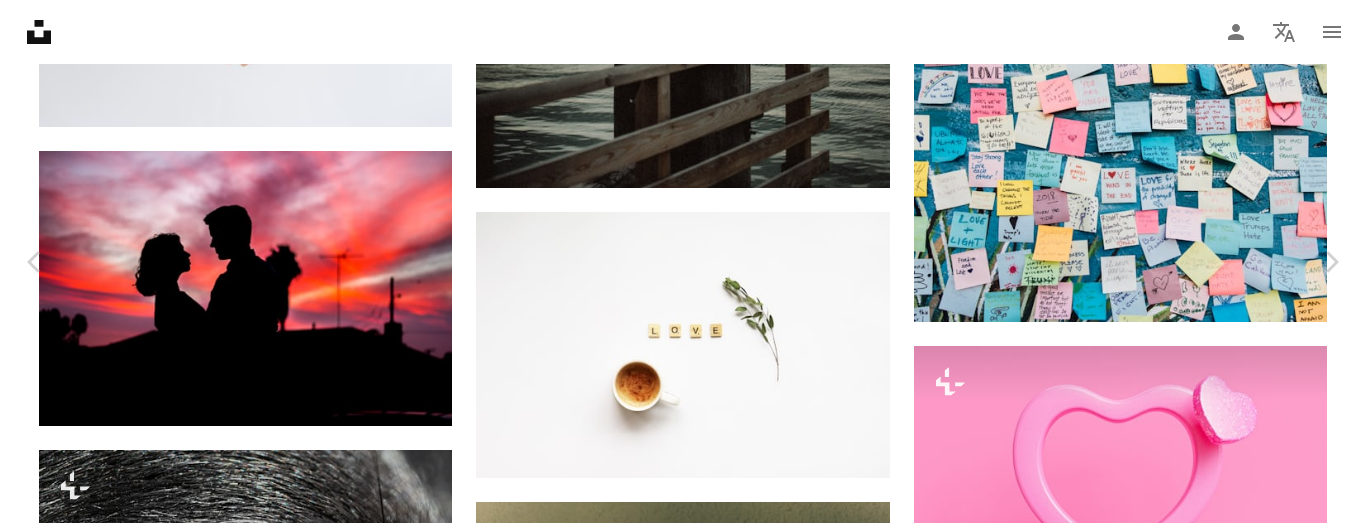 scroll, scrollTop: 1400, scrollLeft: 0, axis: vertical 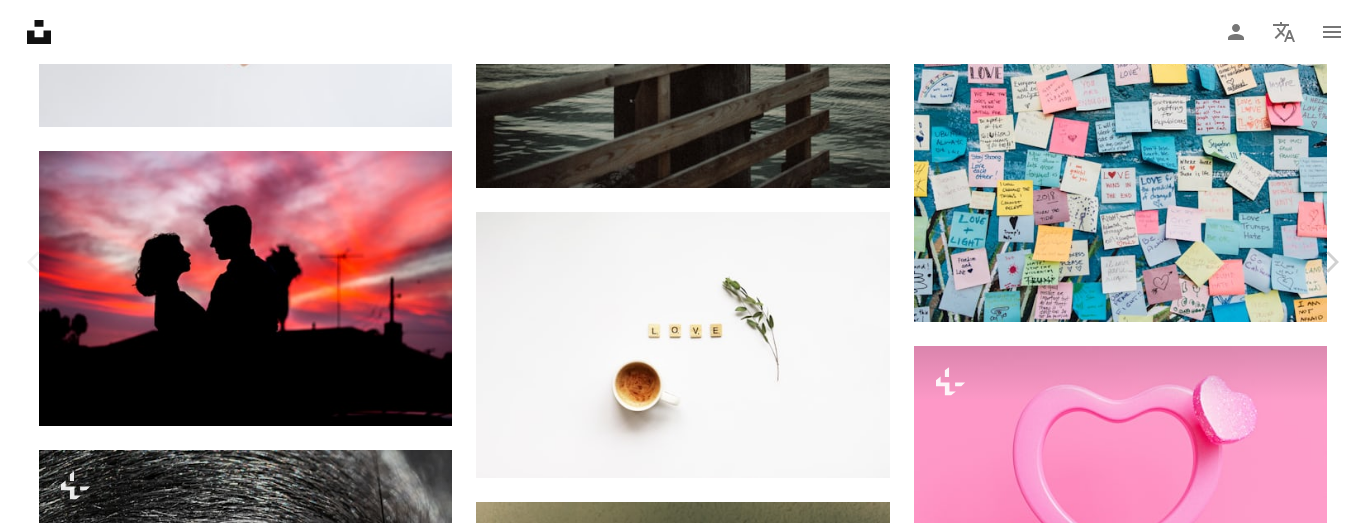 click on "Chevron down" 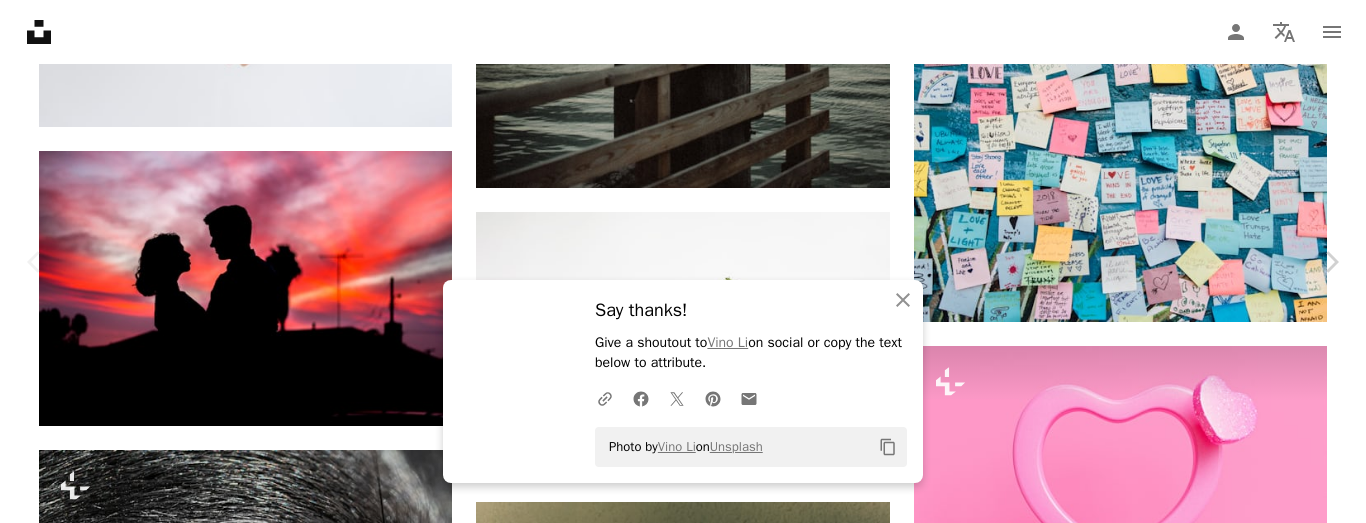 scroll, scrollTop: 1300, scrollLeft: 0, axis: vertical 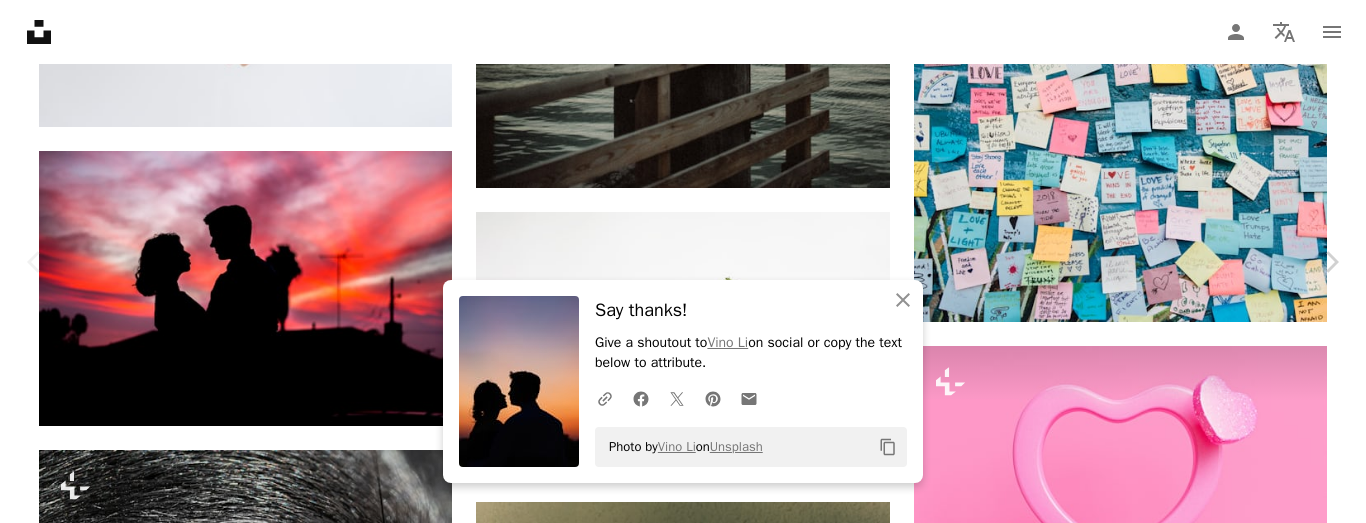 click at bounding box center (280, 5111) 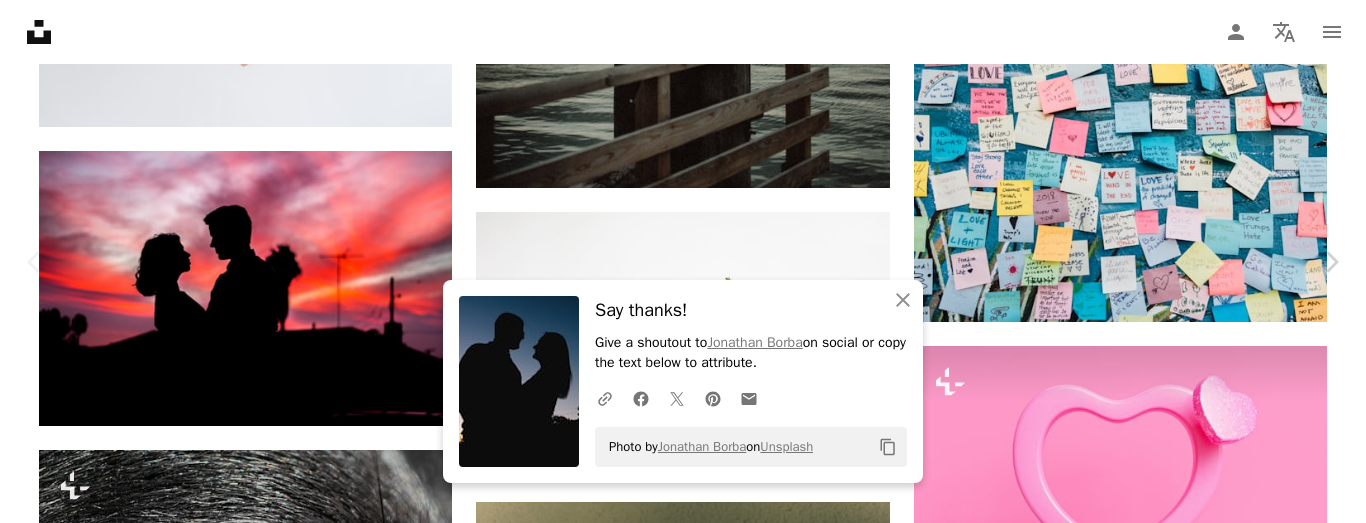 scroll, scrollTop: 3100, scrollLeft: 0, axis: vertical 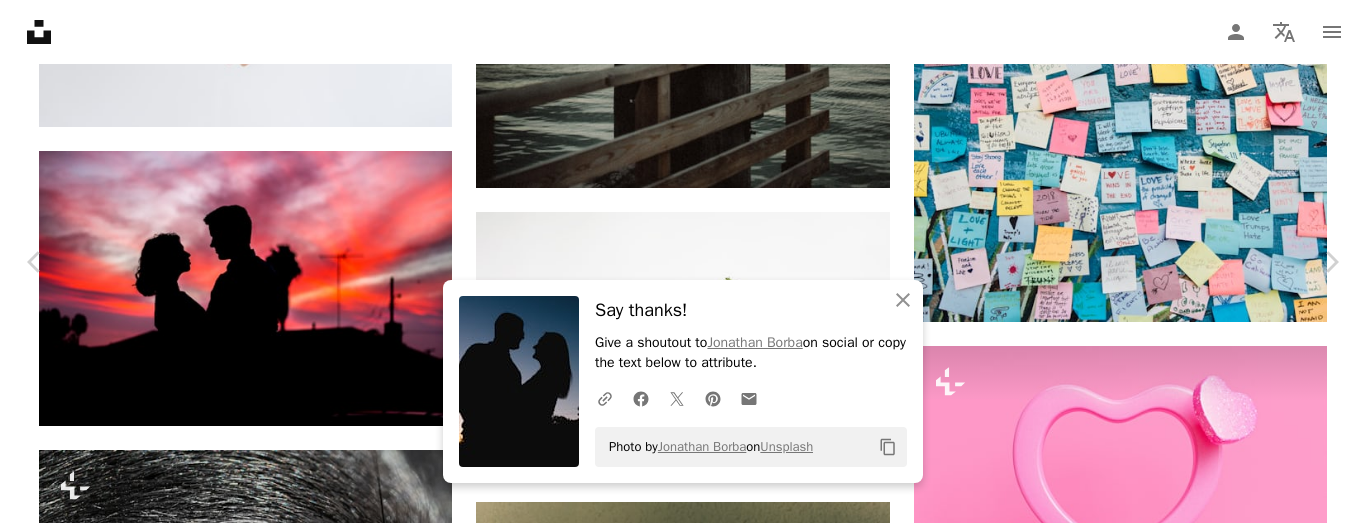 click on "Chevron down" 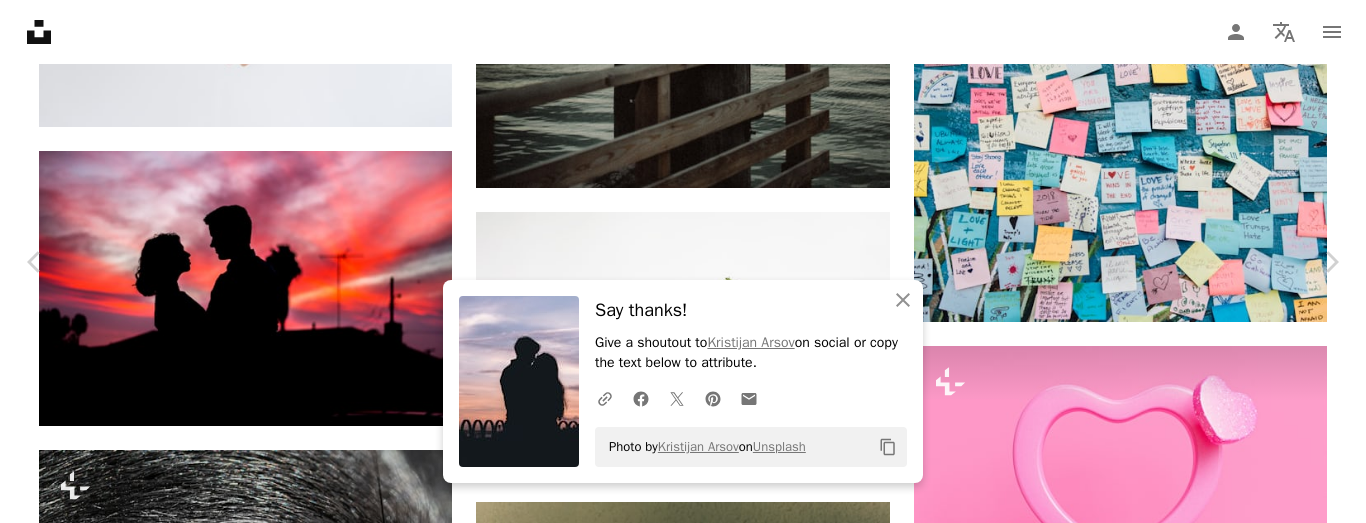 click on "An X shape Chevron left Chevron right An X shape Close Say thanks! Give a shoutout to  [FIRST] [LAST]  on social or copy the text below to attribute. A URL sharing icon (chains) Facebook icon X (formerly Twitter) icon Pinterest icon An envelope Photo by  [FIRST] [LAST]  on  Unsplash
Copy content [FIRST] [LAST] [USERNAME] A heart A plus sign Download free Chevron down Zoom in Views 8,347 Downloads 198 A forward-right arrow Share Info icon Info More Actions lovers embracing each other on a sunset at miradouro de santa catarina A map marker Lisbon, [COUNTRY] Calendar outlined Published on  March 31, 2025 Camera Canon, EOS R10 Safety Free to use under the  Unsplash License woman girl man human people sunset model love couple boy romantic romance silhouette portugal kiss street photography models lovers golden hour lisboa Public domain images Browse premium related images on iStock  |  Save 20% with code UNSPLASH20 View more on iStock  ↗ Related images A heart A plus sign [FIRST] [LAST] Arrow pointing down For" at bounding box center [683, 5211] 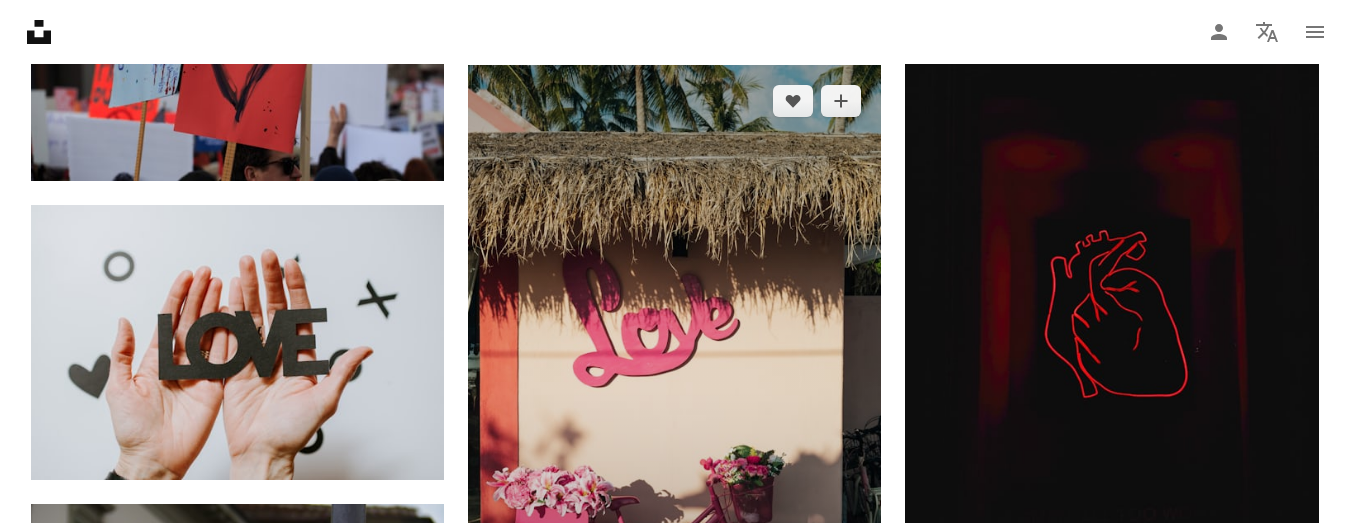 scroll, scrollTop: 16500, scrollLeft: 0, axis: vertical 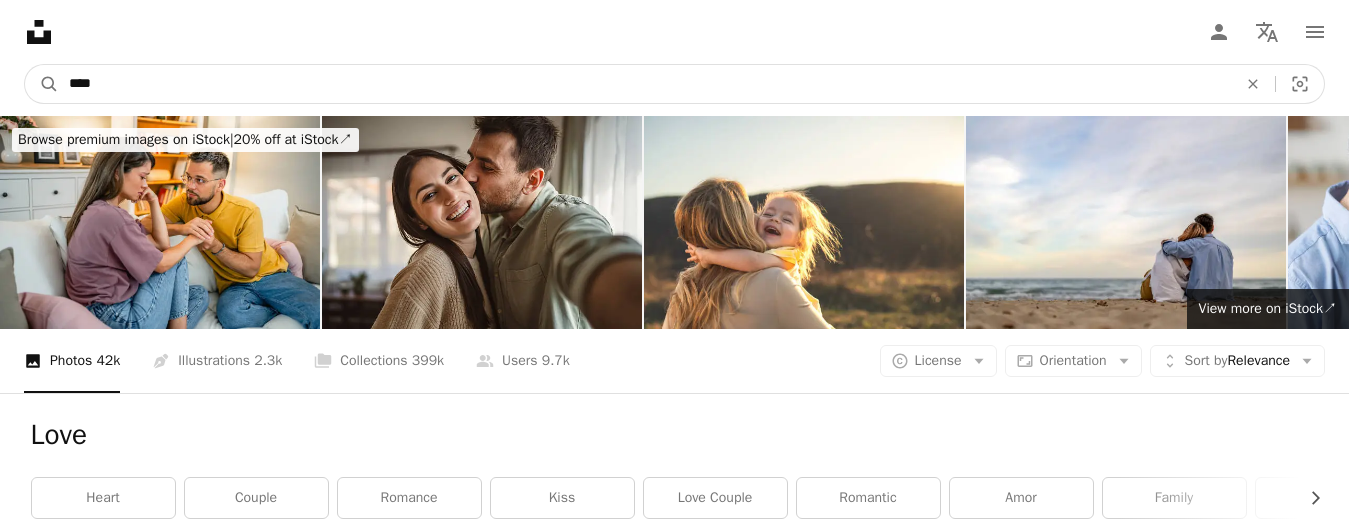 click on "****" at bounding box center [645, 84] 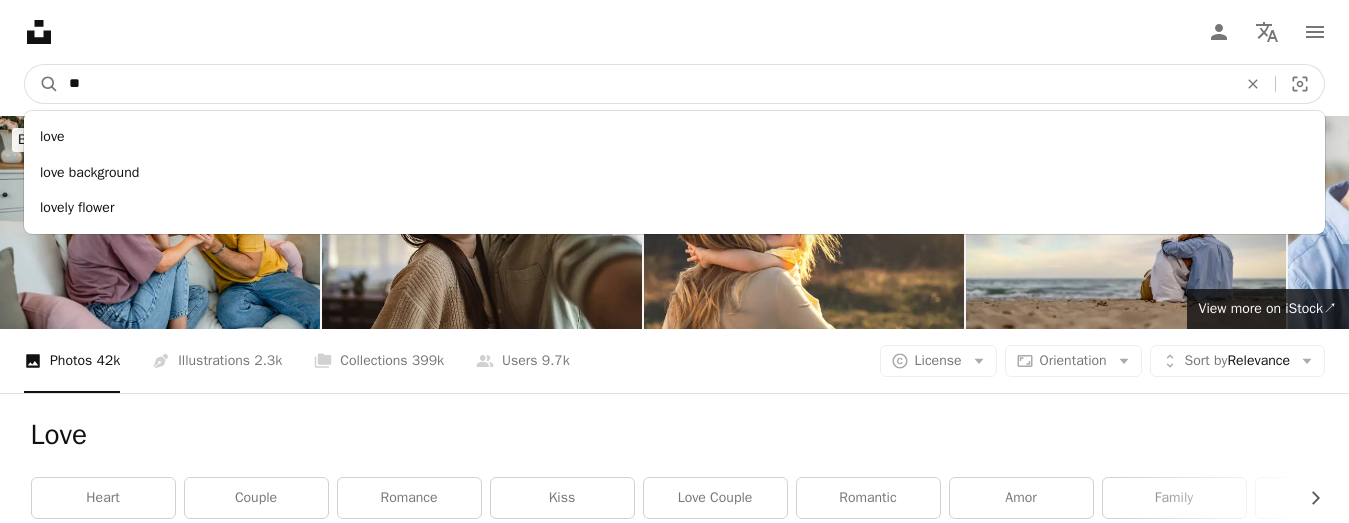 type on "*" 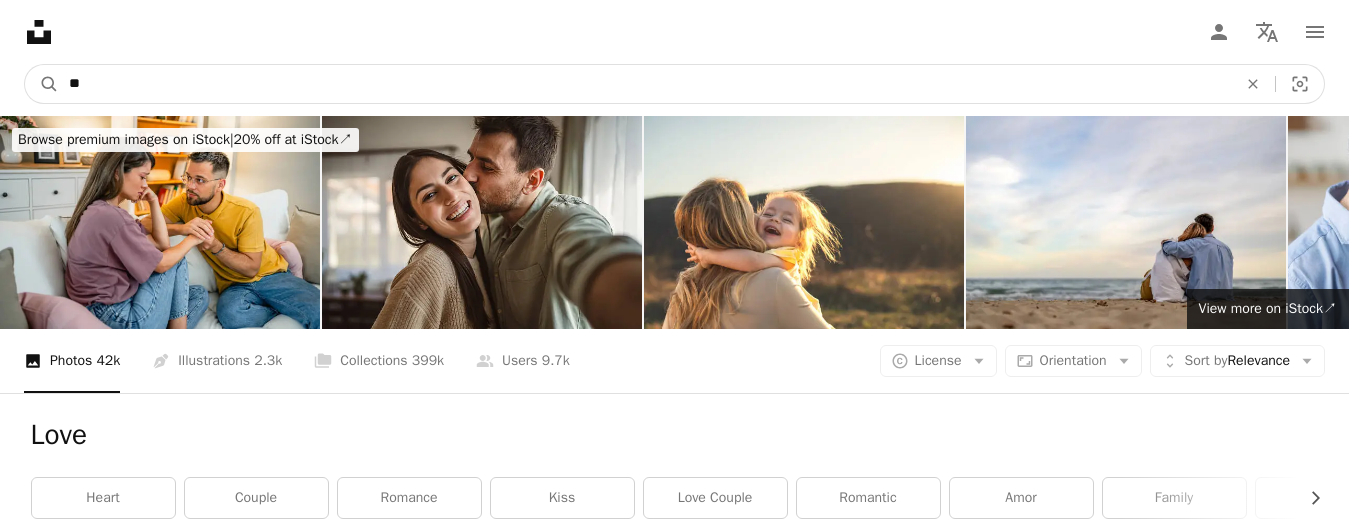type on "*" 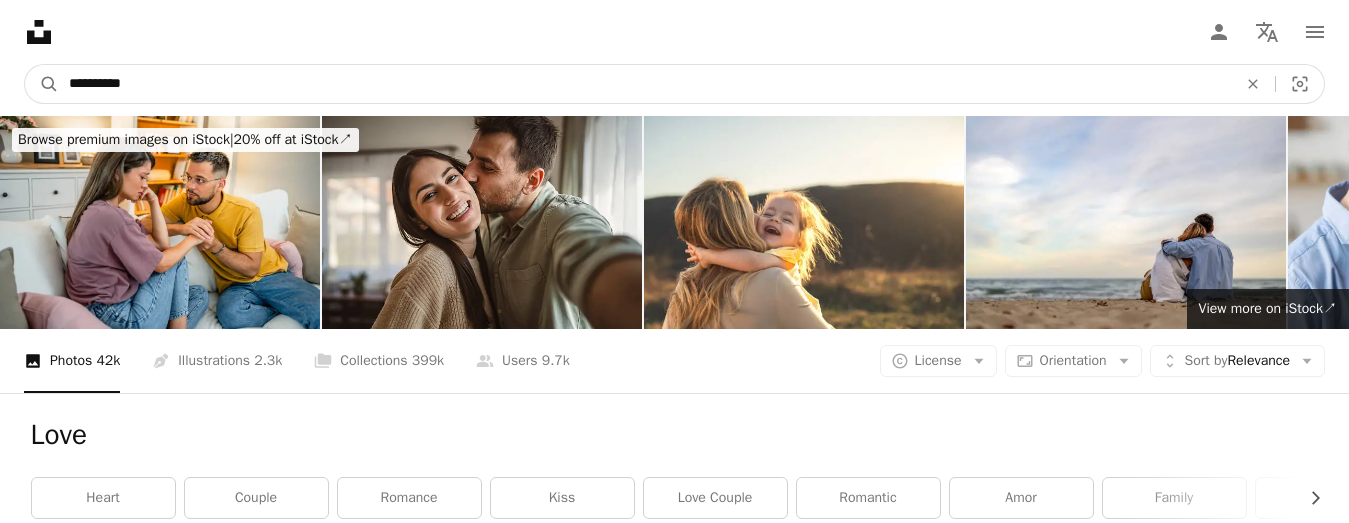 type on "**********" 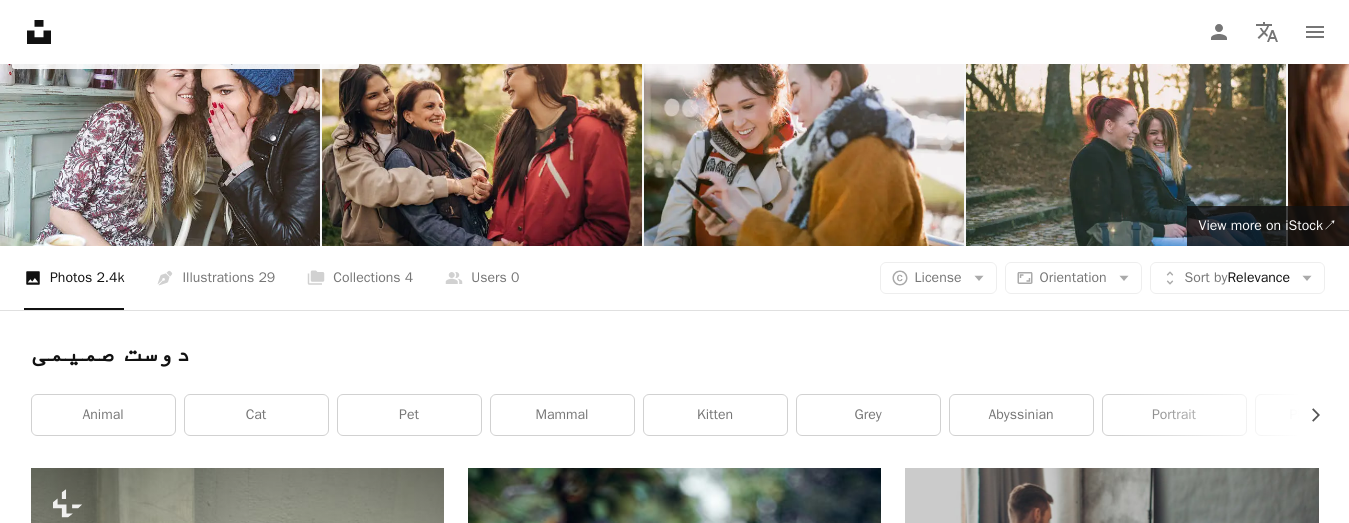 scroll, scrollTop: 0, scrollLeft: 0, axis: both 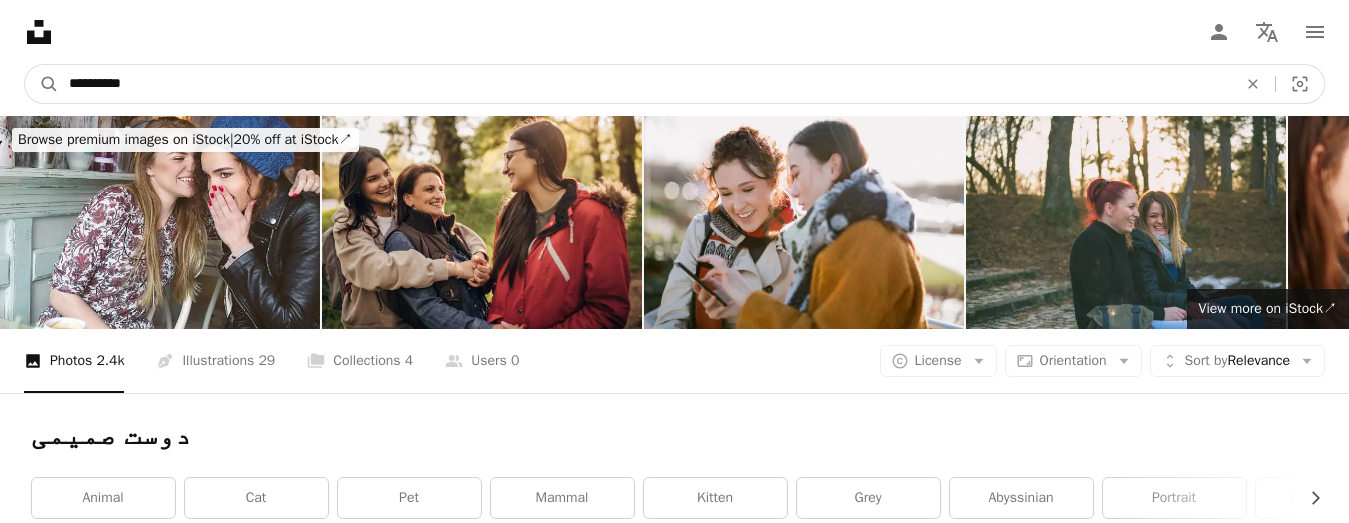 click on "**********" at bounding box center (645, 84) 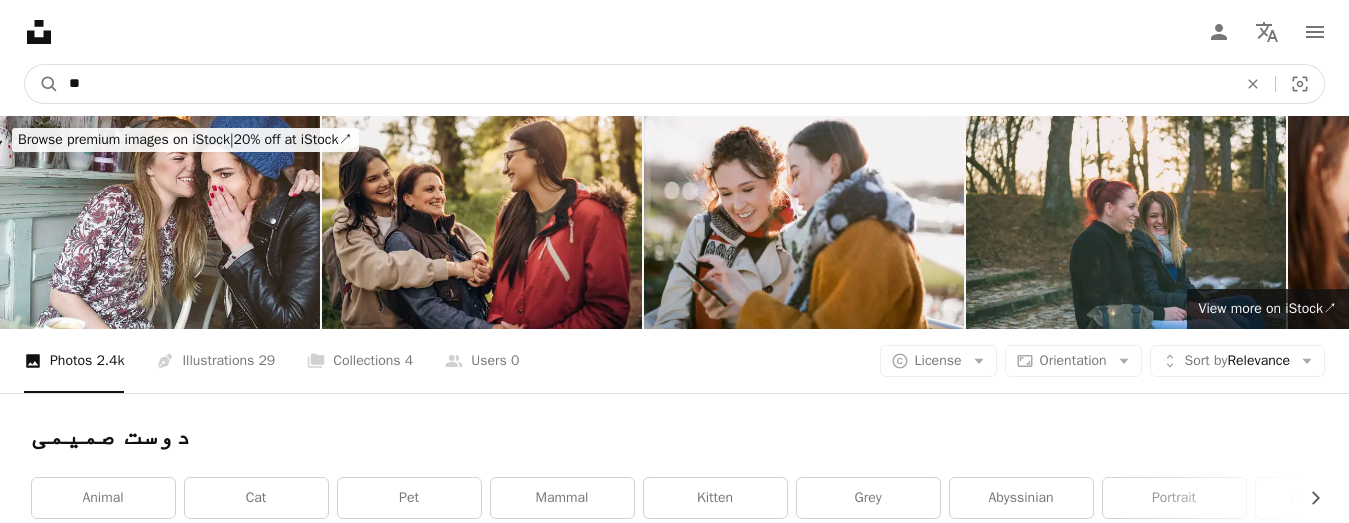 type on "*" 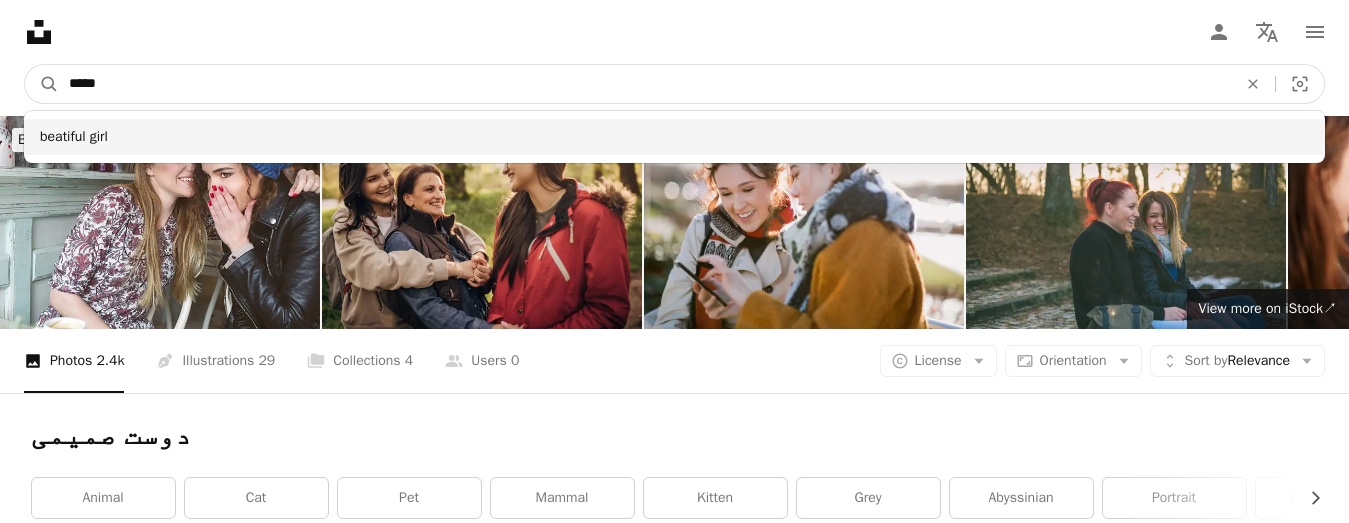 type on "****" 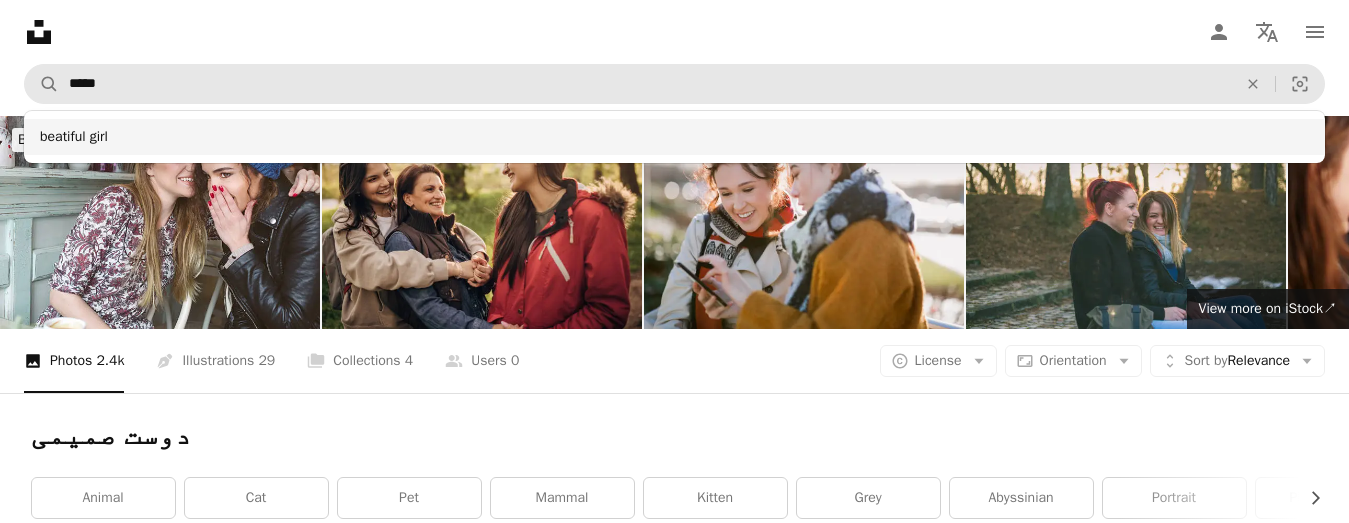 click on "beatiful girl" at bounding box center (674, 137) 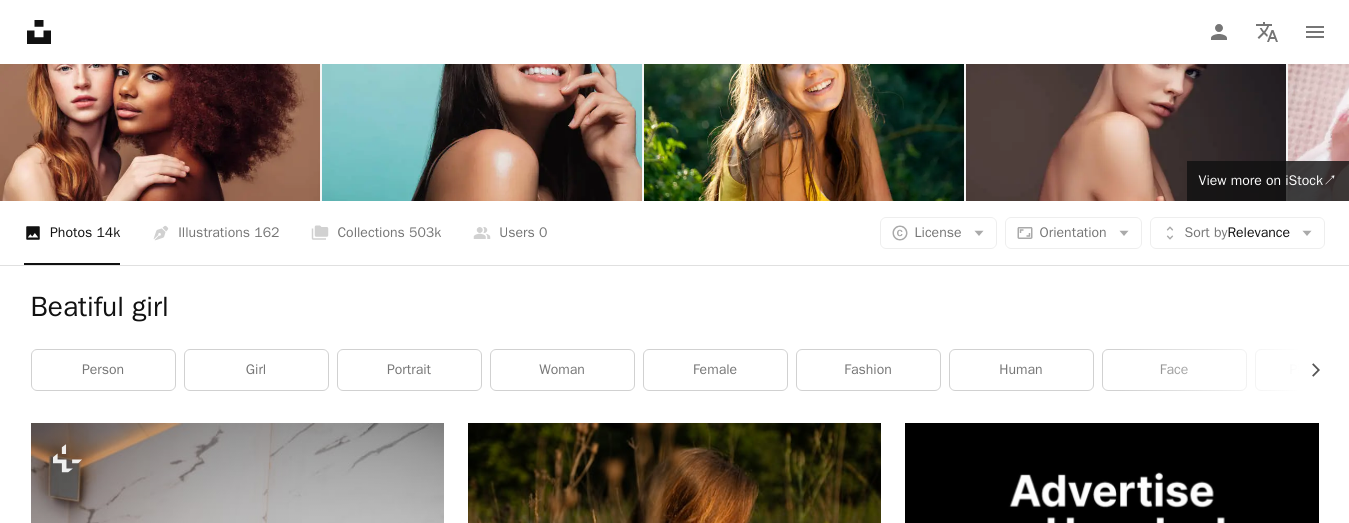 scroll, scrollTop: 0, scrollLeft: 0, axis: both 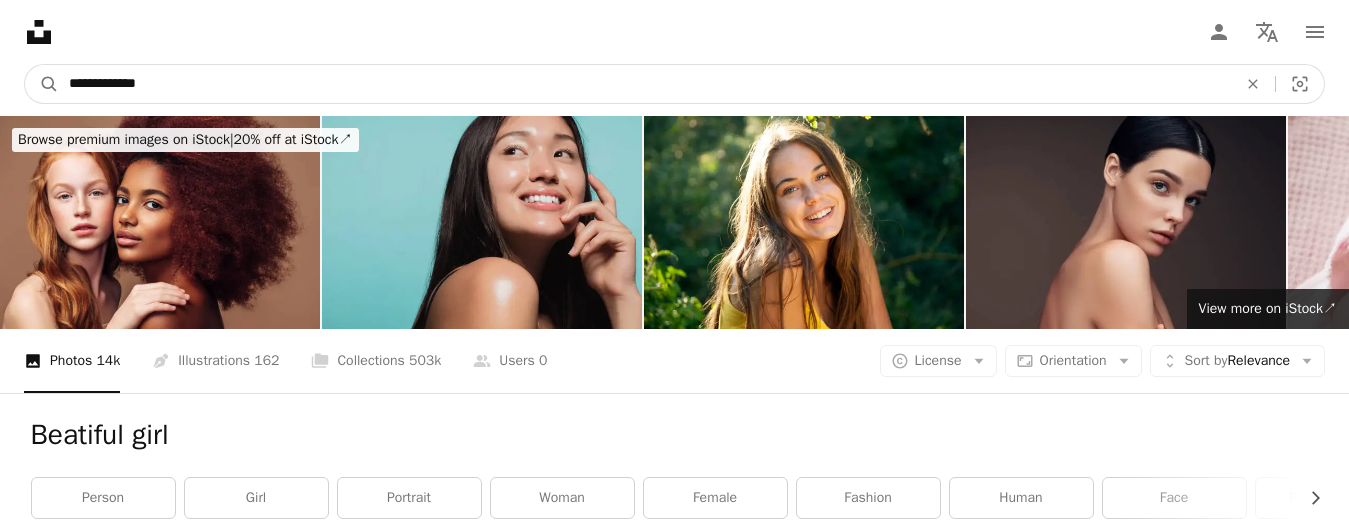 click on "**********" at bounding box center (645, 84) 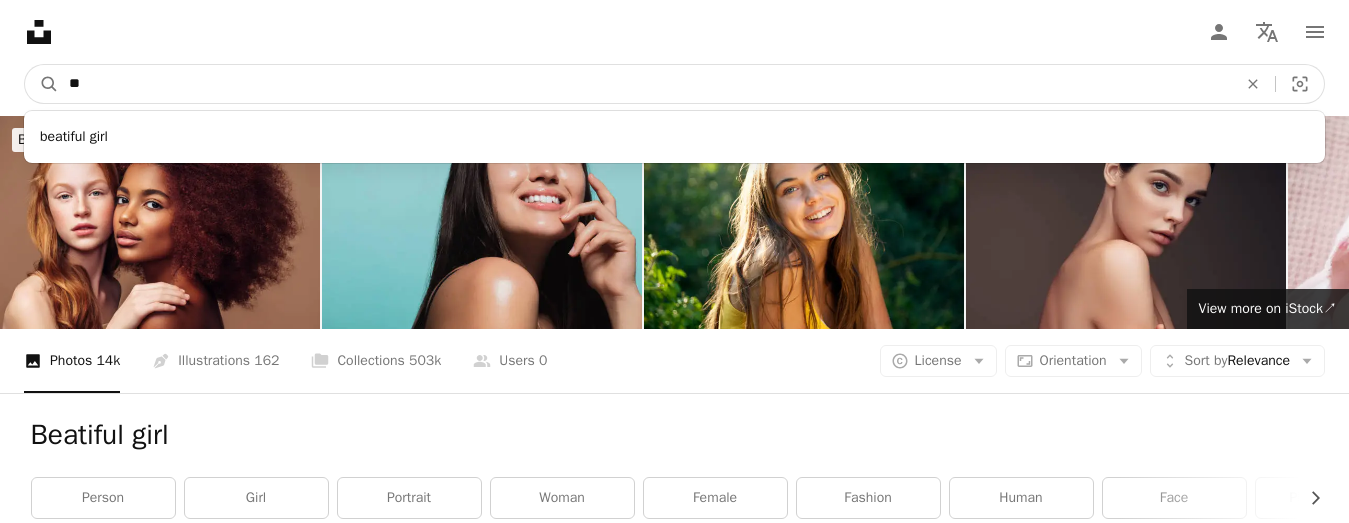 type on "*" 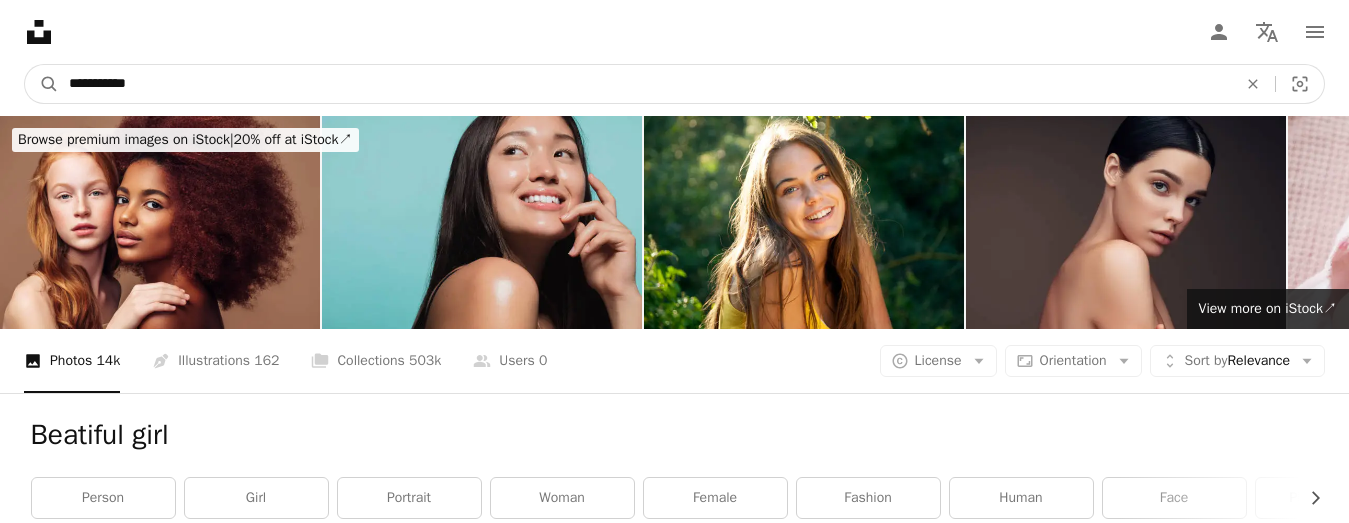 type on "**********" 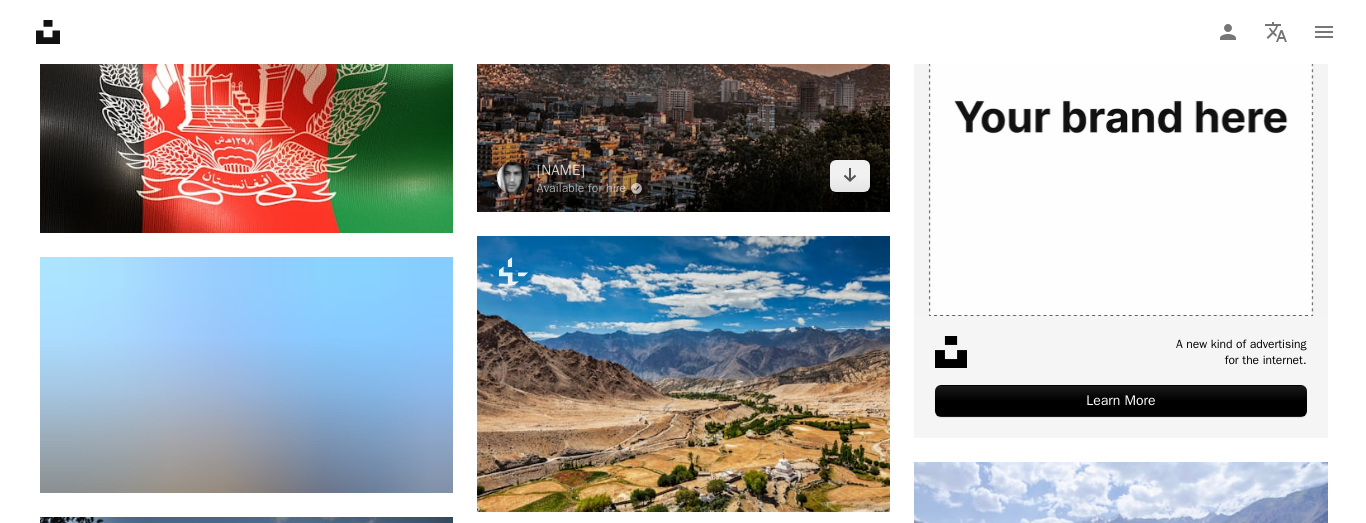 scroll, scrollTop: 700, scrollLeft: 0, axis: vertical 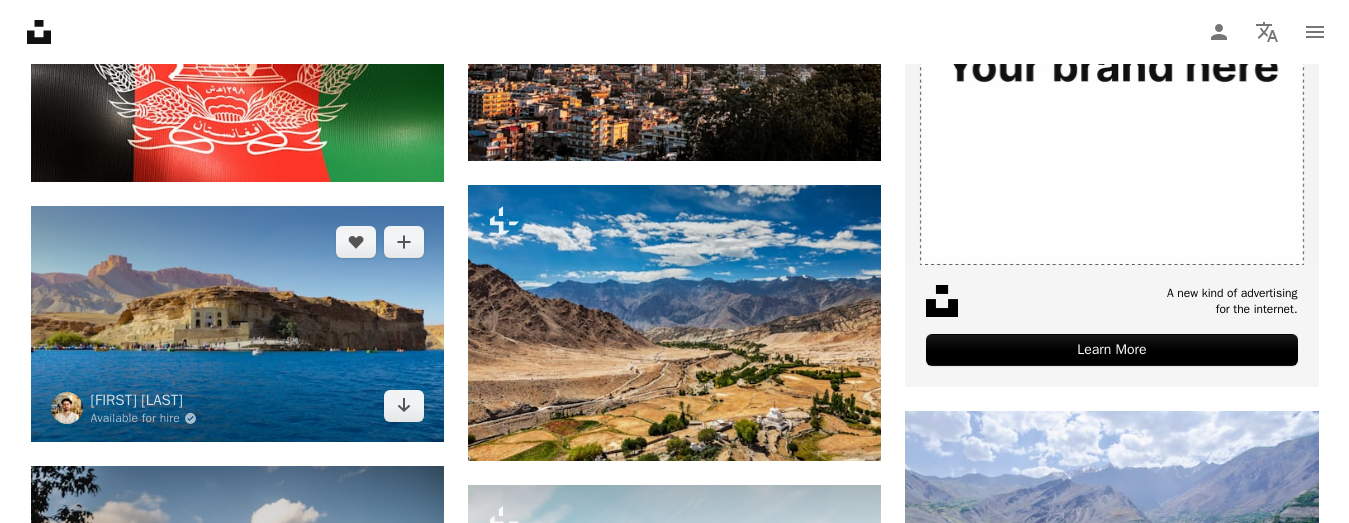 click at bounding box center (237, 324) 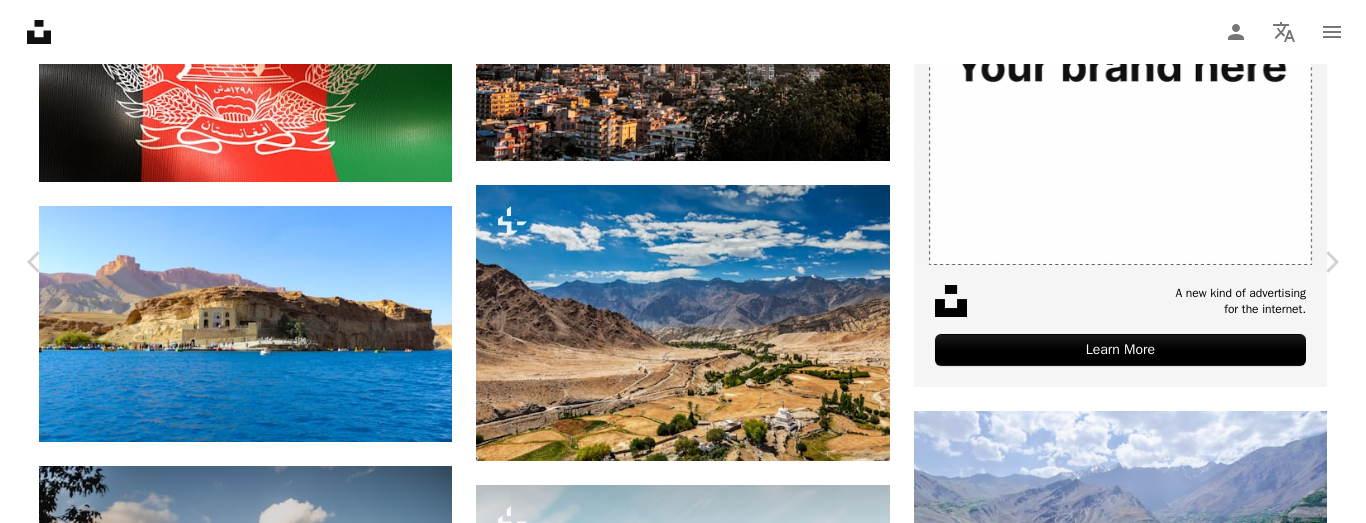 scroll, scrollTop: 200, scrollLeft: 0, axis: vertical 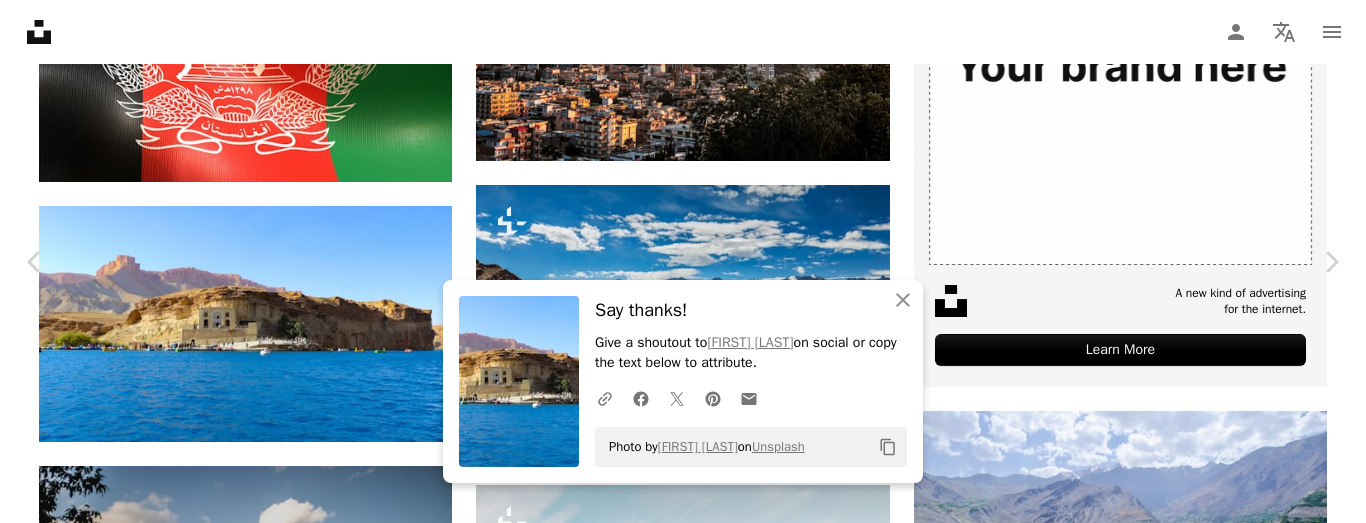 click on "An X shape Chevron left Chevron right An X shape Close Say thanks! Give a shoutout to  [FIRST] [LAST]  on social or copy the text below to attribute. A URL sharing icon (chains) Facebook icon X (formerly Twitter) icon Pinterest icon An envelope Photo by  [FIRST] [LAST]  on  Unsplash
Copy content [FIRST] [LAST] Available for hire A checkmark inside of a circle A heart A plus sign Download free Chevron down Zoom in Views 42,394 Downloads 760 A forward-right arrow Share Info icon Info More Actions Band -e- Amir, Bamyan, [COUNTRY] A map marker Band-e Amir, [COUNTRY] Calendar outlined Published on  September 15, 2024 Camera Canon, EOS 80D Safety Free to use under the  Unsplash License river picnic mounatins afghanistan bamyan land human sea scenery lake boat vehicle castle rock outdoors coast cliff shoreline waterfront lagoon HD Wallpapers Browse premium related images on iStock  |  Save 20% with code UNSPLASH20 View more on iStock  ↗ Related images A heart A plus sign [FIRST] [LAST] A heart For" at bounding box center [683, 3904] 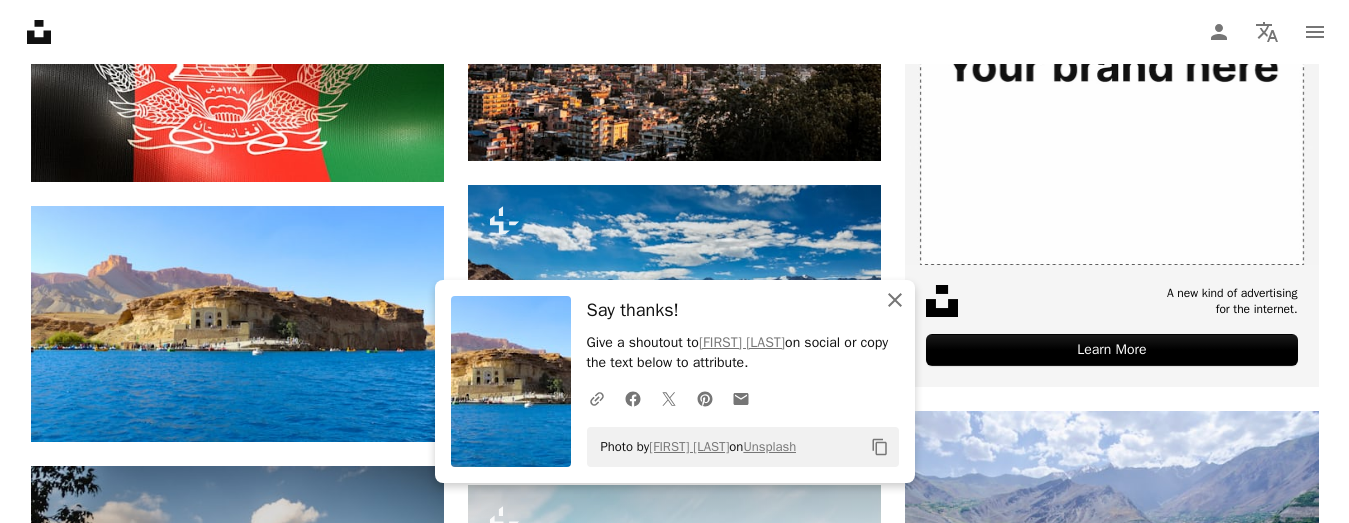 click 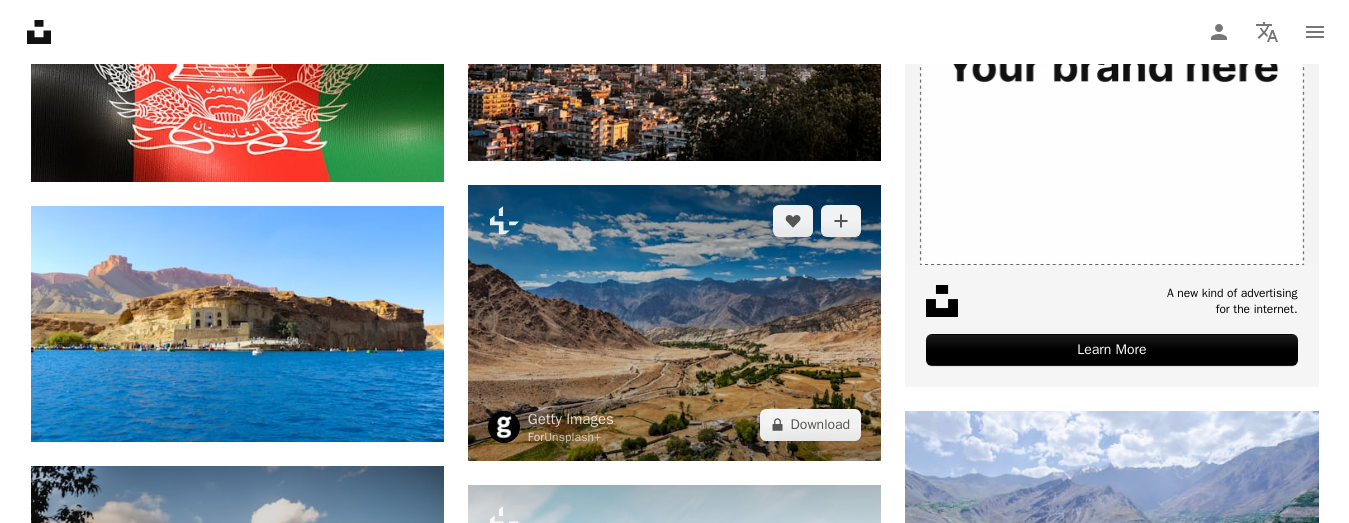 click at bounding box center (674, 322) 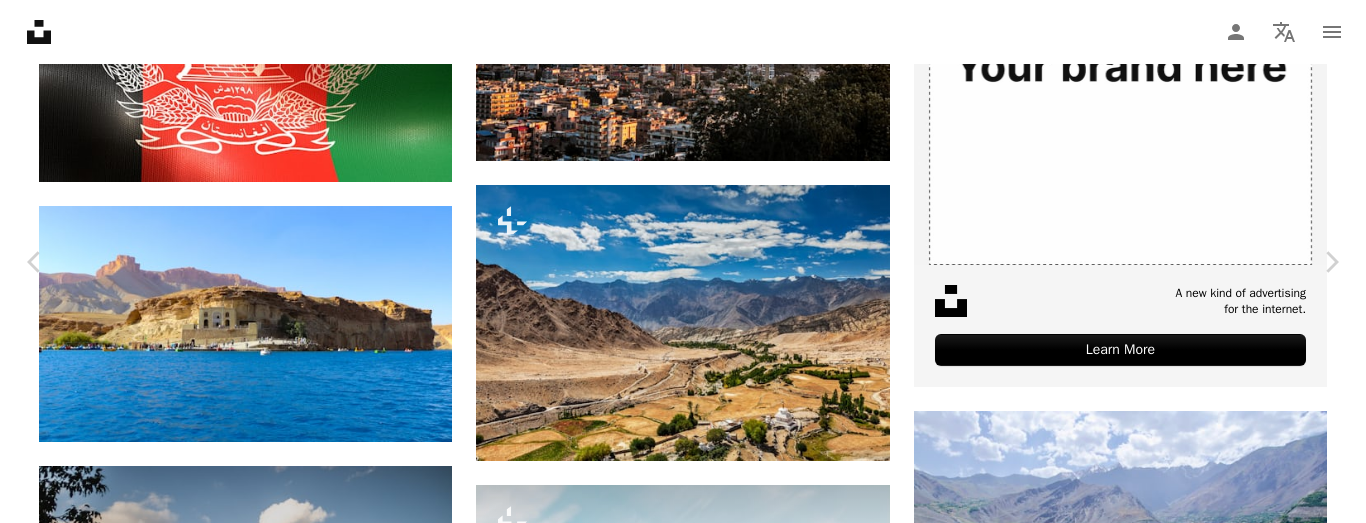 scroll, scrollTop: 100, scrollLeft: 0, axis: vertical 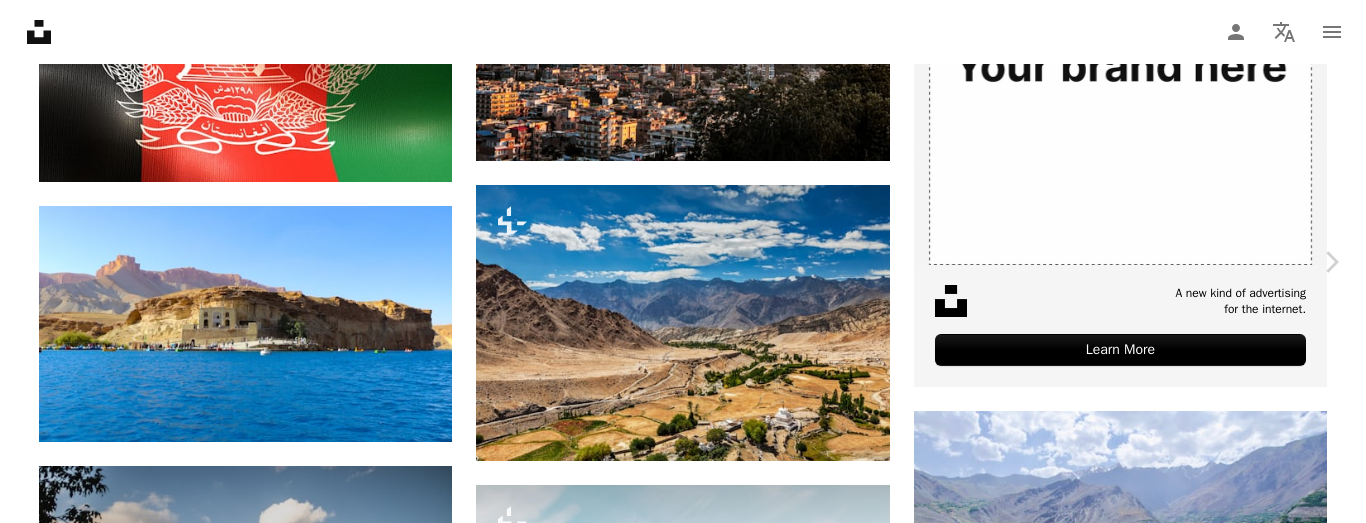 click on "Chevron left" at bounding box center (35, 262) 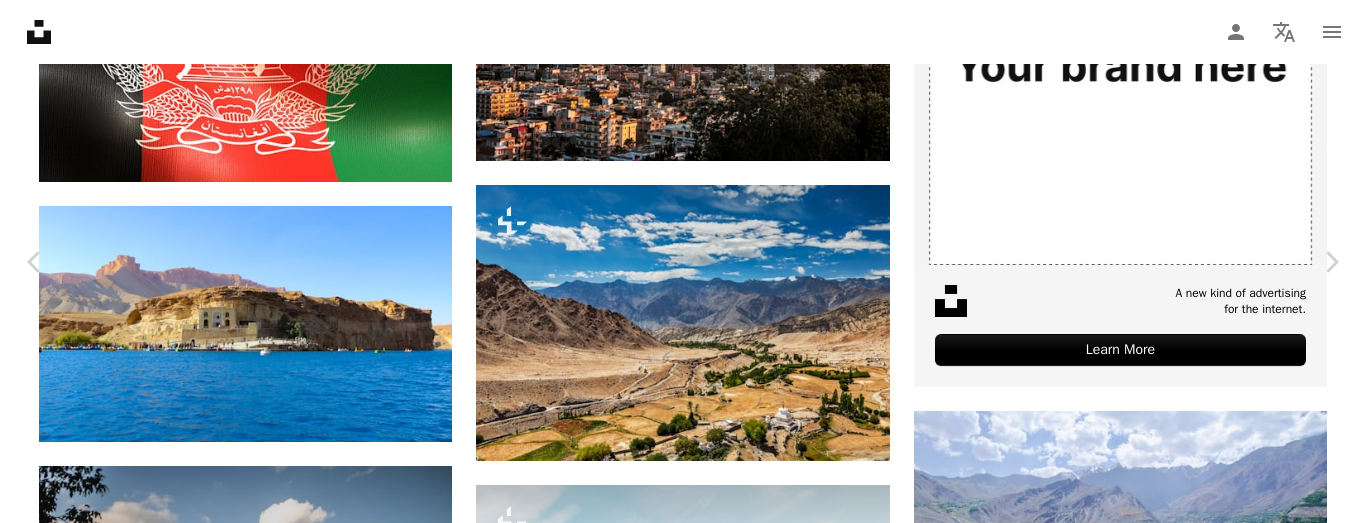 scroll, scrollTop: 100, scrollLeft: 0, axis: vertical 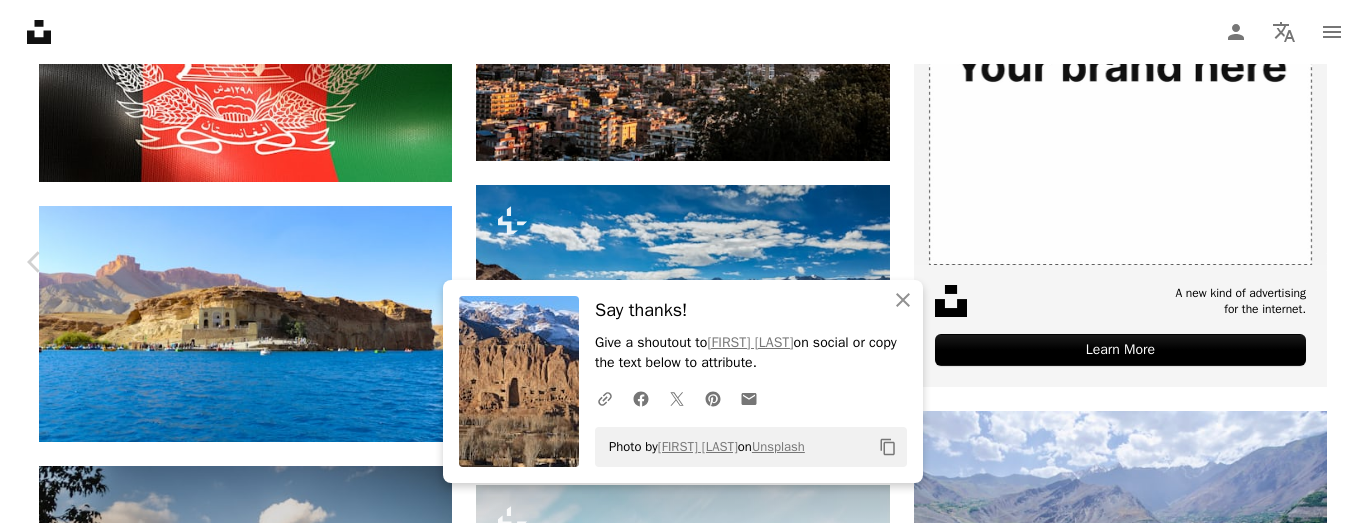 click on "Chevron right" 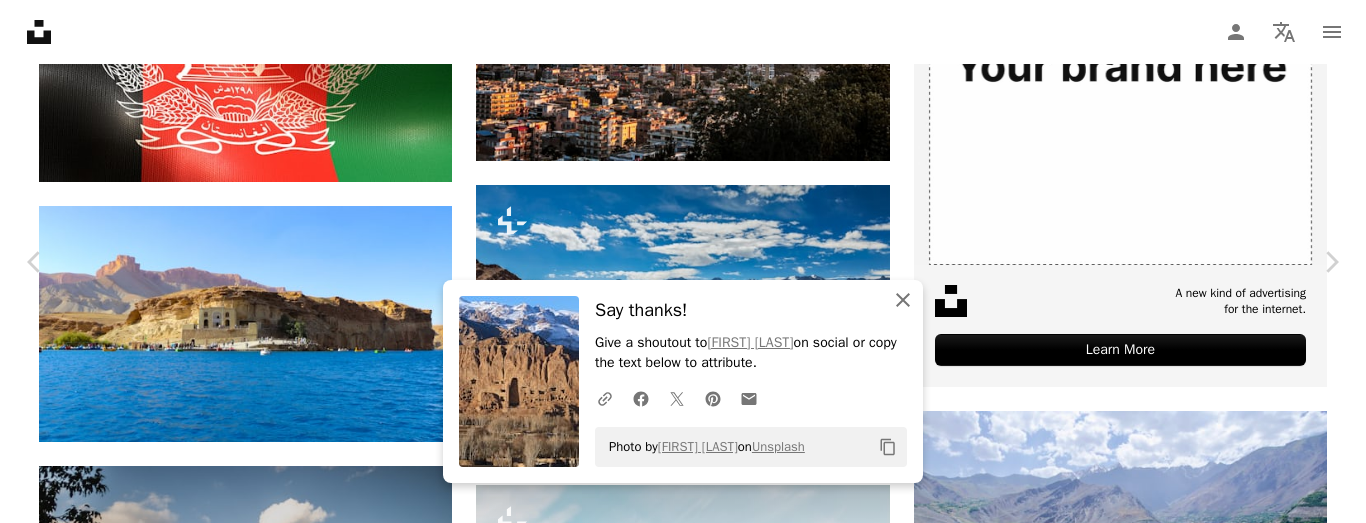 click on "An X shape" 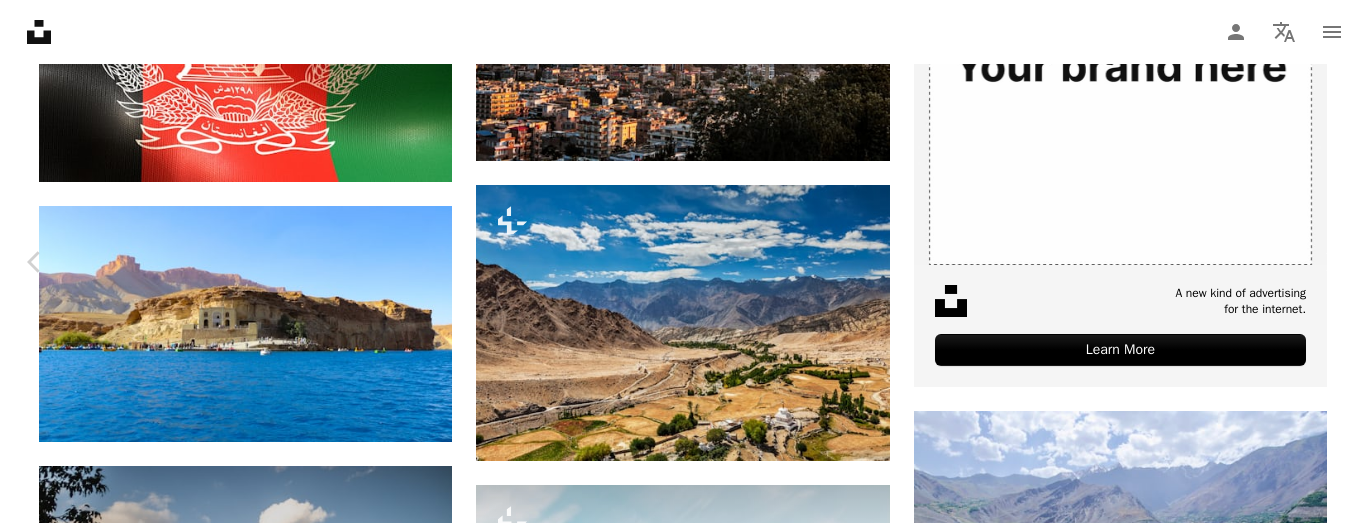click on "Chevron right" 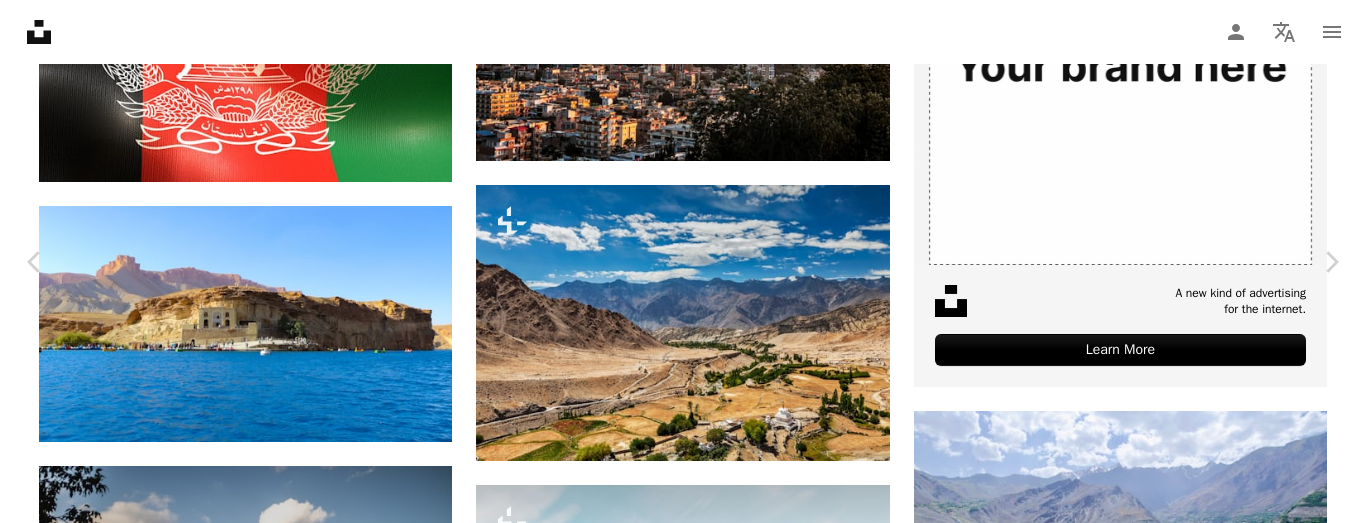scroll, scrollTop: 100, scrollLeft: 0, axis: vertical 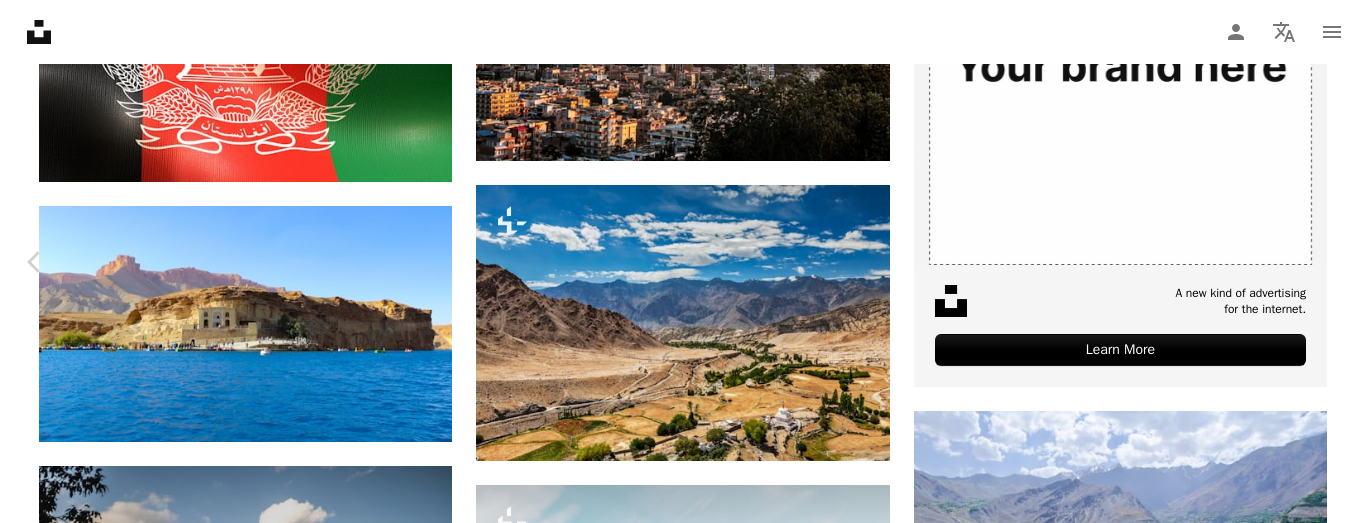 click on "Chevron right" 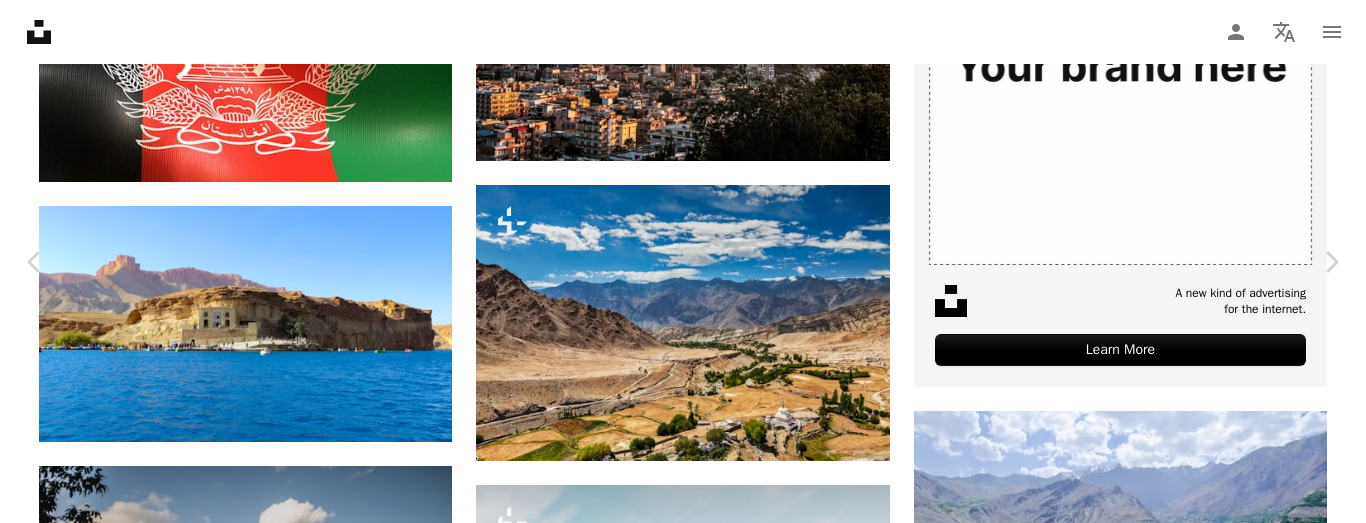 scroll, scrollTop: 100, scrollLeft: 0, axis: vertical 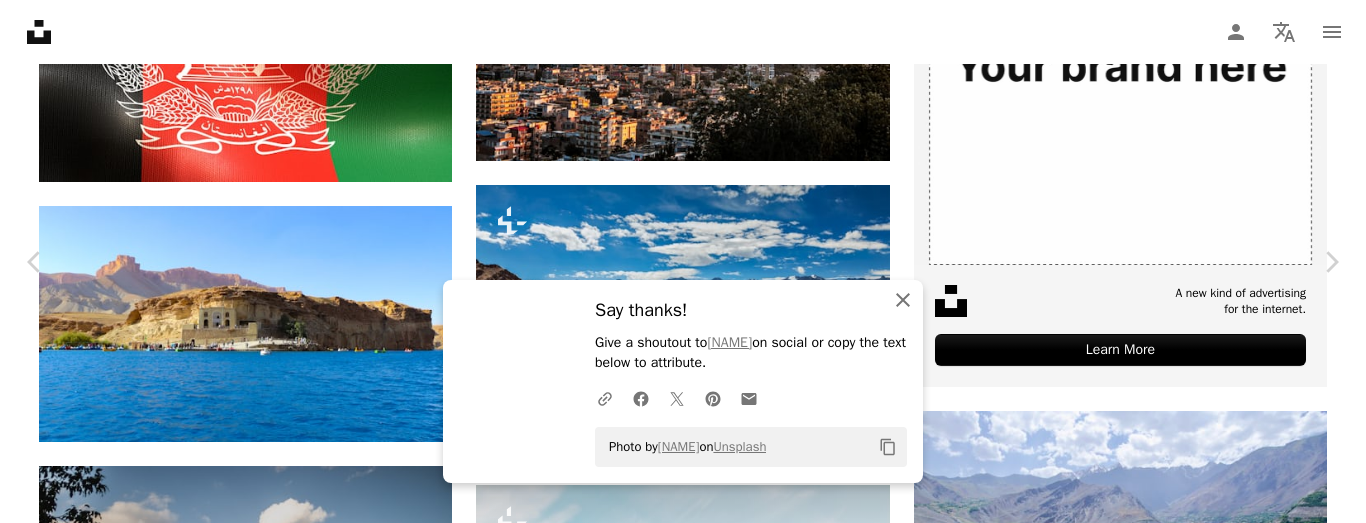 click on "An X shape" 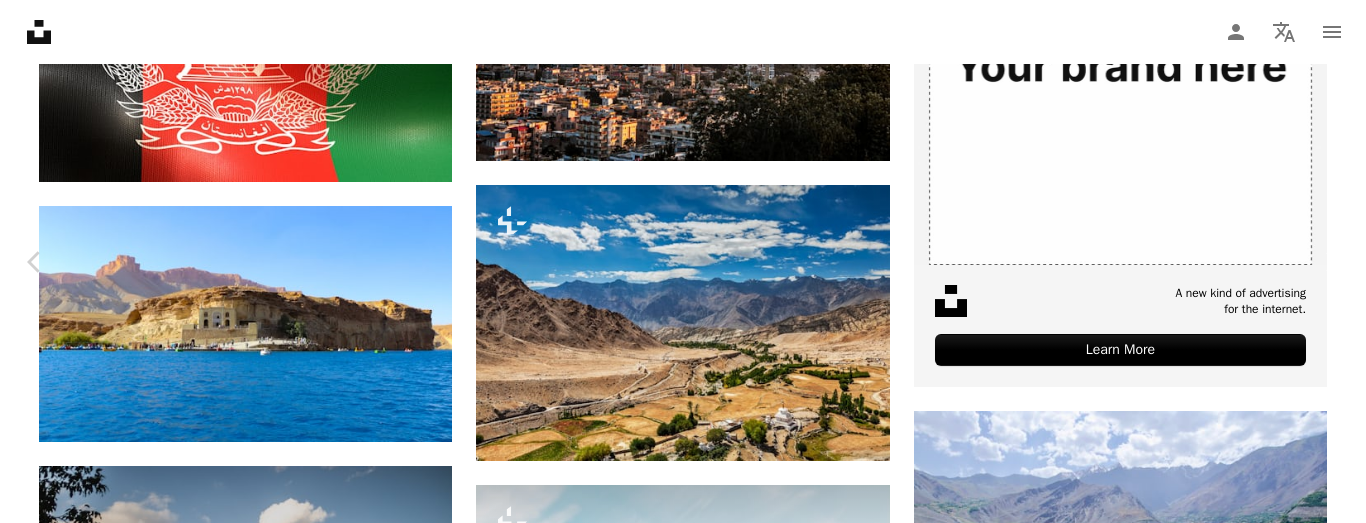 click on "Chevron right" 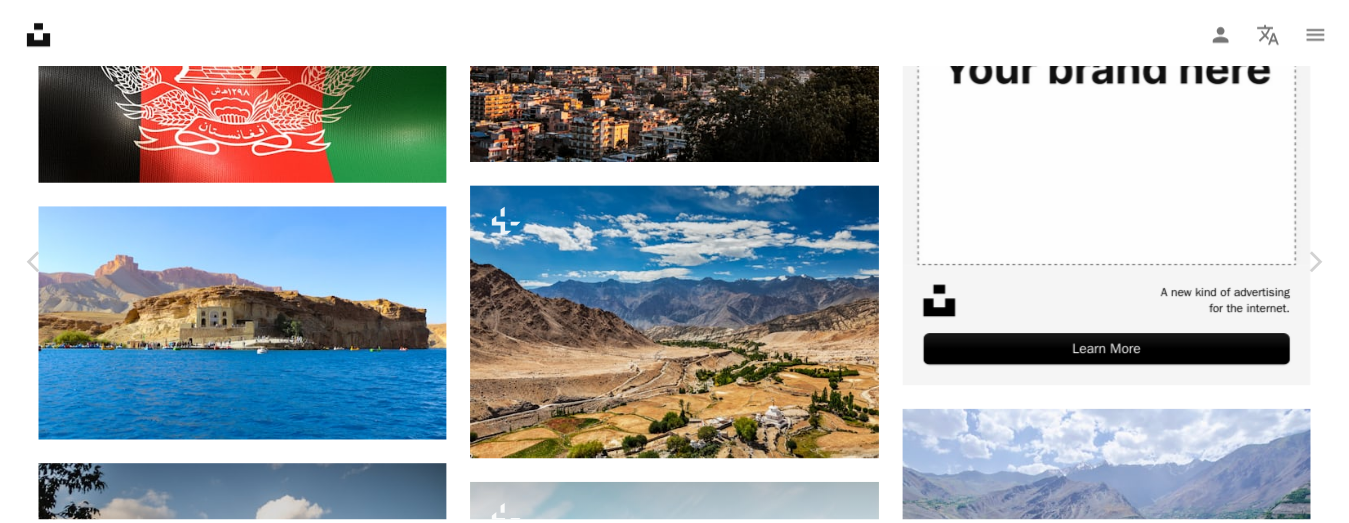 scroll, scrollTop: 200, scrollLeft: 0, axis: vertical 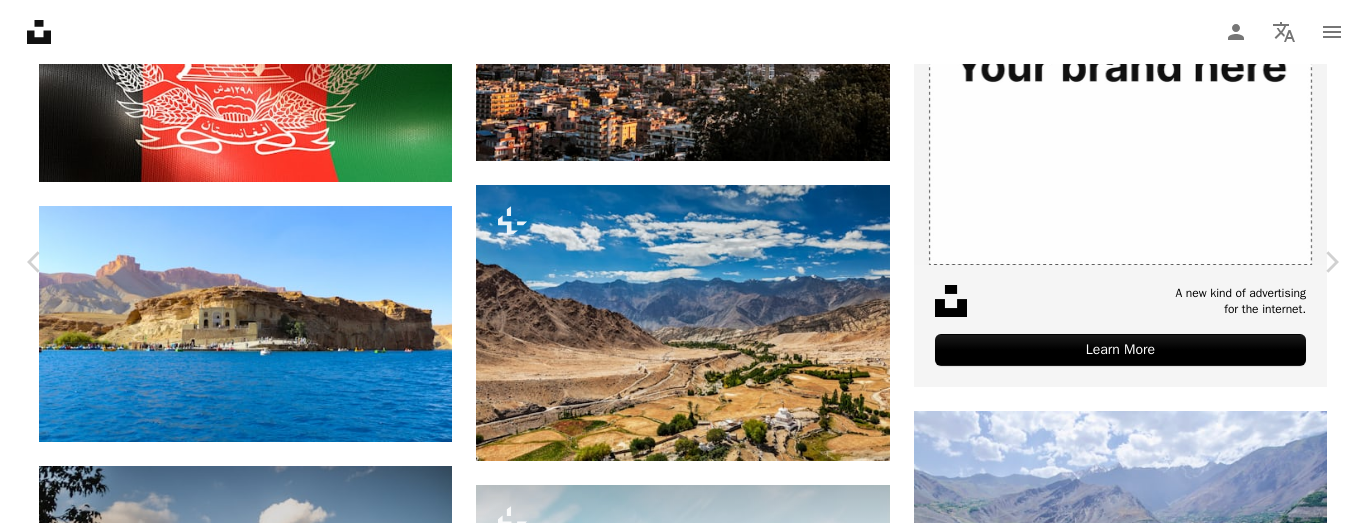 click on "An X shape Chevron left Chevron right Planet Volumes For Unsplash+ A heart A plus sign A lock Download Zoom in A forward-right arrow Share More Actions [COUNTRY] Calendar outlined Published on [MONTH] [DAY], [YEAR] Safety Licensed under the Unsplash+ License wallpapers flag afghanistan central asia country flag national flag afghan nationality Backgrounds From this series Chevron right Plus sign for Unsplash+ Plus sign for Unsplash+ Plus sign for Unsplash+ Plus sign for Unsplash+ Plus sign for Unsplash+ Plus sign for Unsplash+ Plus sign for Unsplash+ Plus sign for Unsplash+ Plus sign for Unsplash+ Plus sign for Unsplash+ Related images Plus sign for Unsplash+ A heart A plus sign Planet Volumes For Unsplash+ A lock Download Plus sign for Unsplash+ A heart A plus sign Planet Volumes For Unsplash+ A lock Download Plus sign for Unsplash+ A heart A plus sign Planet Volumes For Unsplash+ A lock Download Plus sign for Unsplash+ A heart A plus sign Resource Database For Unsplash+ A lock Download A heart For" at bounding box center (683, 3904) 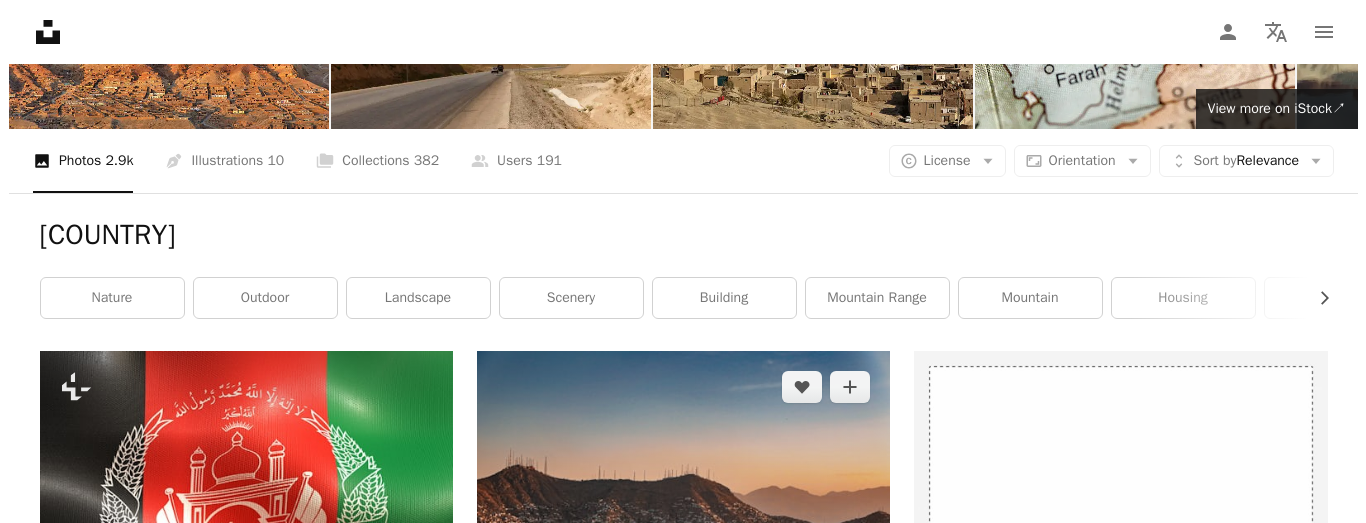 scroll, scrollTop: 500, scrollLeft: 0, axis: vertical 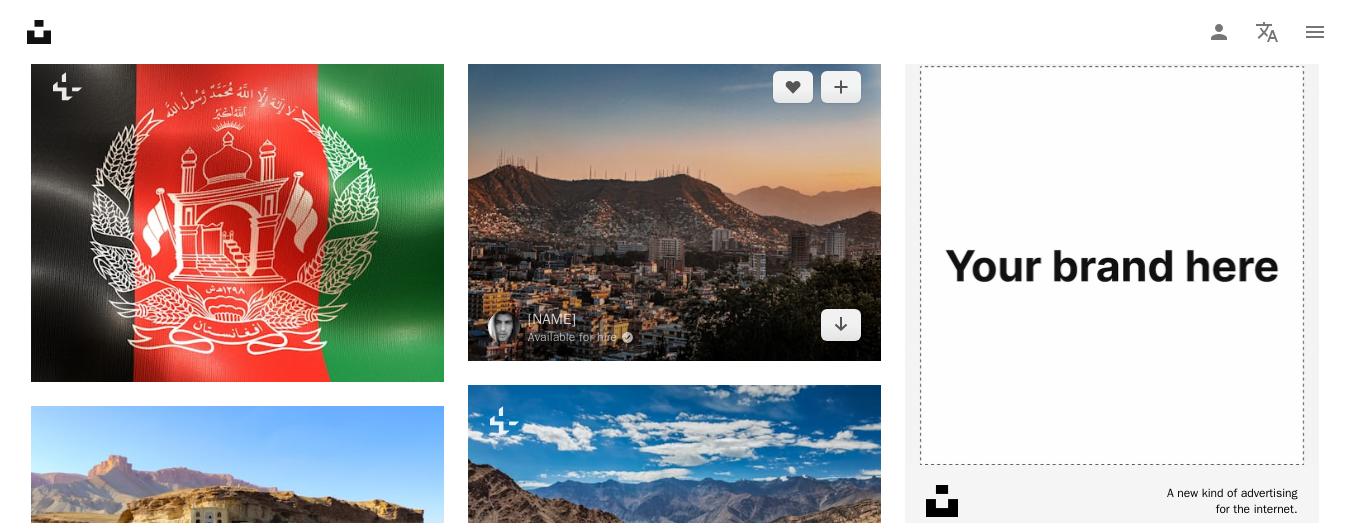 click at bounding box center (674, 206) 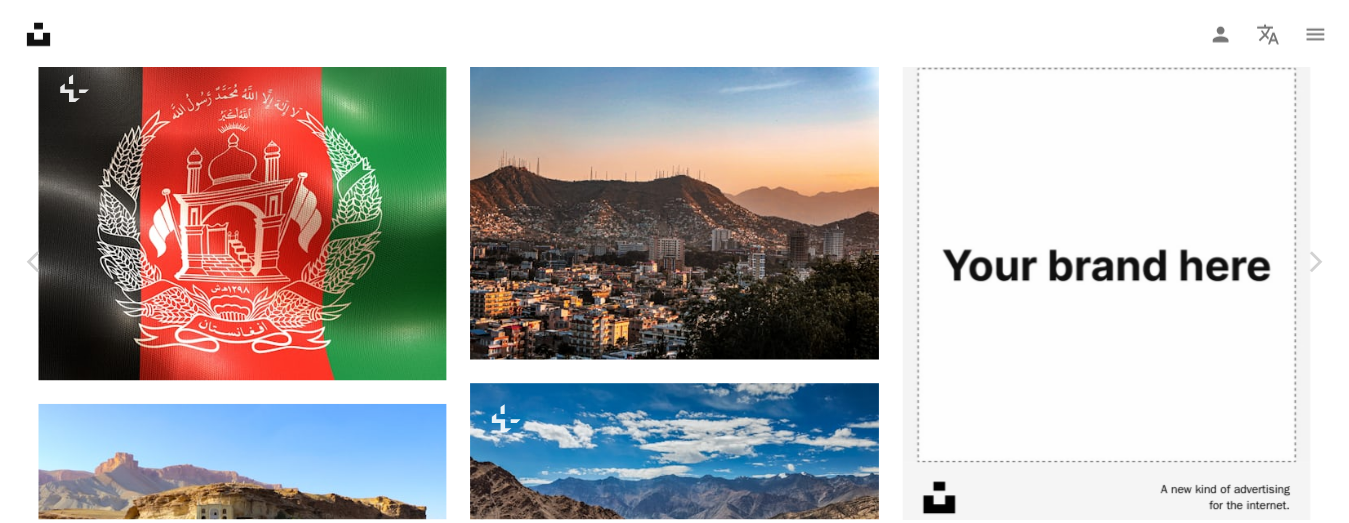 scroll, scrollTop: 300, scrollLeft: 0, axis: vertical 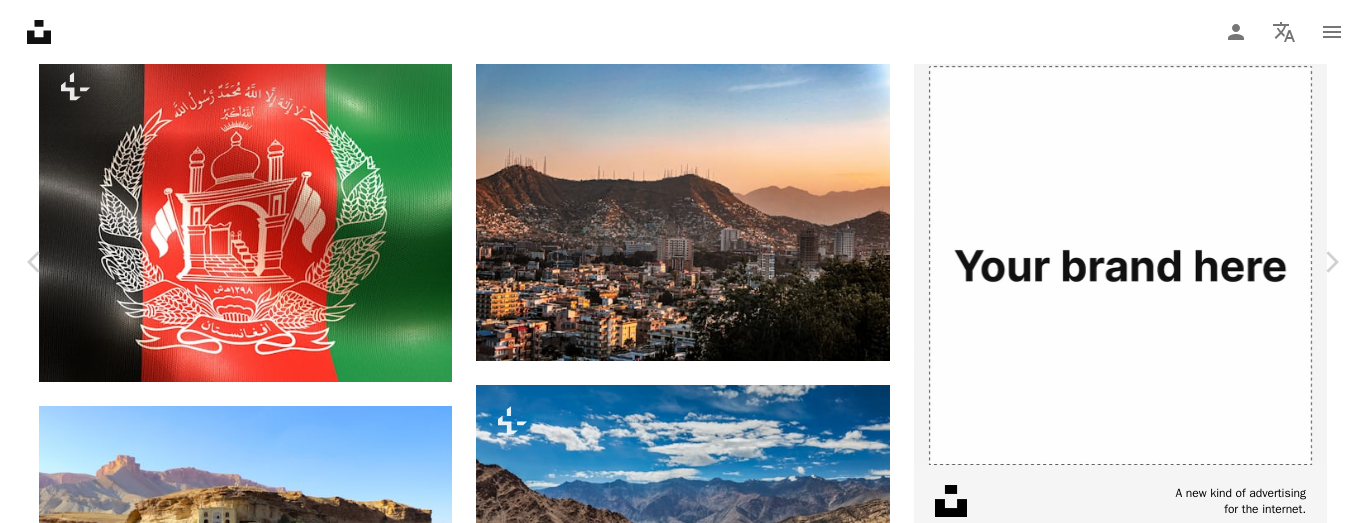 click 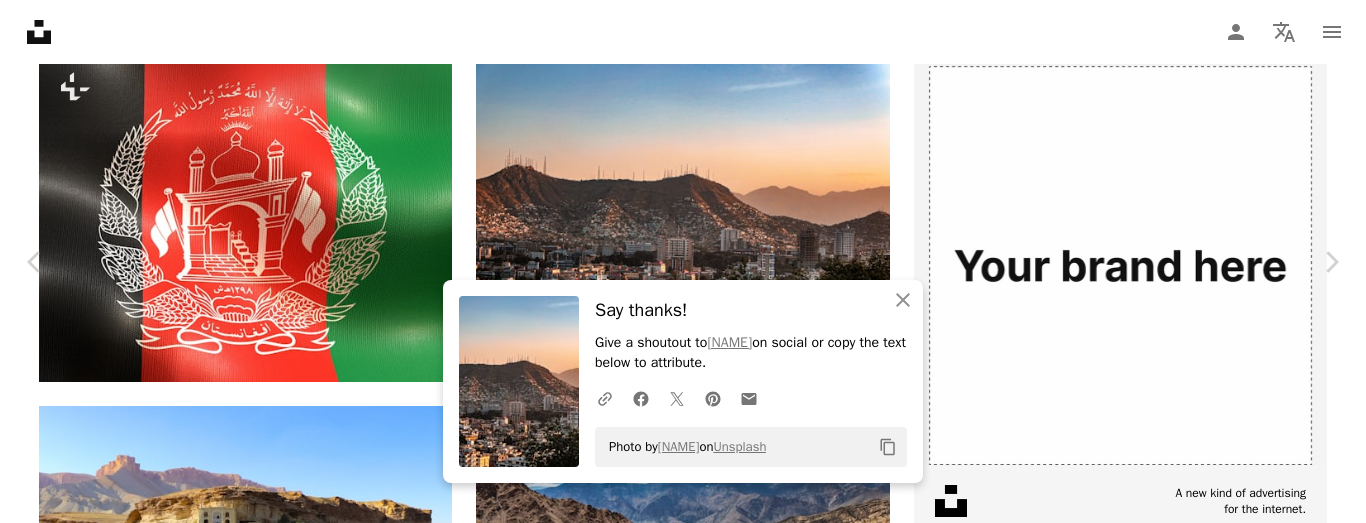 click on "An X shape Chevron left Chevron right An X shape Close Say thanks! Give a shoutout to [FIRST] [LAST] on social or copy the text below to attribute. A URL sharing icon (chains) Facebook icon X (formerly Twitter) icon Pinterest icon An envelope Photo by [FIRST] [LAST] on Unsplash
Copy content [FIRST] [LAST] Available for hire A checkmark inside of a circle A heart A plus sign Download free Chevron down Zoom in Views [NUMBER] Downloads [NUMBER] Featured in Photos , People , Spirituality A forward-right arrow Share Info icon Info More Actions AFGHANISTAN 🇦🇫
KABUL 🤩
Photographer: [FIRST] [LAST]
More Photos
Facebook: @Mohammadhu2
Instagram: @Mohammadhu1
Youpic: [FIRST] [LAST]
500px: [FIRST] [LAST]
Read more A map marker [CITY], [COUNTRY] Calendar outlined Published on [MONTH] [DAY], [YEAR] Camera Canon, IXY 620F Safety Free to use under the Unsplash License building city architecture scenery urban outdoors town apartment building housing neighborhood panoramic afghanistan downtown aerial view high rise kabul metropolis  |" at bounding box center [683, 4104] 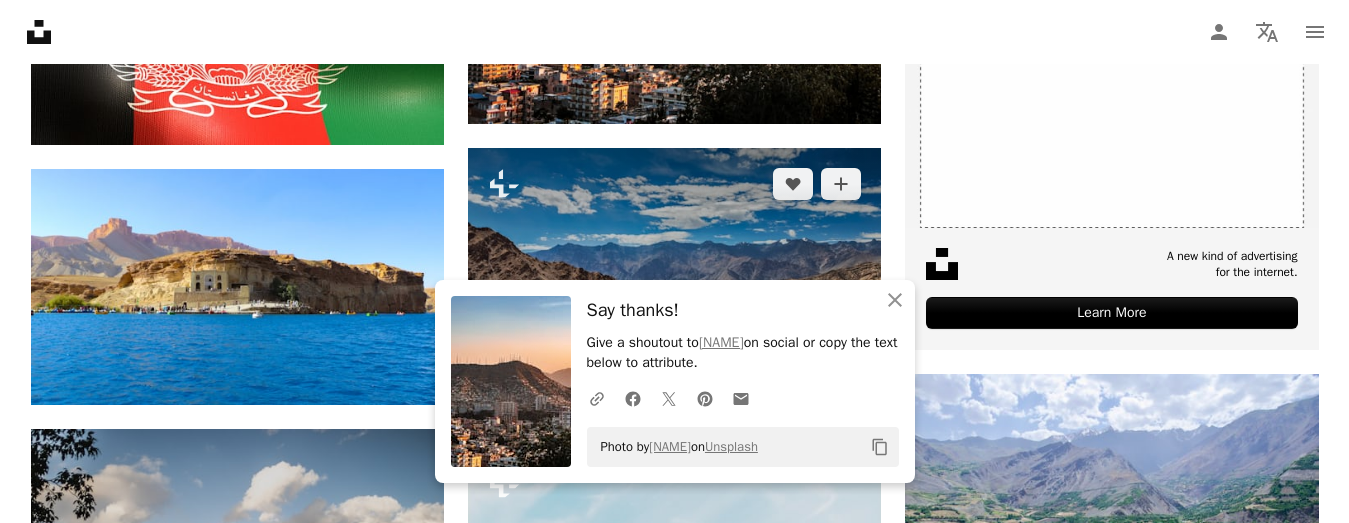 scroll, scrollTop: 800, scrollLeft: 0, axis: vertical 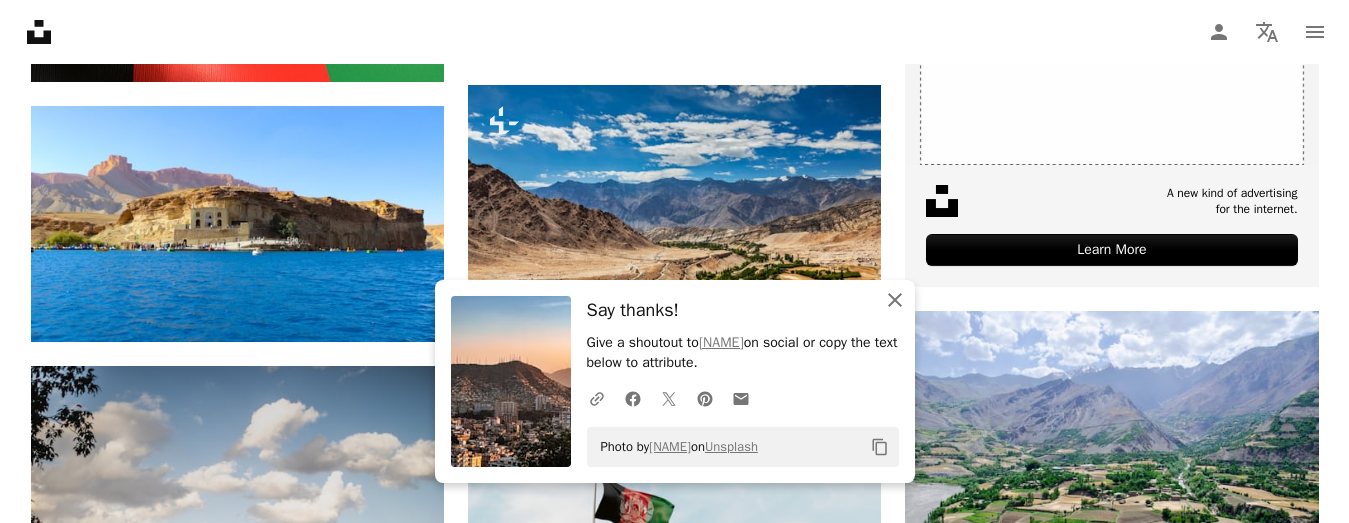 click 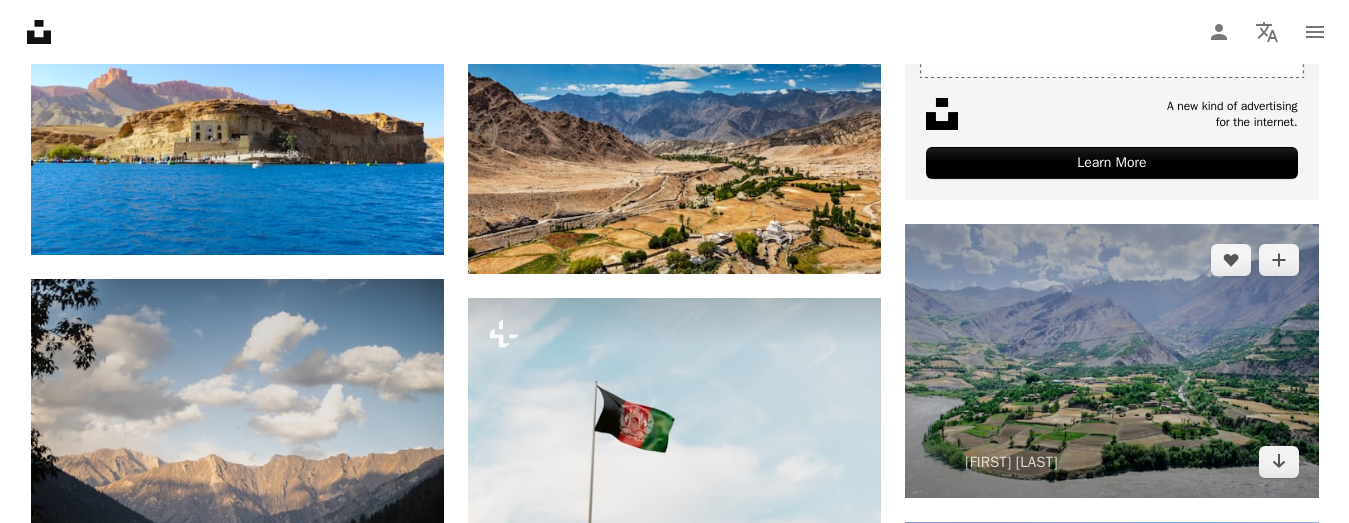 scroll, scrollTop: 900, scrollLeft: 0, axis: vertical 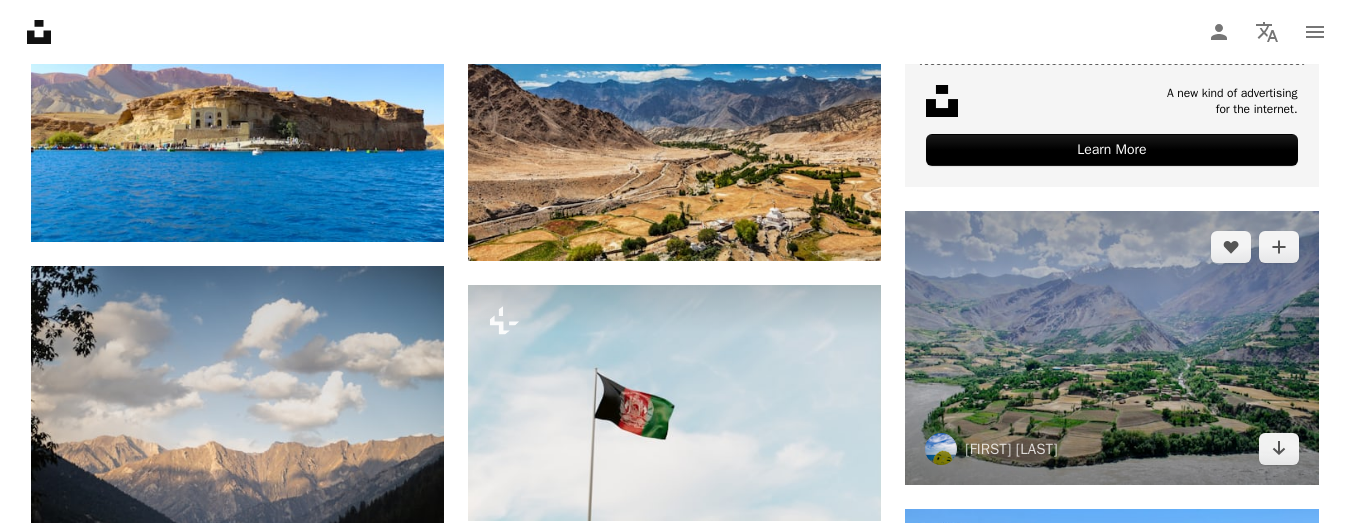 click at bounding box center [1111, 348] 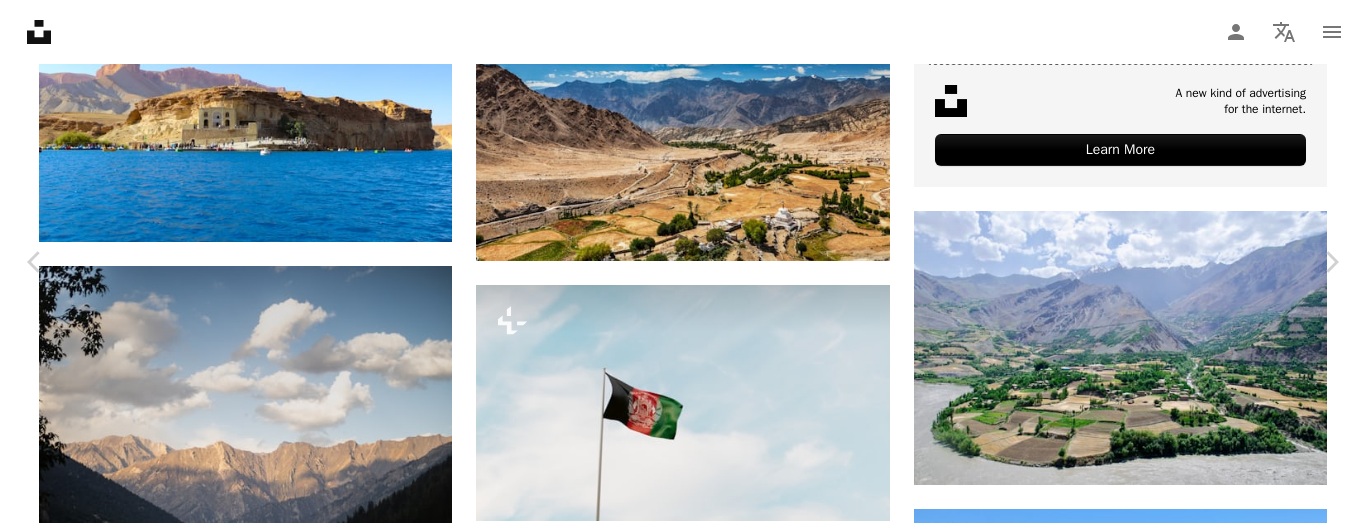 click 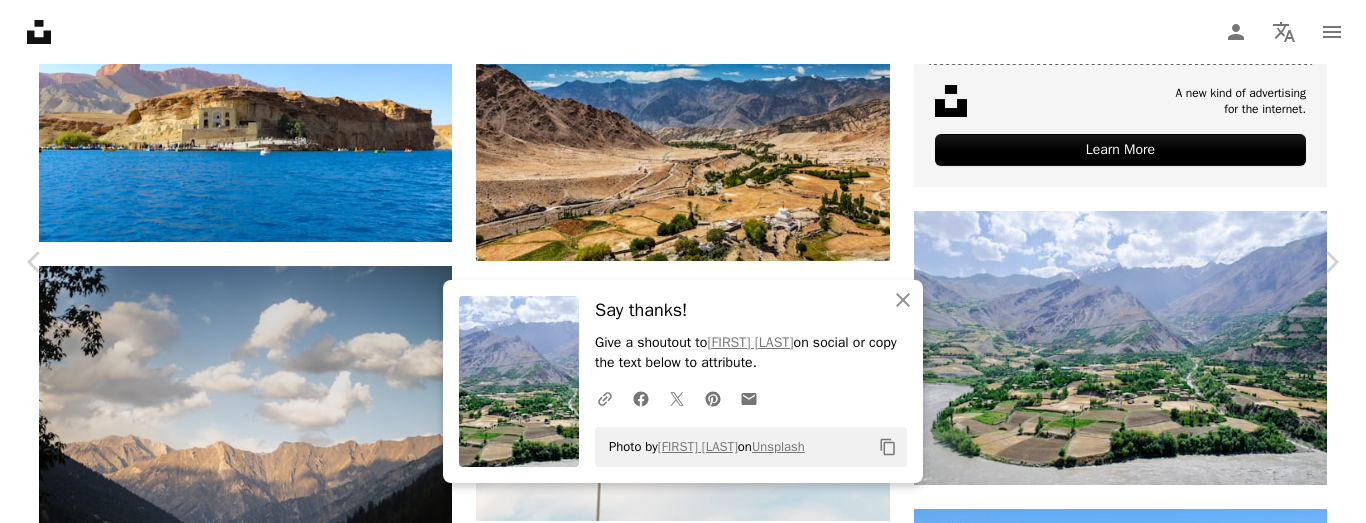 click on "An X shape Chevron left Chevron right An X shape Close Say thanks! Give a shoutout to  [FIRST] [LAST]  on social or copy the text below to attribute. A URL sharing icon (chains) Facebook icon X (formerly Twitter) icon Pinterest icon An envelope Photo by  [FIRST] [LAST]  on  Unsplash
Copy content [FIRST] [LAST] [USERNAME] A heart A plus sign Download free Chevron down Zoom in Views 596,282 Downloads 7,678 A forward-right arrow Share Info icon Info More Actions Afghanistan from the Pamir highway A map marker Afghanistan, [COUNTRY] Calendar outlined Published on  May 26, 2020 Camera NIKON CORPORATION, NIKON D7000 Safety Free to use under the  Unsplash License travel grey scenery outdoors countryside mountain range afghanistan aerial view peak Public domain images Browse premium related images on iStock  |  Save 20% with code UNSPLASH20 View more on iStock  ↗ Related images A heart A plus sign [FIRST] [LAST] Arrow pointing down A heart A plus sign Nomad Bikers Available for hire A checkmark inside of a circle For" at bounding box center [683, 3704] 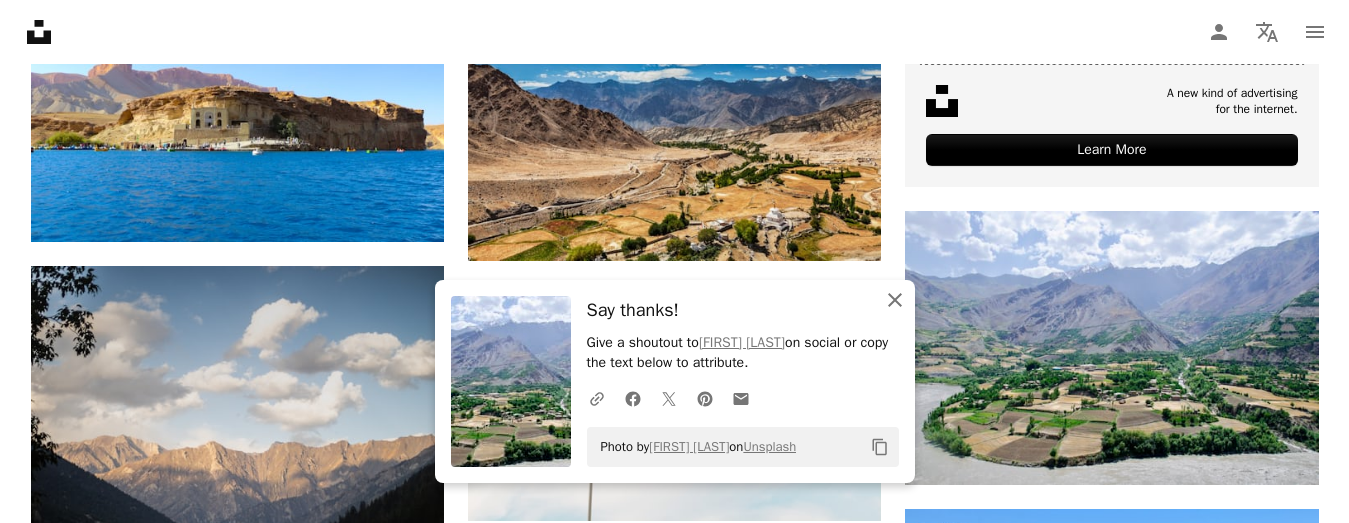 click 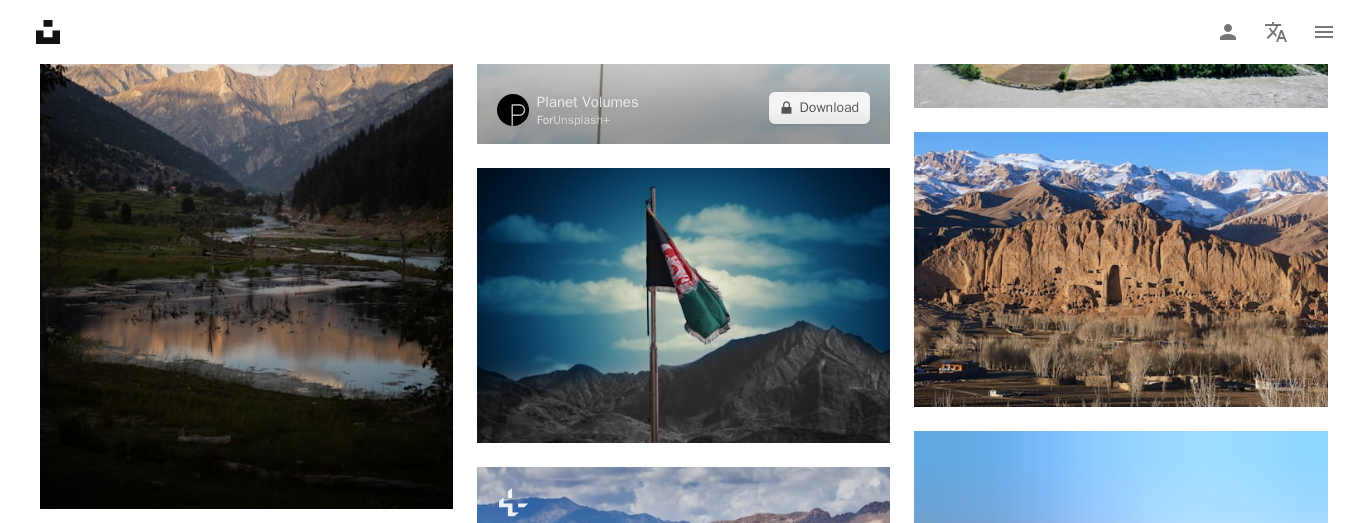 scroll, scrollTop: 1300, scrollLeft: 0, axis: vertical 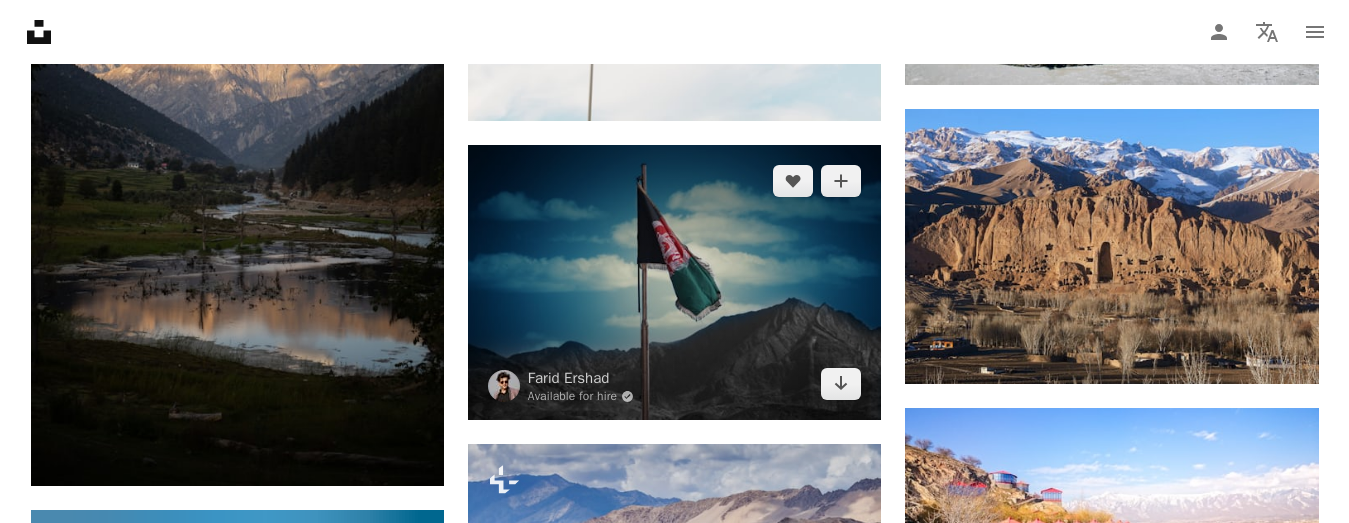 click at bounding box center (674, 282) 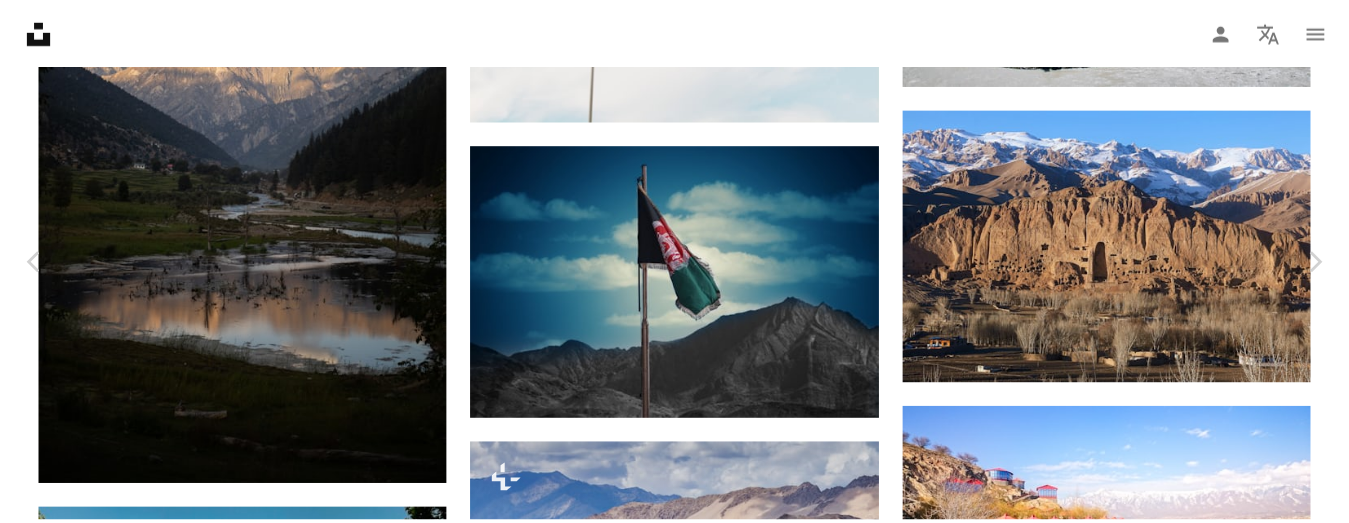 scroll, scrollTop: 0, scrollLeft: 0, axis: both 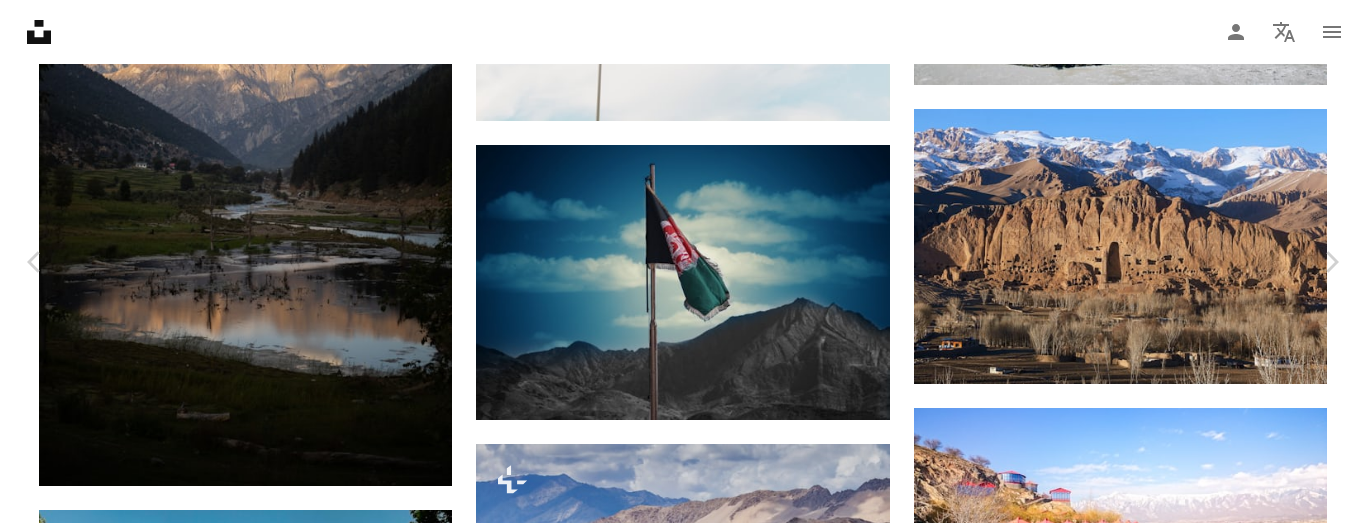 click on "Chevron down" 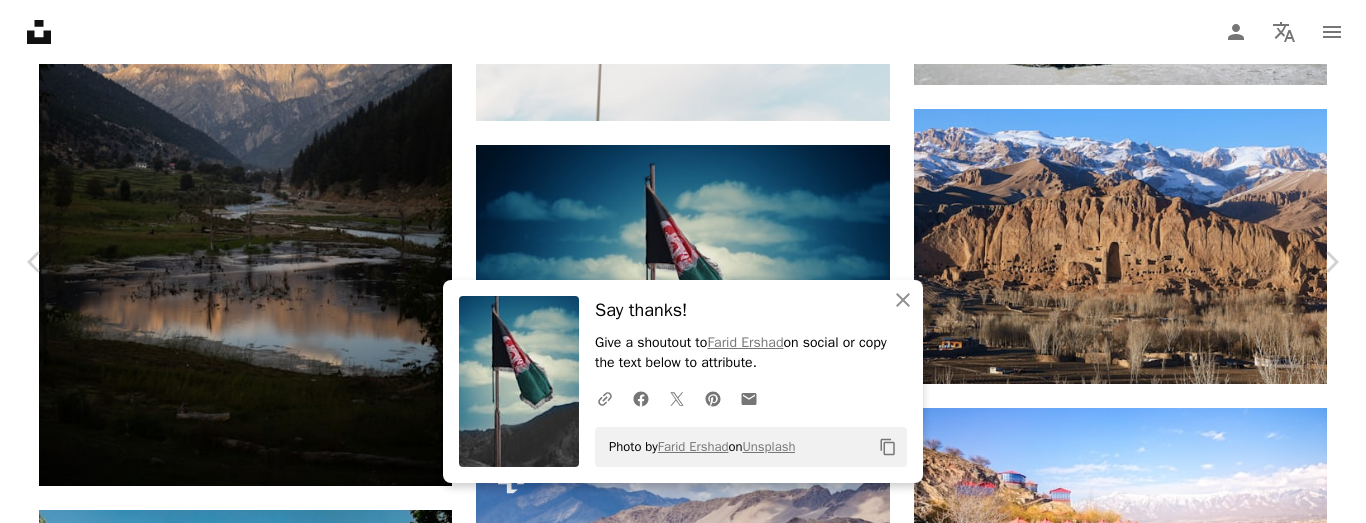 click on "An X shape Chevron left Chevron right An X shape Close Say thanks! Give a shoutout to  [NAME]  on social or copy the text below to attribute. A URL sharing icon (chains) Facebook icon X (formerly Twitter) icon Pinterest icon An envelope Photo by  [NAME]  on  Unsplash
Copy content [NAME] Available for hire A checkmark inside of a circle A heart A plus sign Download free Chevron down Zoom in Views 475,215 Downloads 8,955 A forward-right arrow Share Info icon Info More Actions Beautiful three-color flag of Afghanistan, black, red and green... A map marker [CITY] [COUNTRY] Calendar outlined Published on  October 23, 2021 Camera Canon, EOS 7D Safety Free to use under the  Unsplash License black like grey american flag flag symbol afghanistan flag love you kabul afghanistan Free pictures Browse premium related images on iStock  |  Save 20% with code UNSPLASH20 View more on iStock  ↗ Related images A heart A plus sign [NAME] Available for hire A checkmark inside of a circle A heart" at bounding box center [683, 3303] 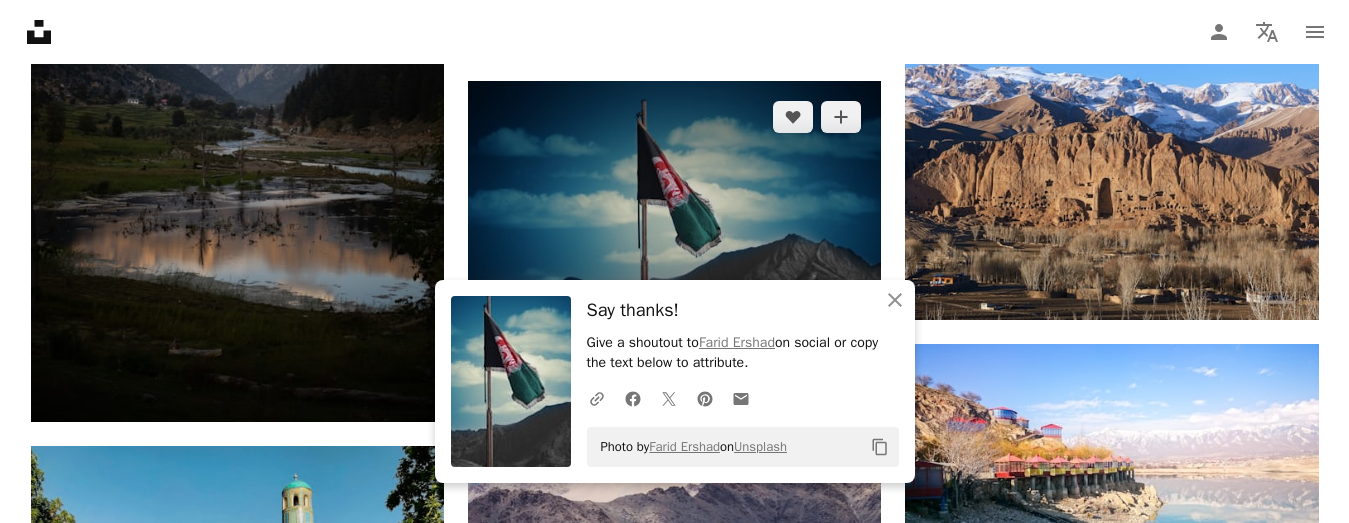 scroll, scrollTop: 1400, scrollLeft: 0, axis: vertical 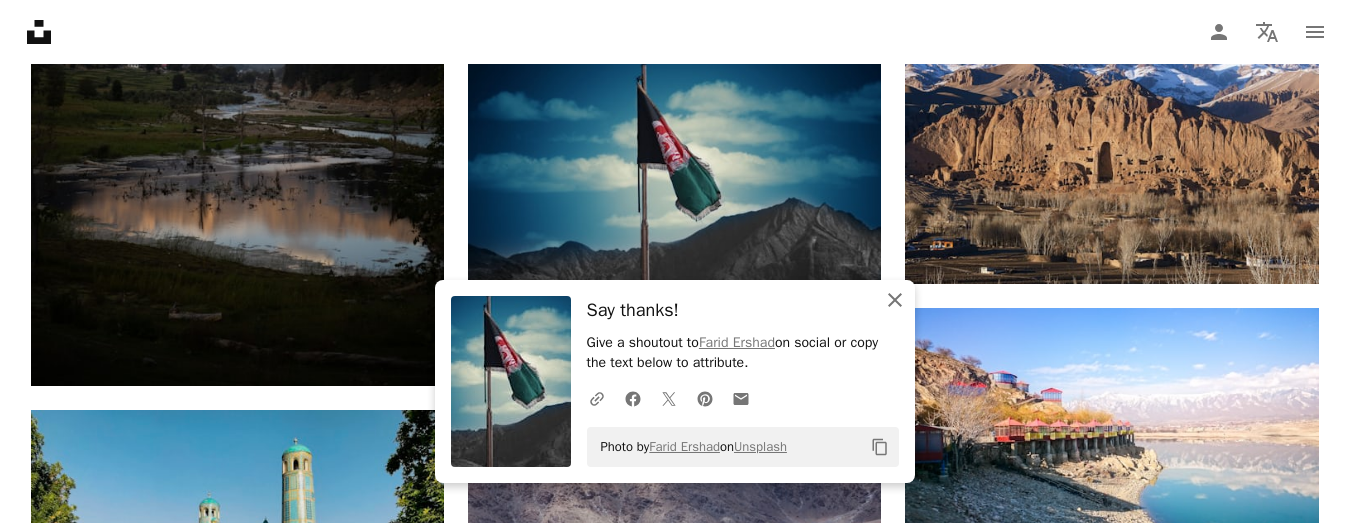 click on "An X shape" 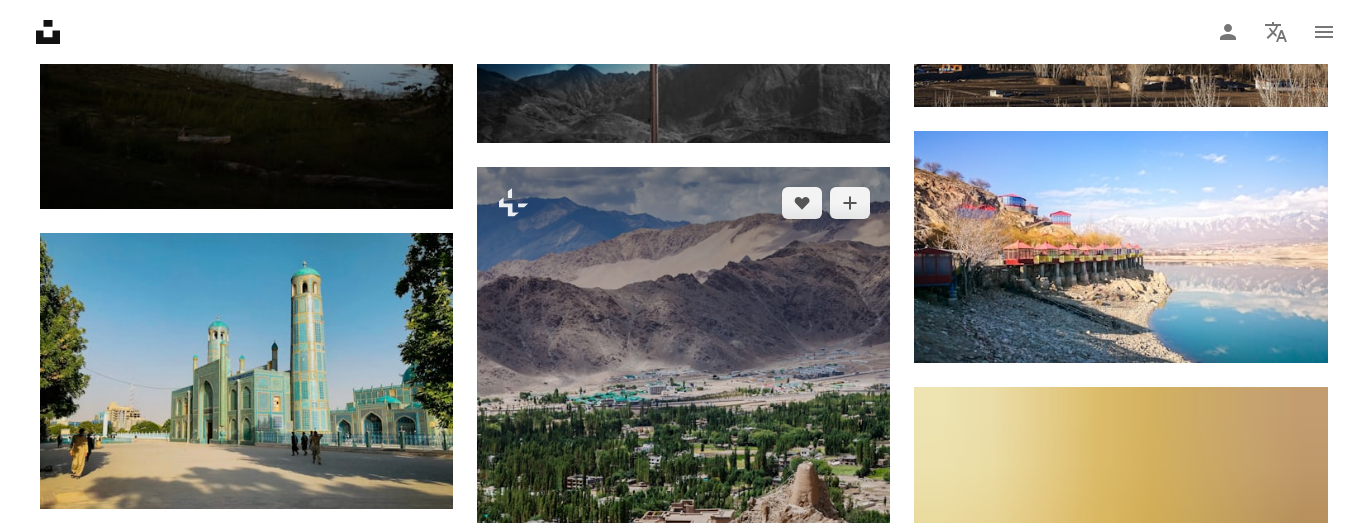 scroll, scrollTop: 1700, scrollLeft: 0, axis: vertical 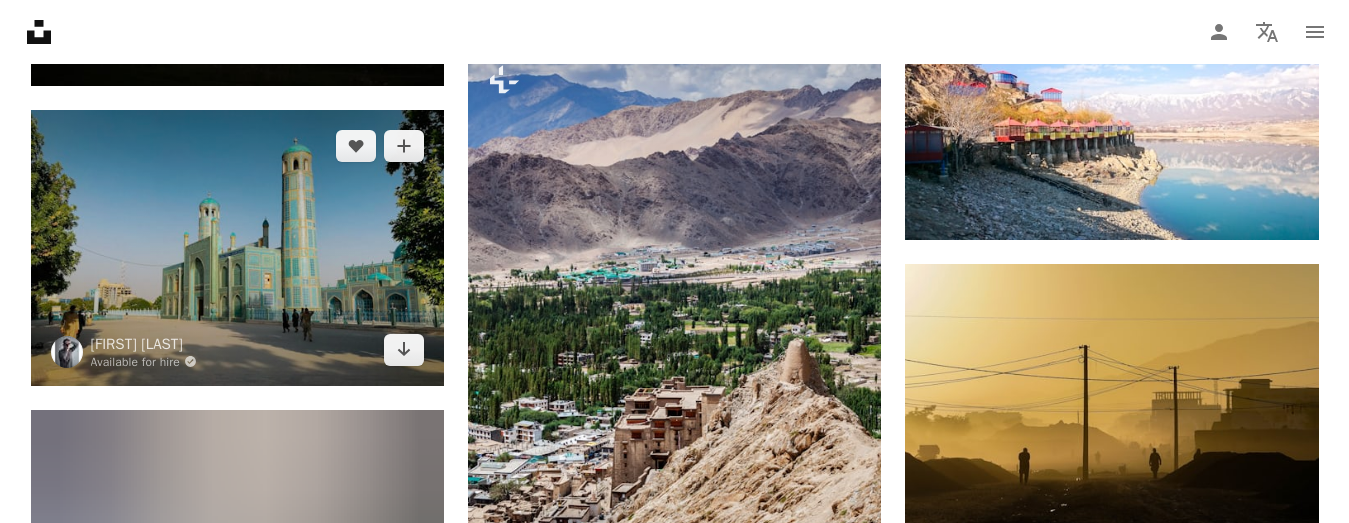 click at bounding box center [237, 247] 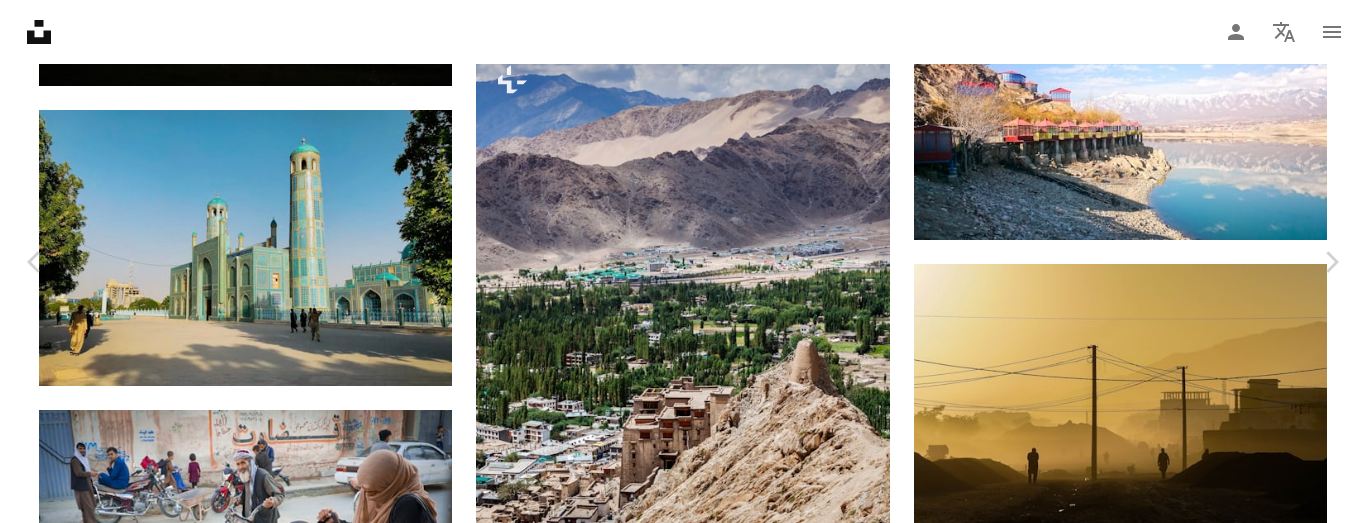 click on "Chevron down" 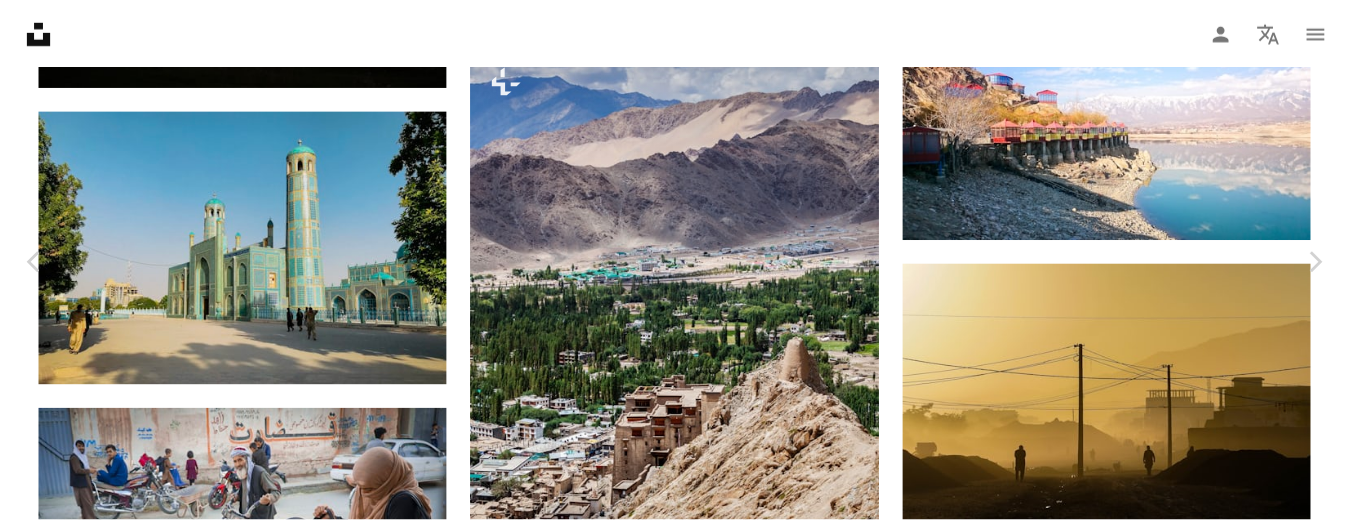 scroll, scrollTop: 200, scrollLeft: 0, axis: vertical 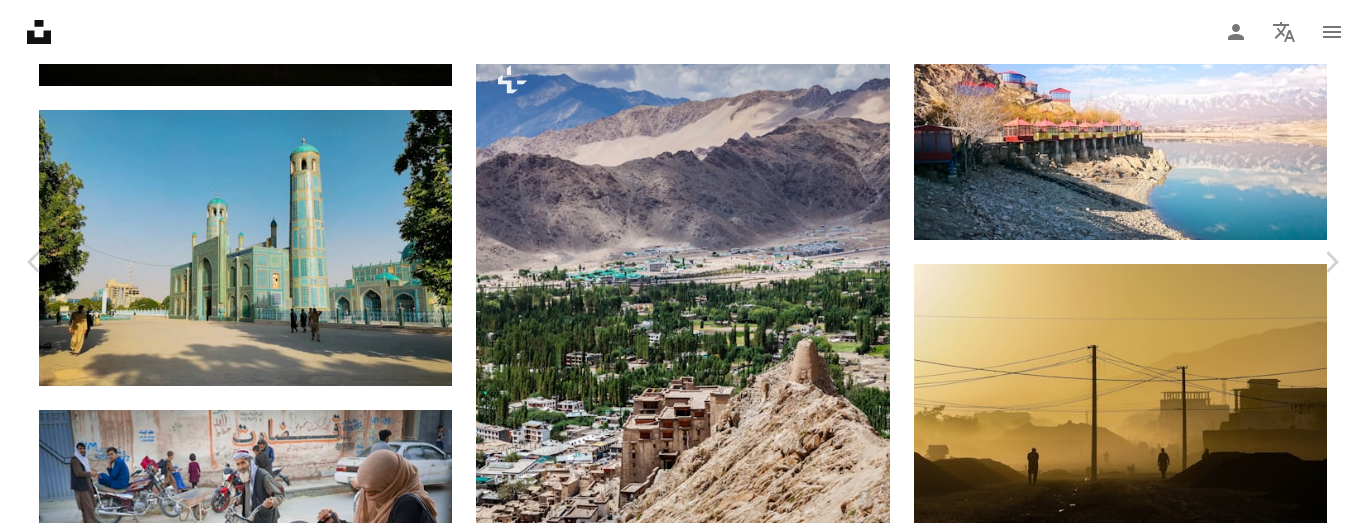 click on "Original Size" at bounding box center [1109, 6057] 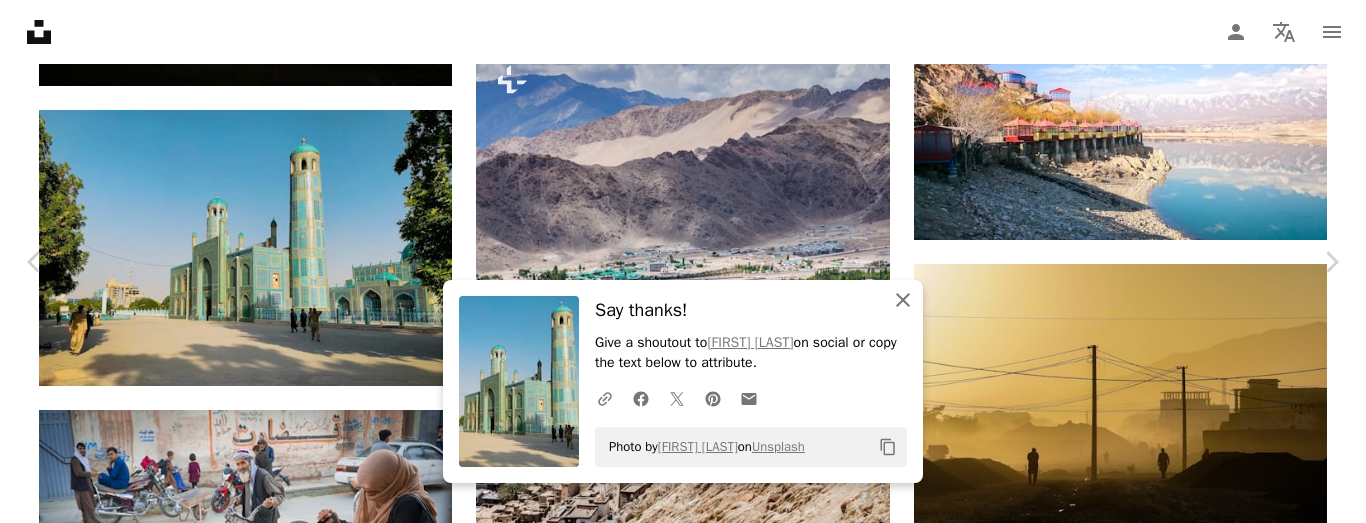 click 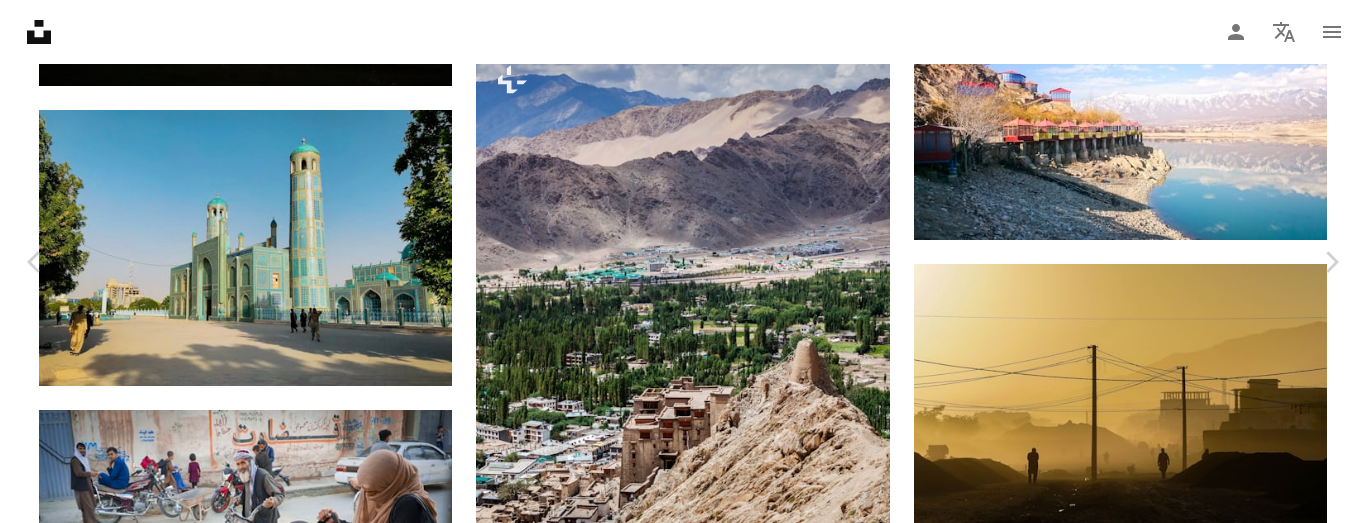 click on "An X shape Chevron left Chevron right [FIRST] [LAST] Available for hire A checkmark inside of a circle A heart A plus sign Download free Chevron down Zoom in Views 53,955 Downloads 805 A forward-right arrow Share Info icon Info More Actions Shrine of Hazrat Ali, also known as the Blue mosque in Mazar-i-sharif, is on of the most important monuments of Afghanistan. what makes this mosque particularly spectacular is that it is covered by tiles on all sides. Read more A map marker Shrine of Hazrat Ali, Mazar-i-sharif, Afghanistan Calendar outlined Published on  May 24, 2023 Camera Apple, iPhone 7 Plus Safety Free to use under the  Unsplash License islamic afghanistan blue mosque mosque architecture mosque tower arch dome gothic arch Free pictures Browse premium related images on iStock  |  Save 20% with code UNSPLASH20 View more on iStock  ↗ Related images A heart A plus sign [FIRST] [LAST] Available for hire A checkmark inside of a circle Arrow pointing down A heart A plus sign [FIRST] [LAST] Available for hire" at bounding box center (683, 6113) 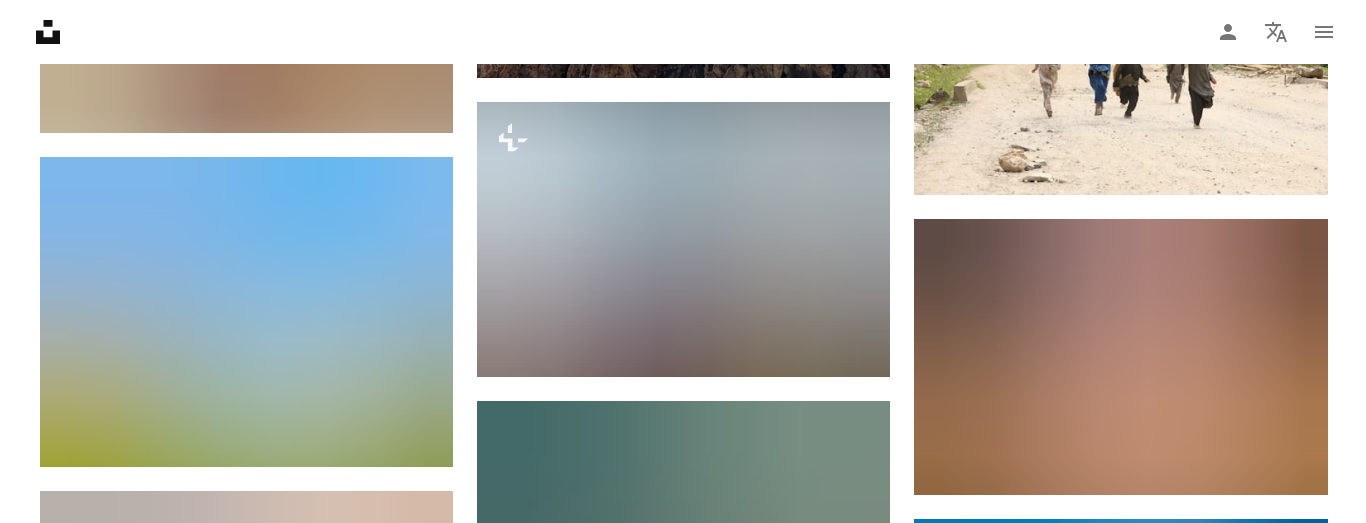 scroll, scrollTop: 3300, scrollLeft: 0, axis: vertical 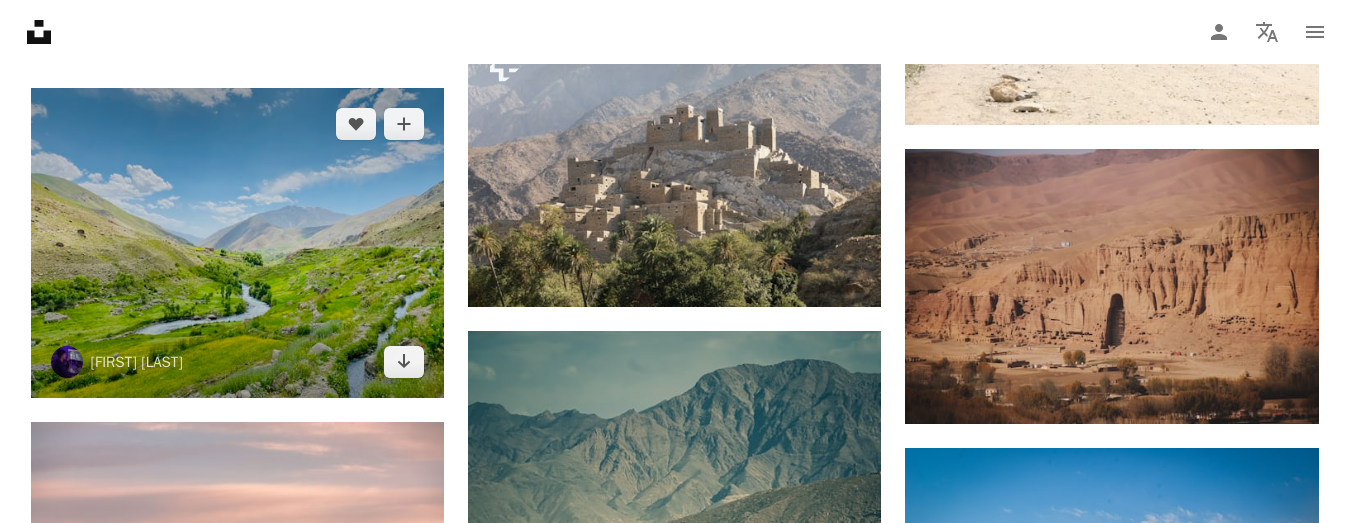 click at bounding box center [237, 243] 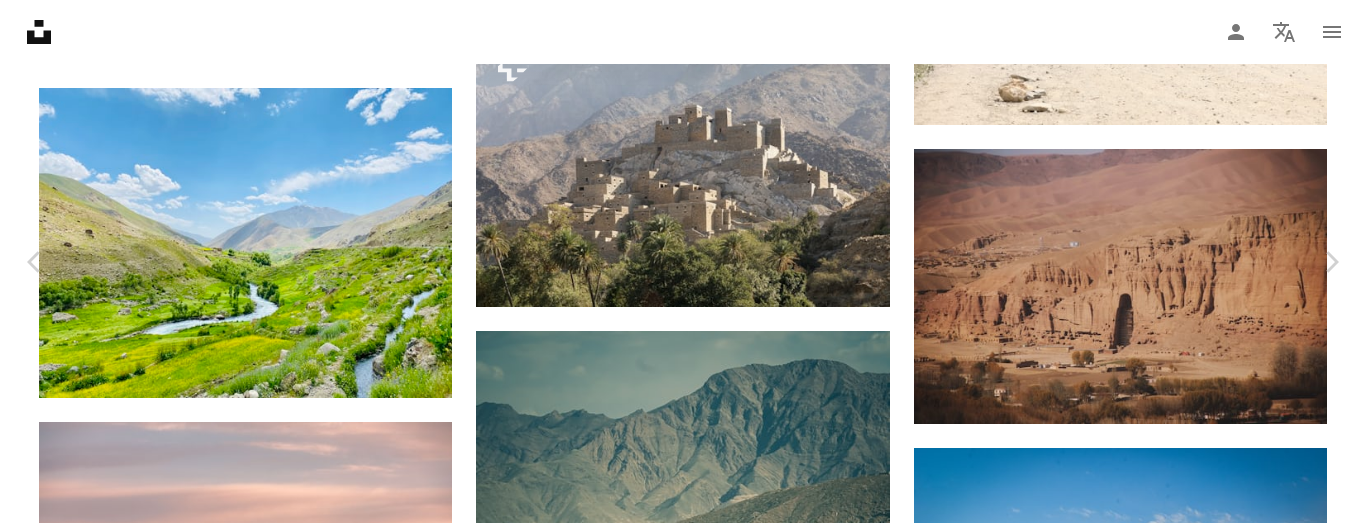 scroll, scrollTop: 300, scrollLeft: 0, axis: vertical 